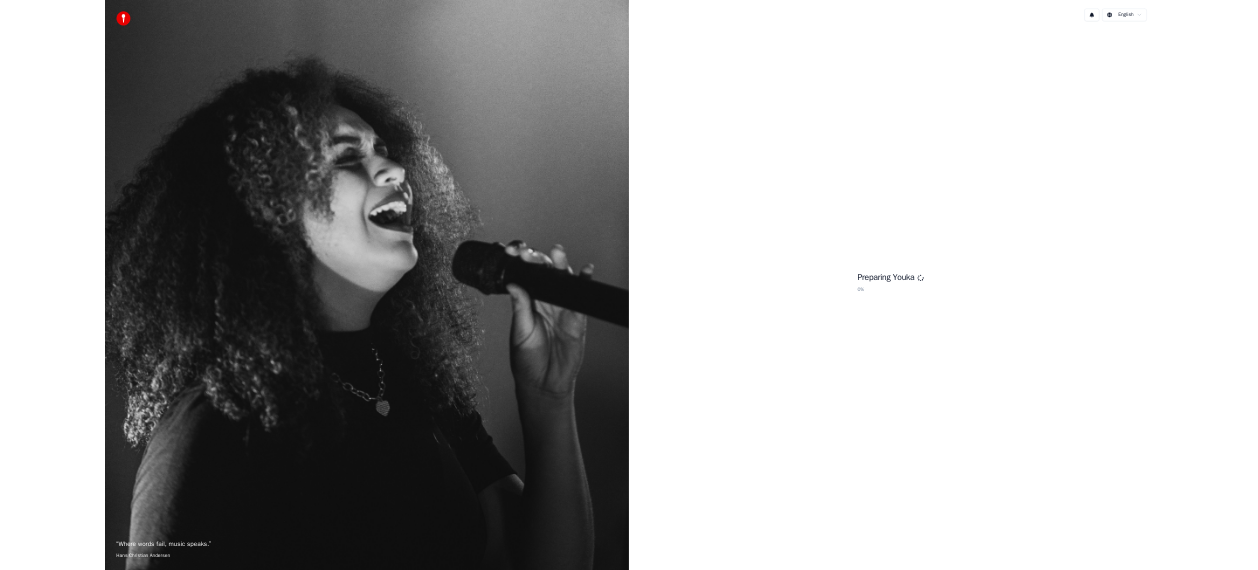 scroll, scrollTop: 0, scrollLeft: 0, axis: both 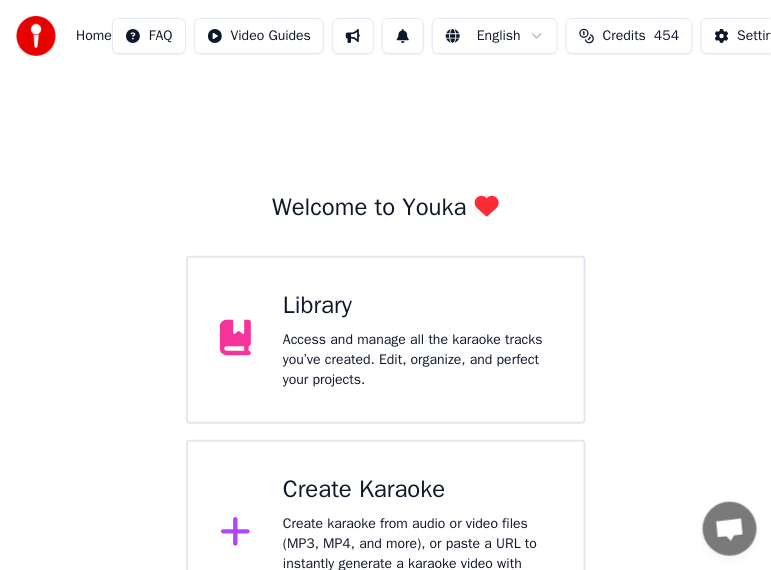 drag, startPoint x: 553, startPoint y: 2, endPoint x: 366, endPoint y: 41, distance: 191.02356 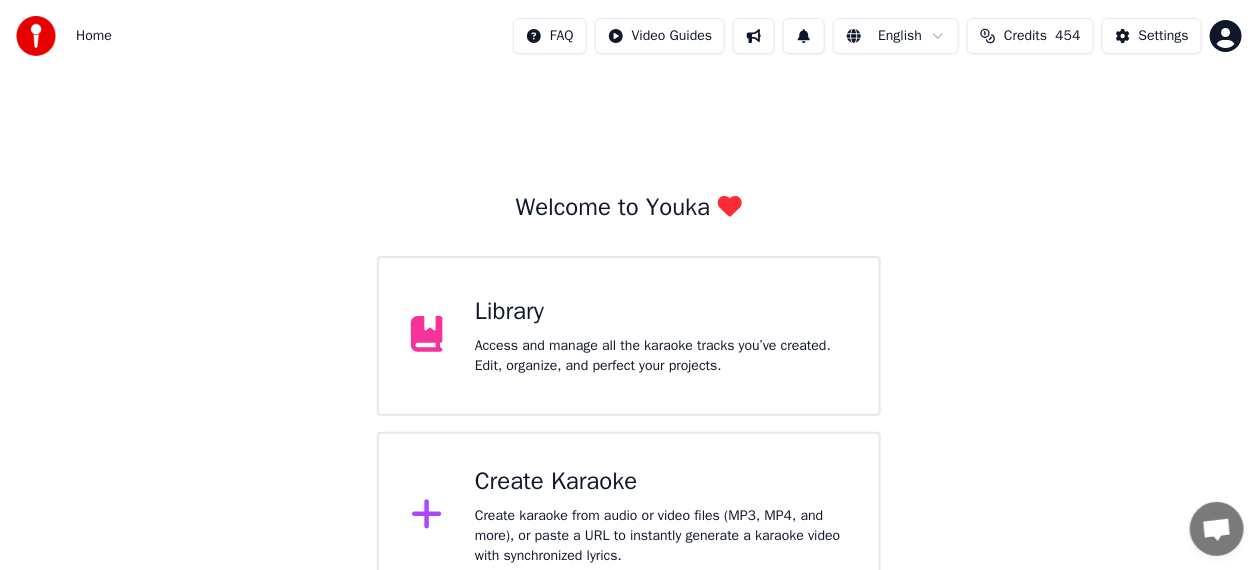 click on "Library" at bounding box center (661, 312) 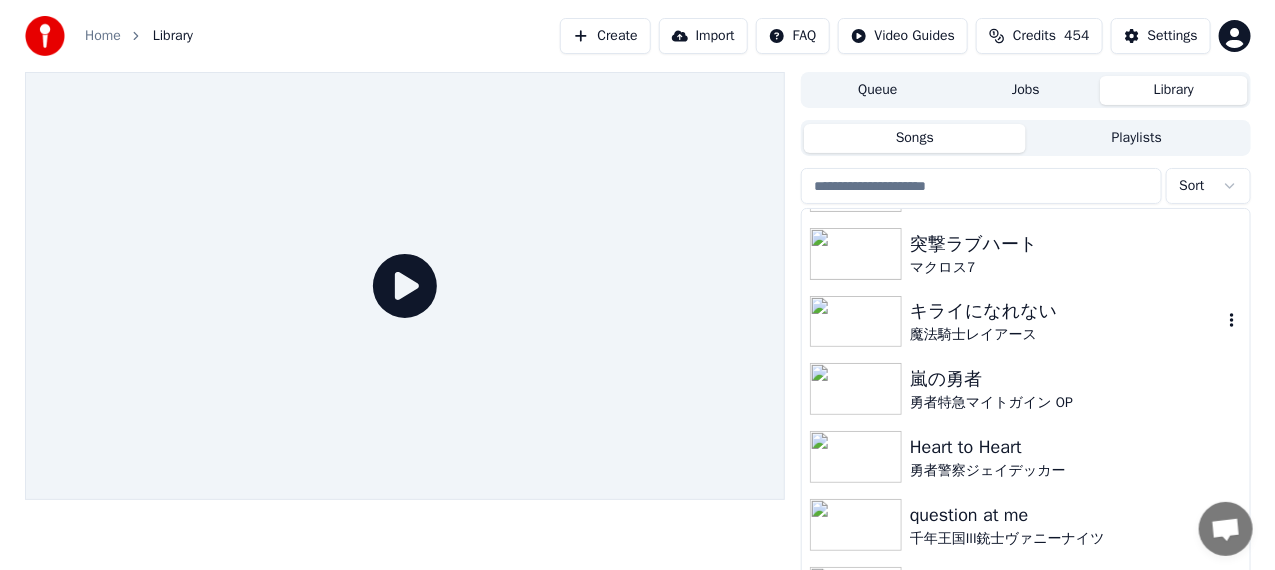 scroll, scrollTop: 1655, scrollLeft: 0, axis: vertical 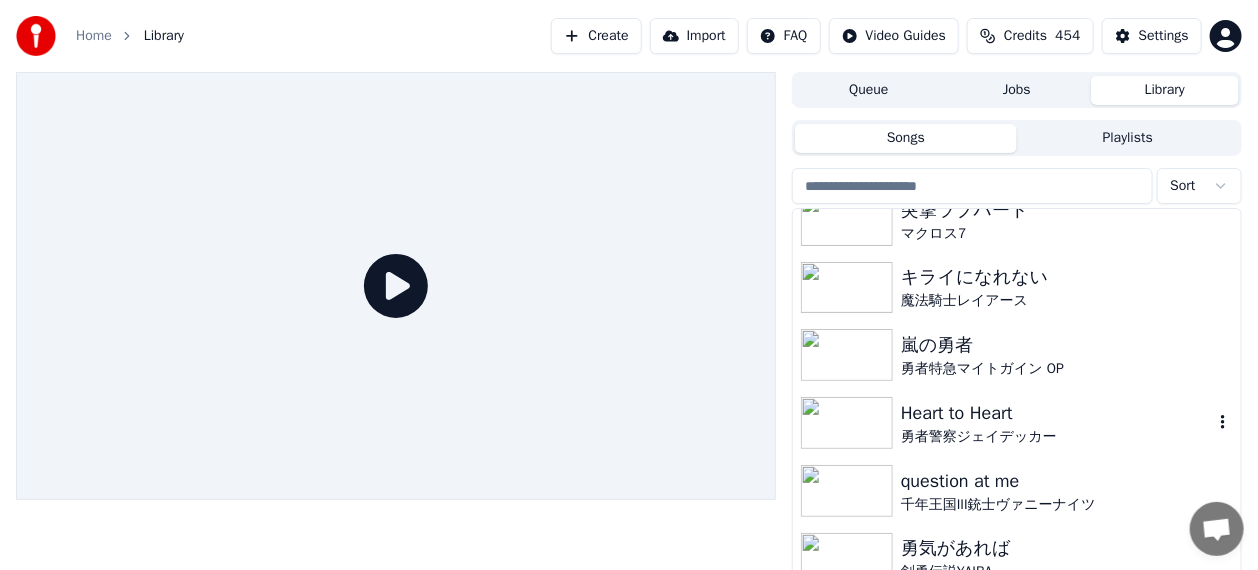 click on "Heart to Heart 勇者警察ジェイデッカー" at bounding box center [1017, 423] 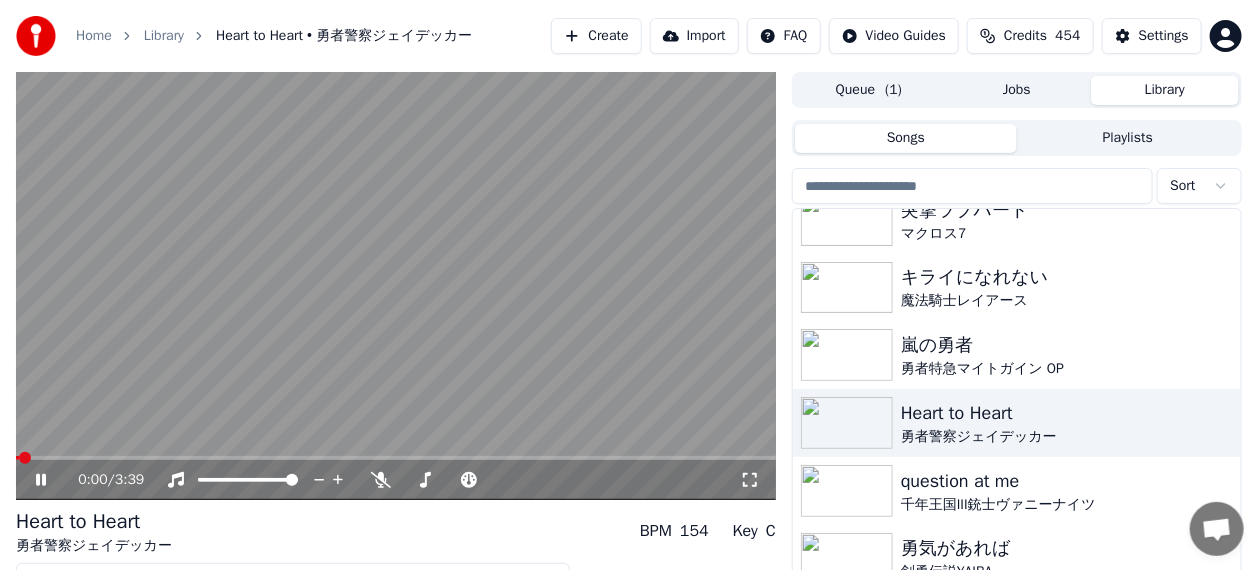 drag, startPoint x: 49, startPoint y: 468, endPoint x: 38, endPoint y: 478, distance: 14.866069 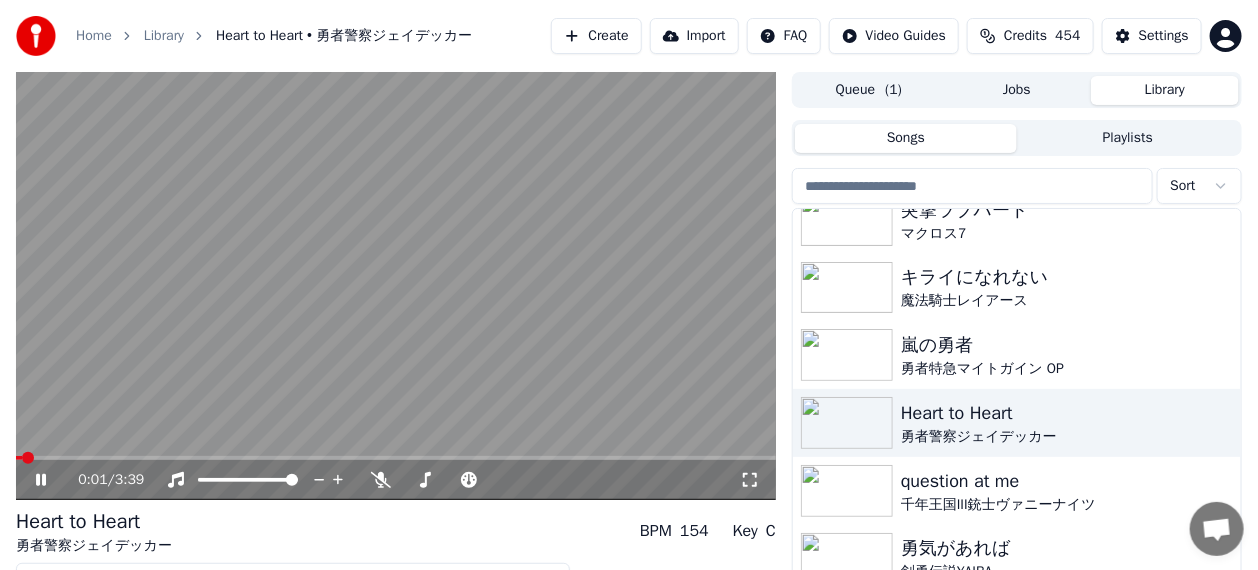 click 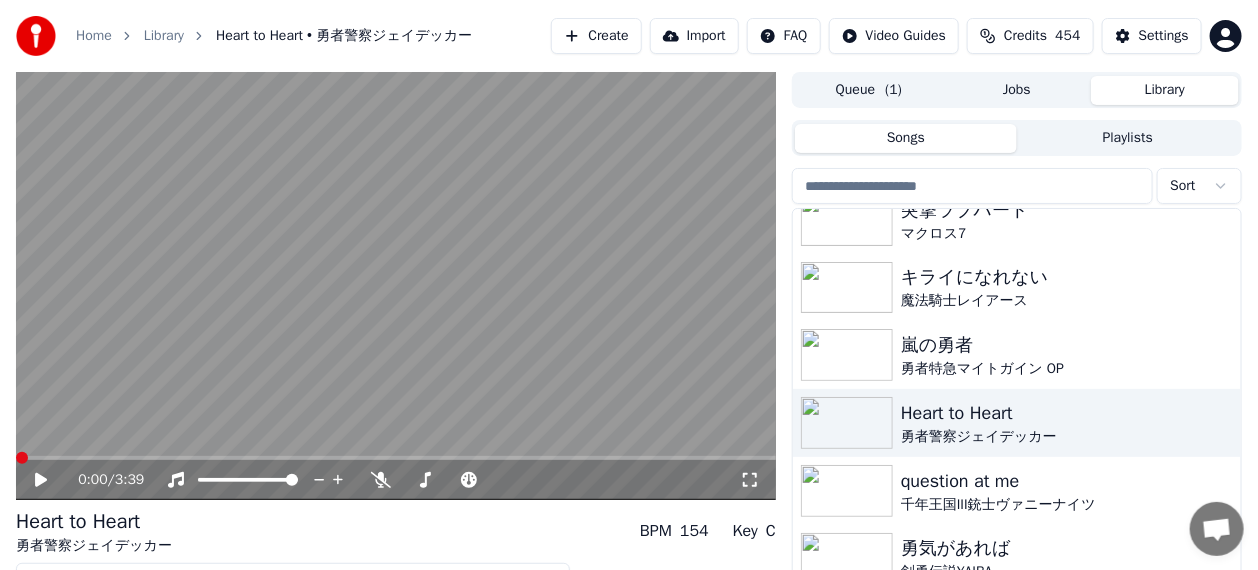 click at bounding box center (22, 458) 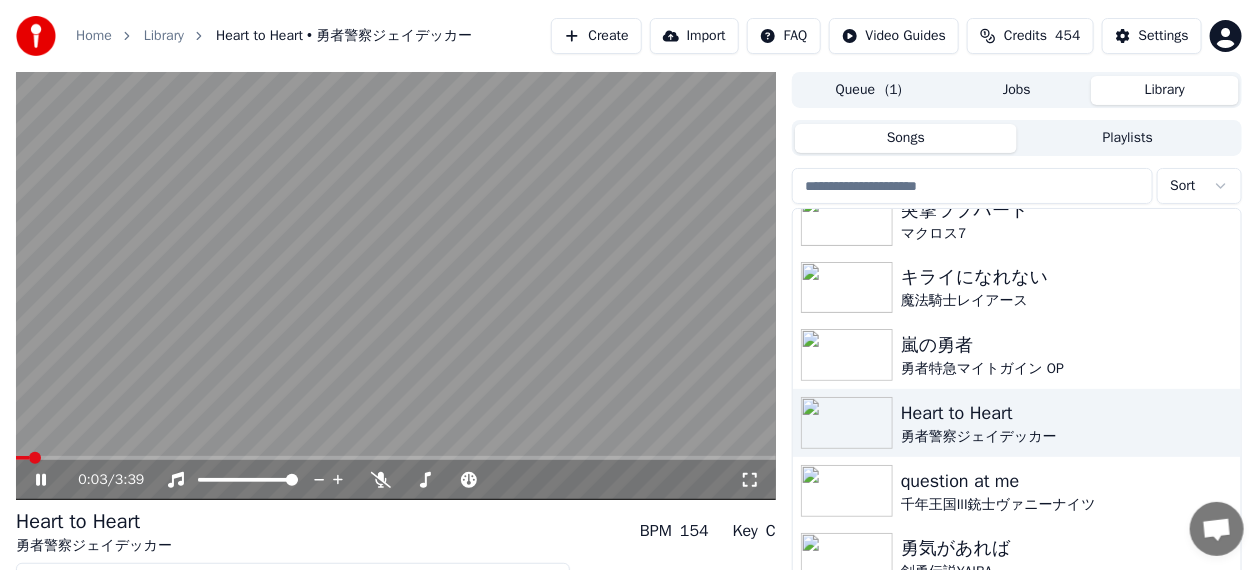 click at bounding box center [396, 286] 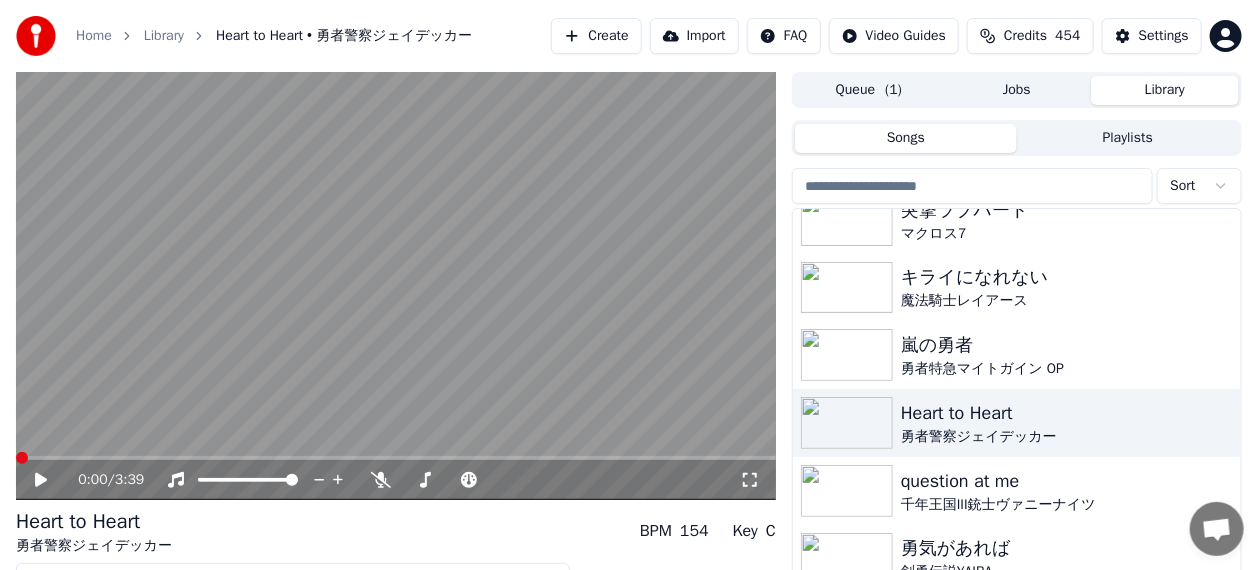click at bounding box center (22, 458) 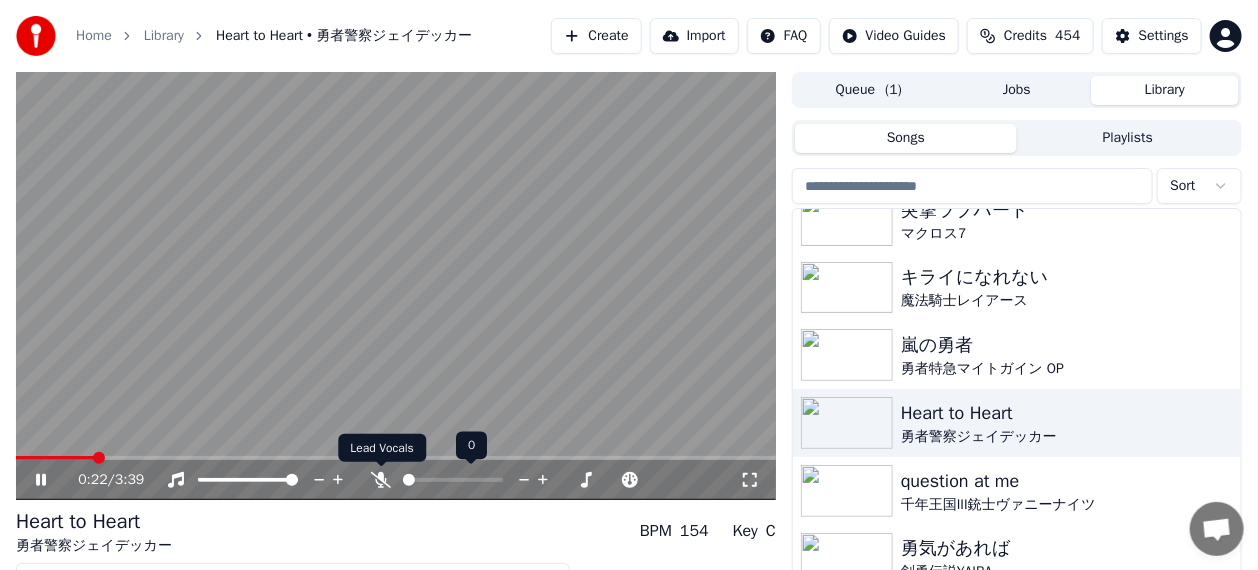 click 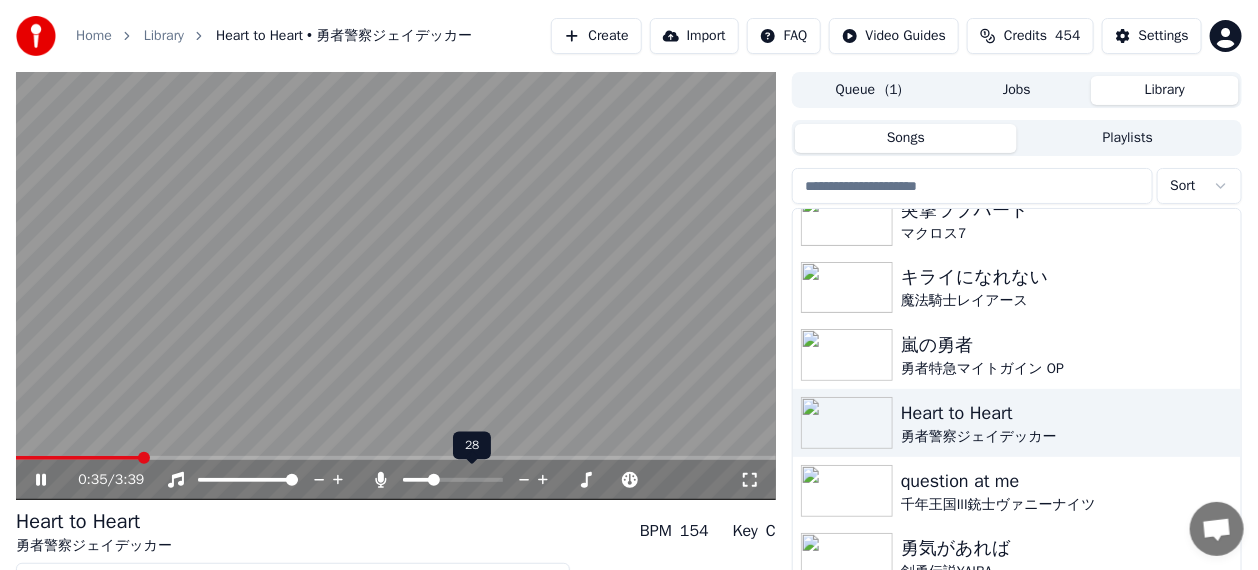 click at bounding box center [434, 480] 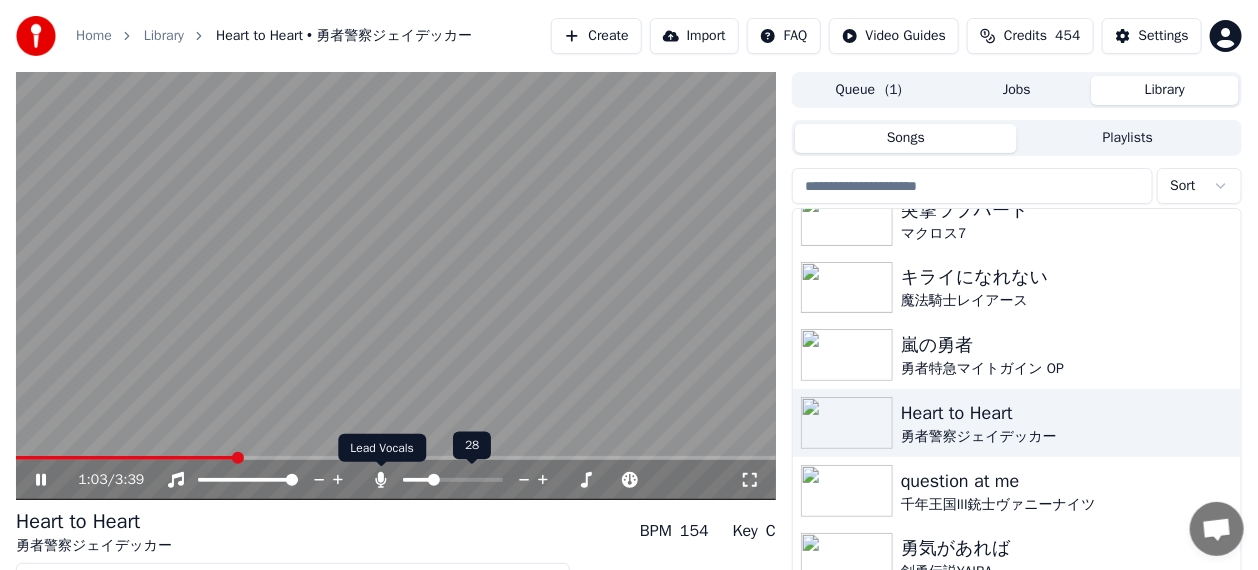 click 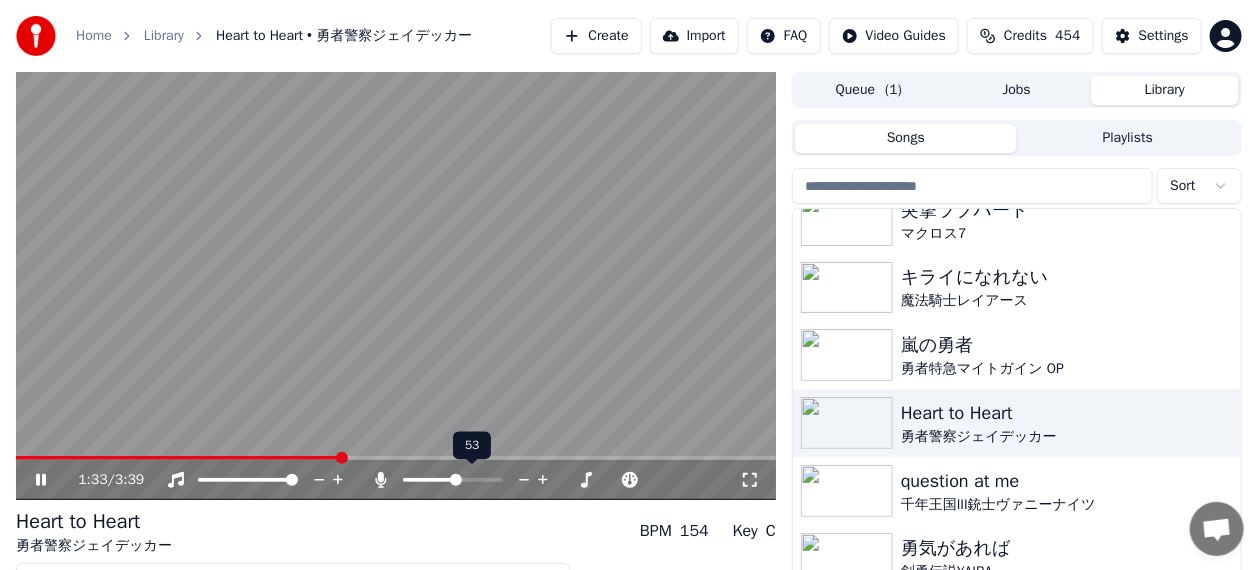 click at bounding box center [456, 480] 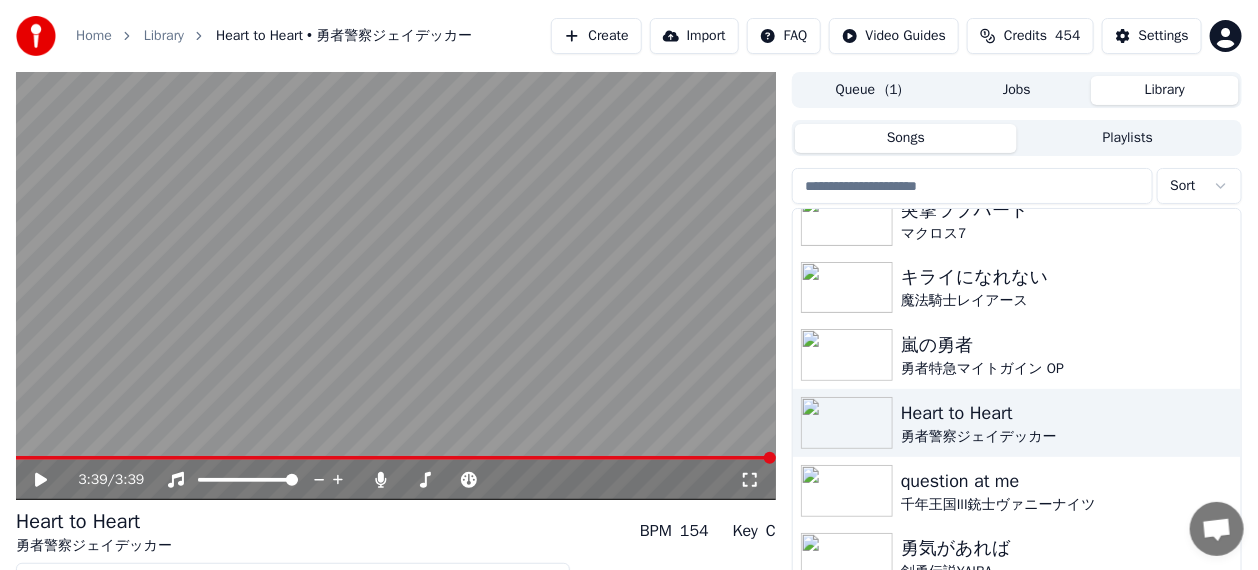 click on "Create" at bounding box center [596, 36] 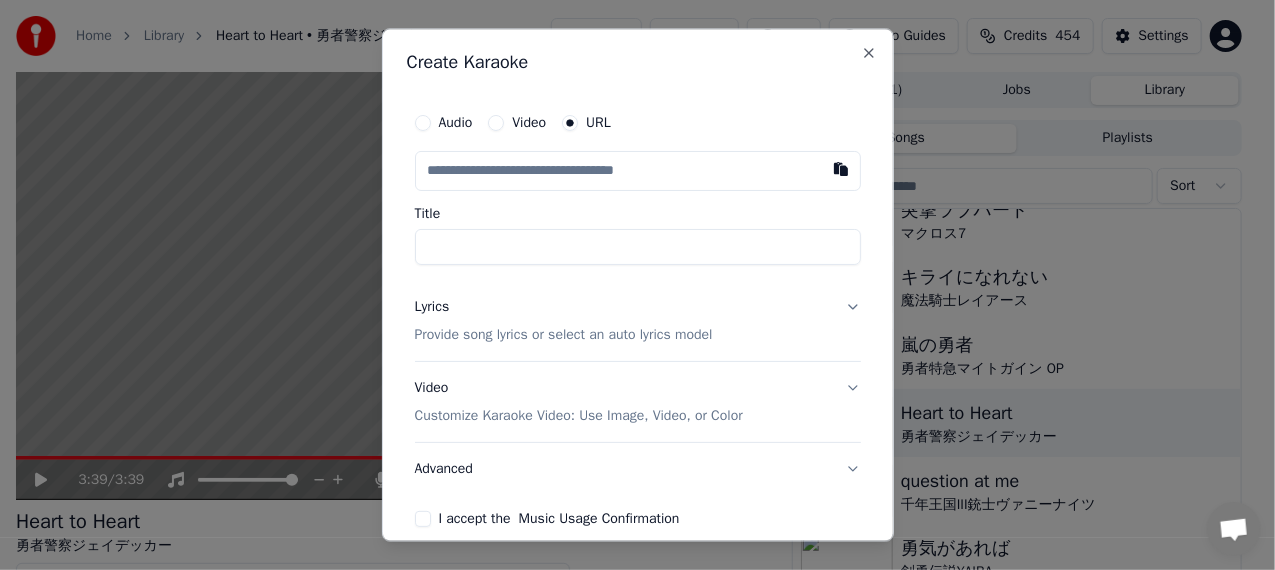click at bounding box center [841, 170] 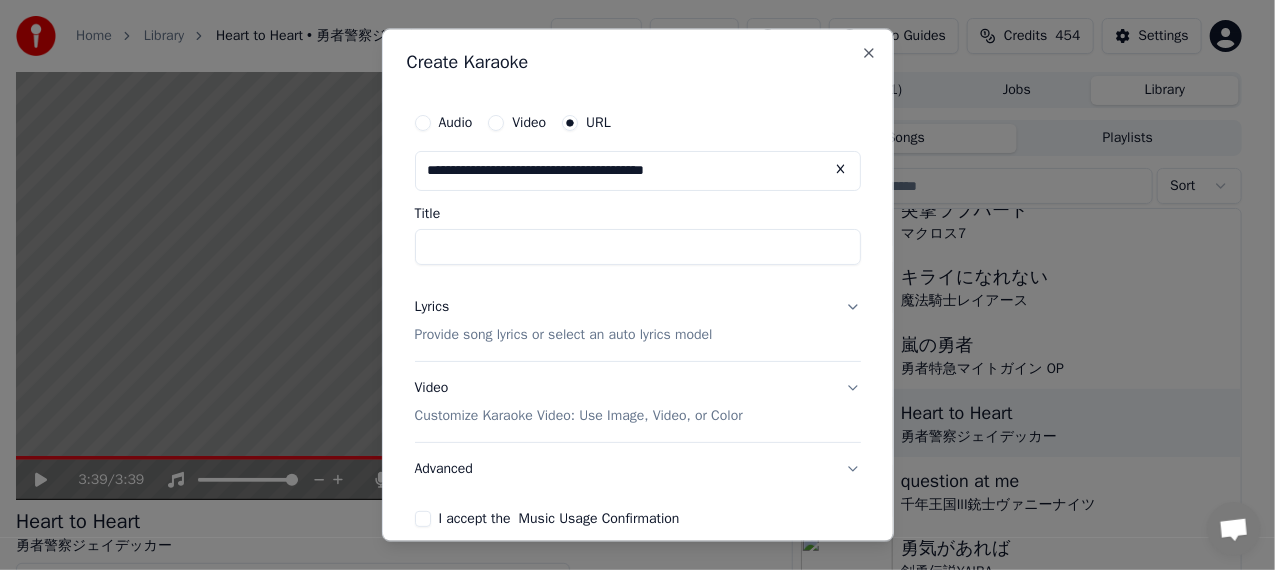 type on "**********" 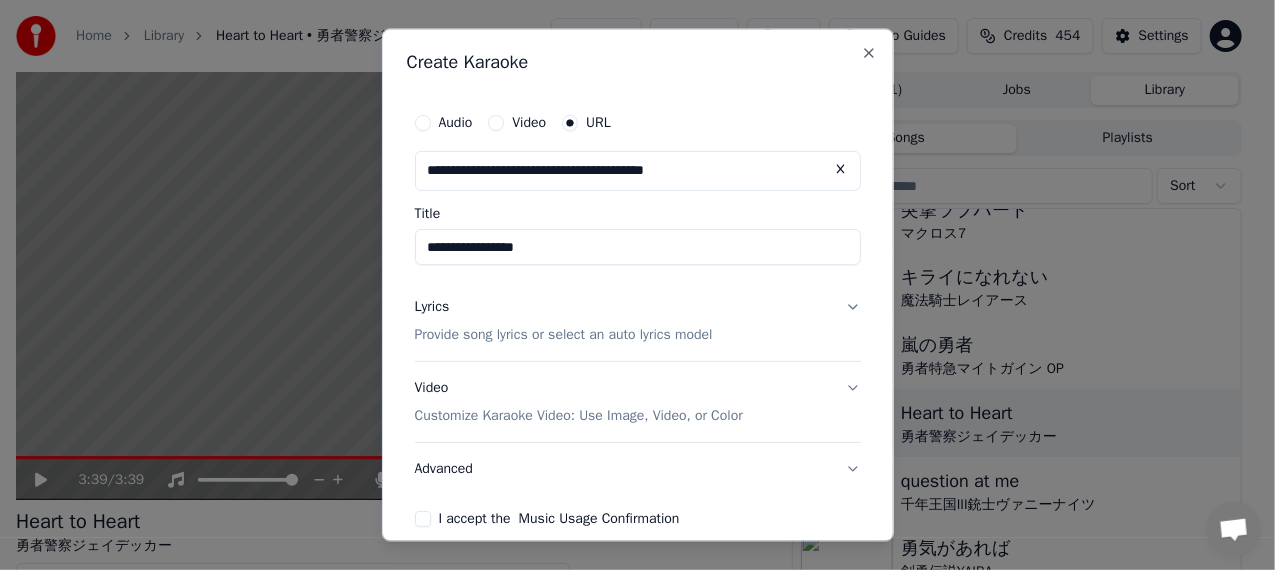 click on "Lyrics Provide song lyrics or select an auto lyrics model" at bounding box center [638, 322] 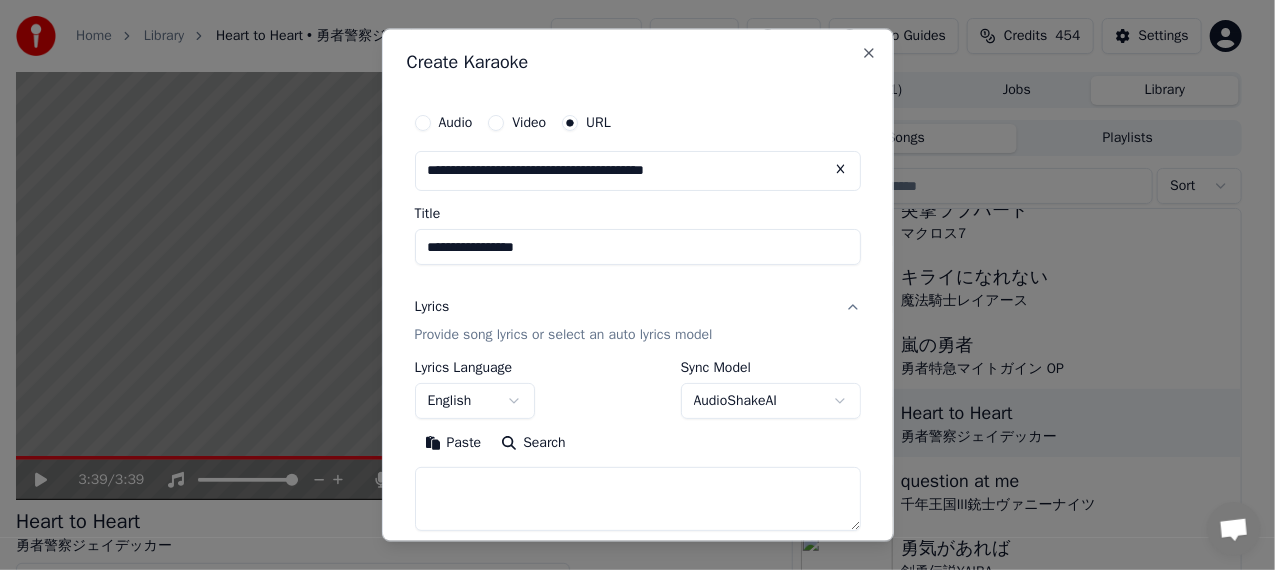 click on "Lyrics Provide song lyrics or select an auto lyrics model" at bounding box center (638, 322) 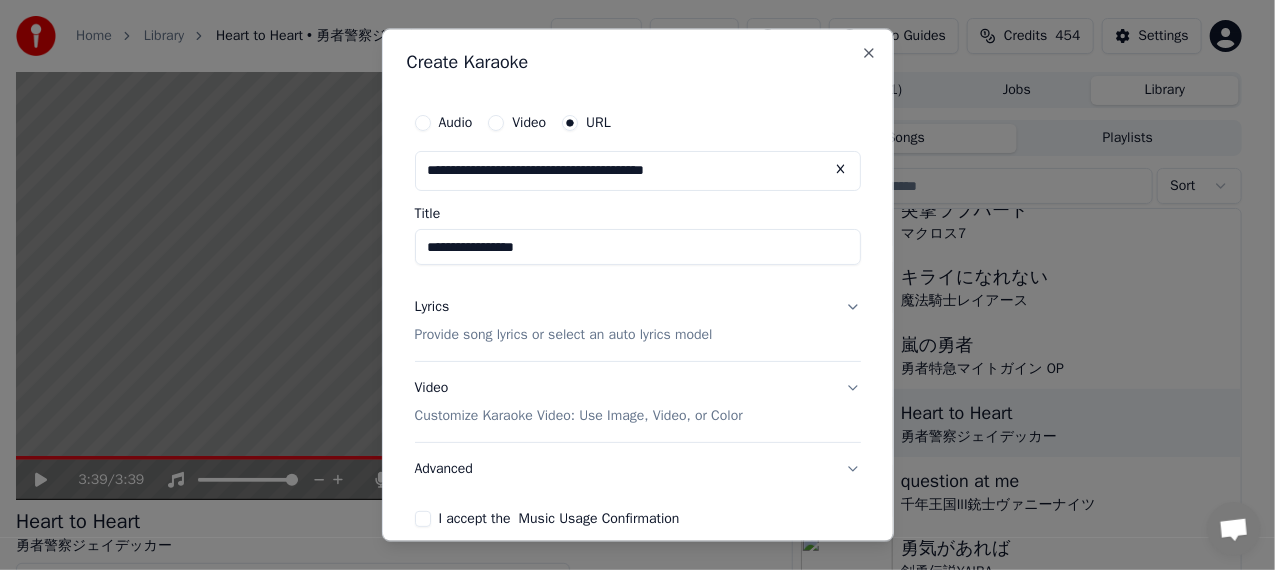 click on "Lyrics Provide song lyrics or select an auto lyrics model" at bounding box center [638, 322] 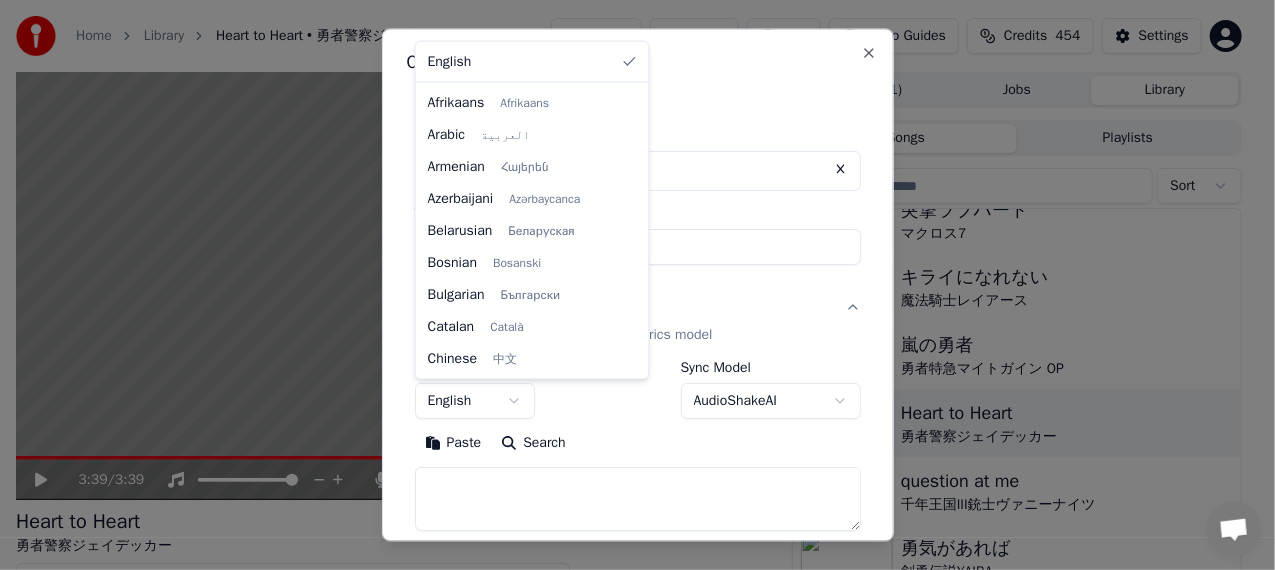 click on "**********" at bounding box center (629, 285) 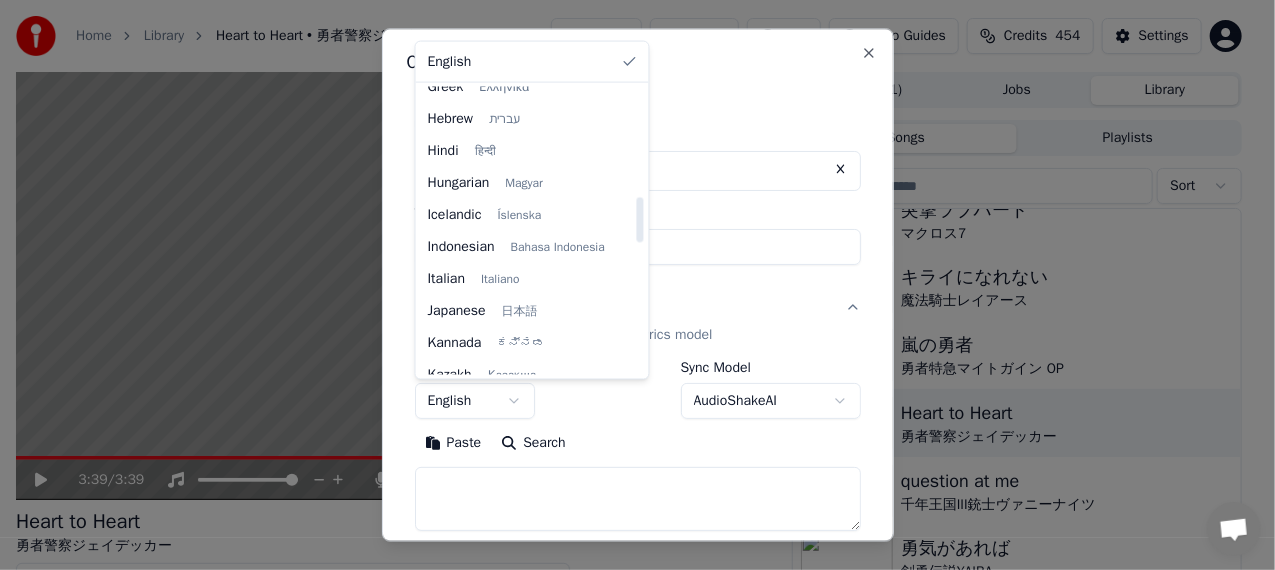 scroll, scrollTop: 700, scrollLeft: 0, axis: vertical 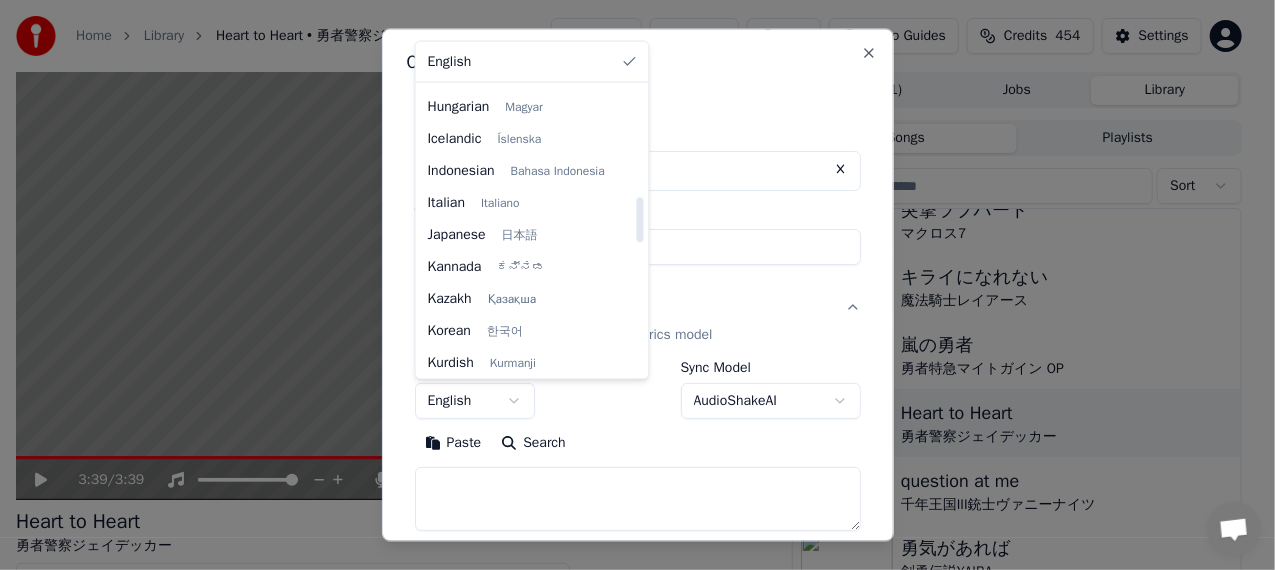 select on "**" 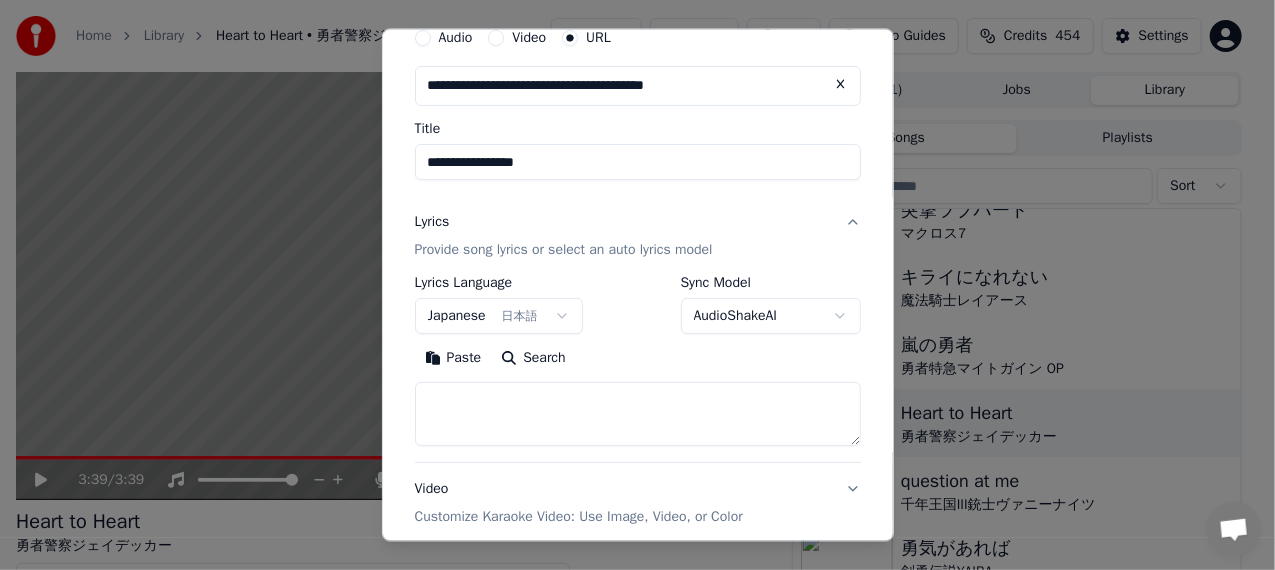 scroll, scrollTop: 100, scrollLeft: 0, axis: vertical 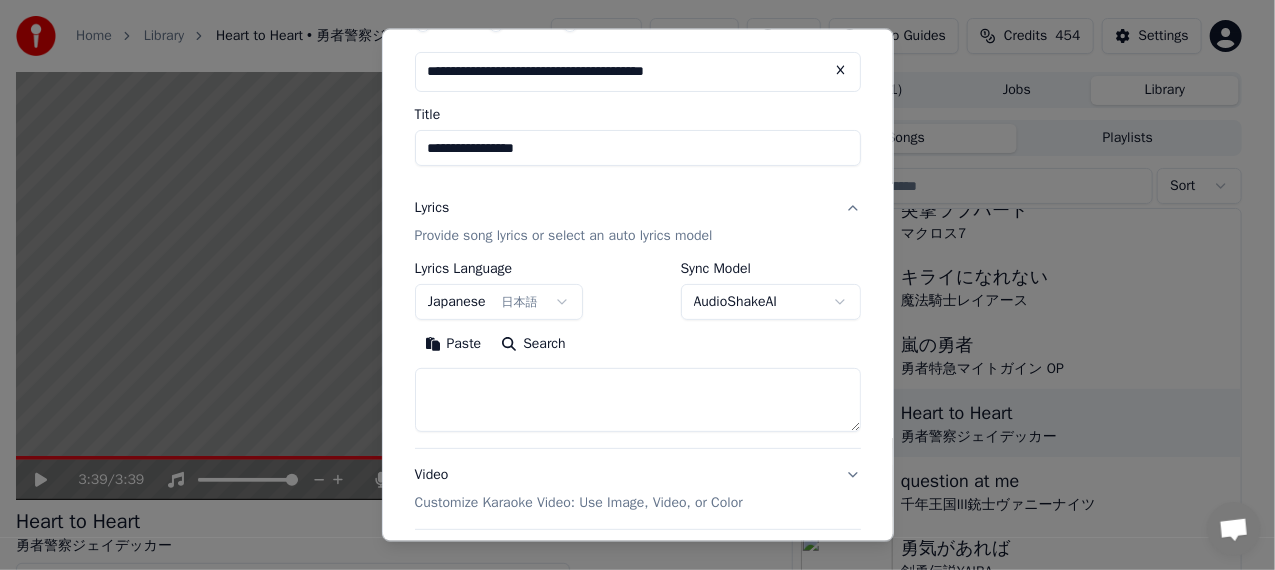 click on "Paste" at bounding box center (453, 343) 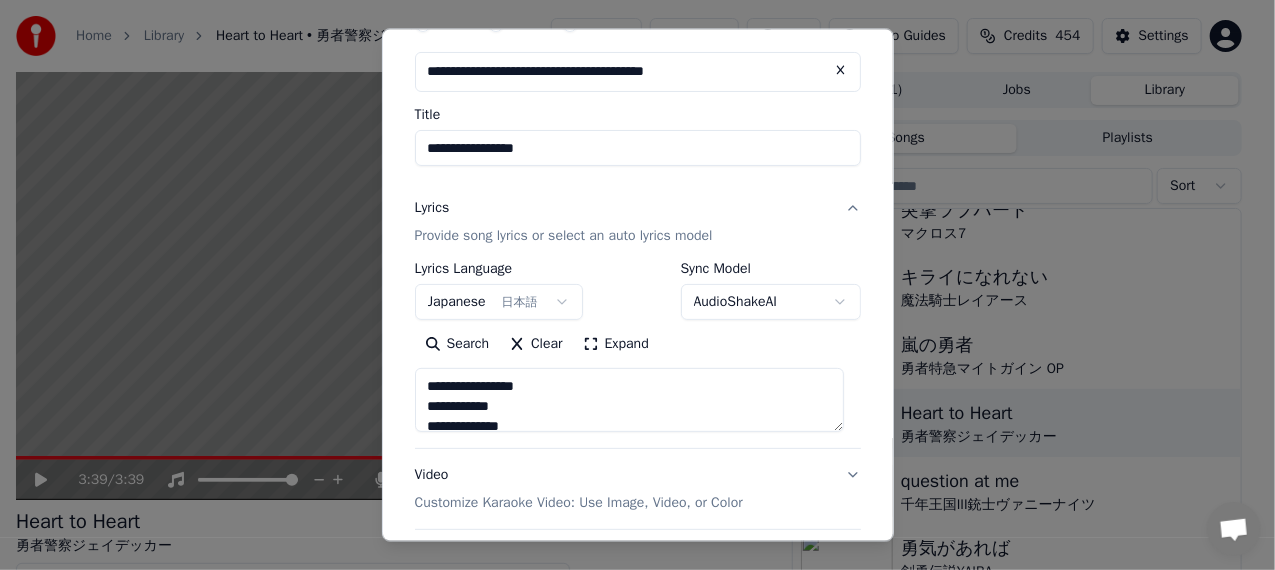 click on "**********" at bounding box center (630, 399) 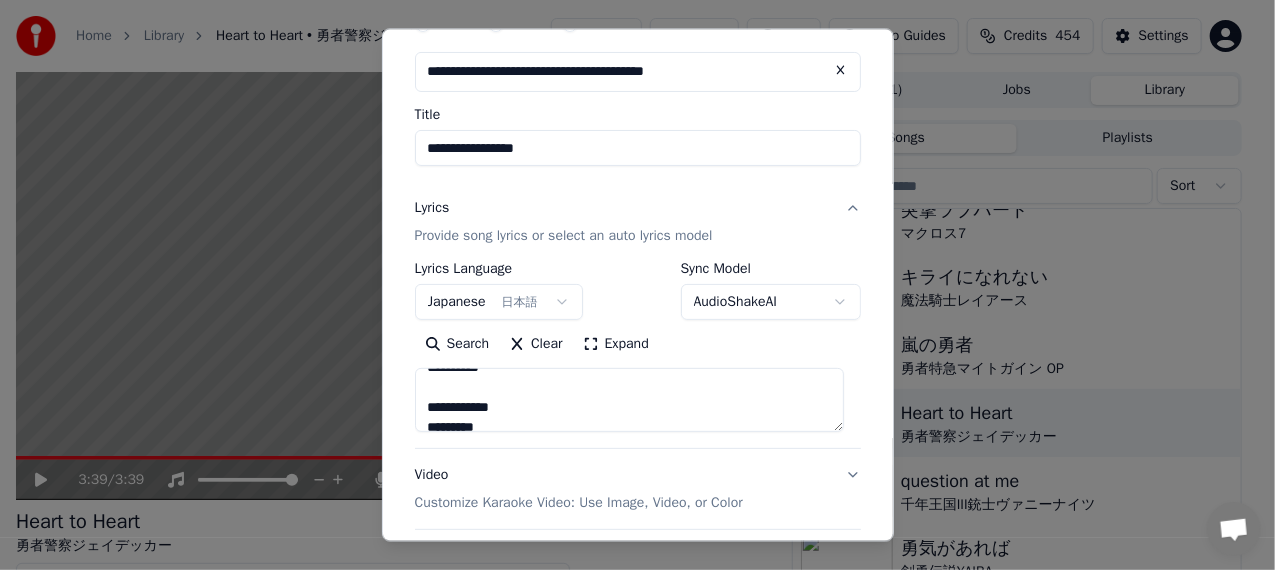 scroll, scrollTop: 753, scrollLeft: 0, axis: vertical 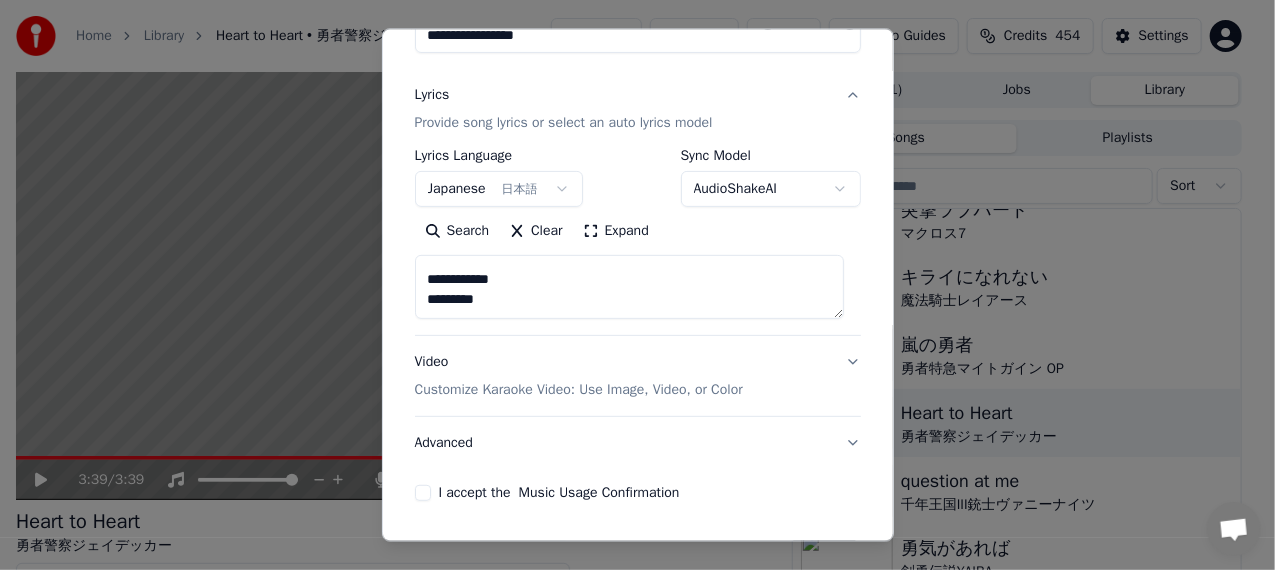 click on "Advanced" at bounding box center (638, 442) 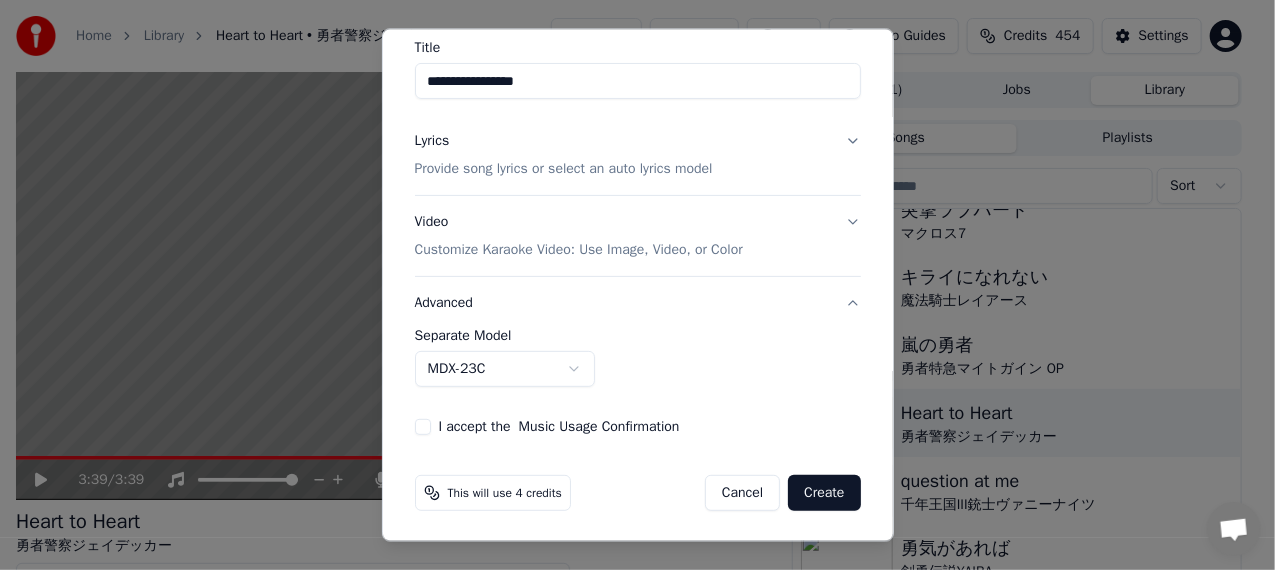 scroll, scrollTop: 167, scrollLeft: 0, axis: vertical 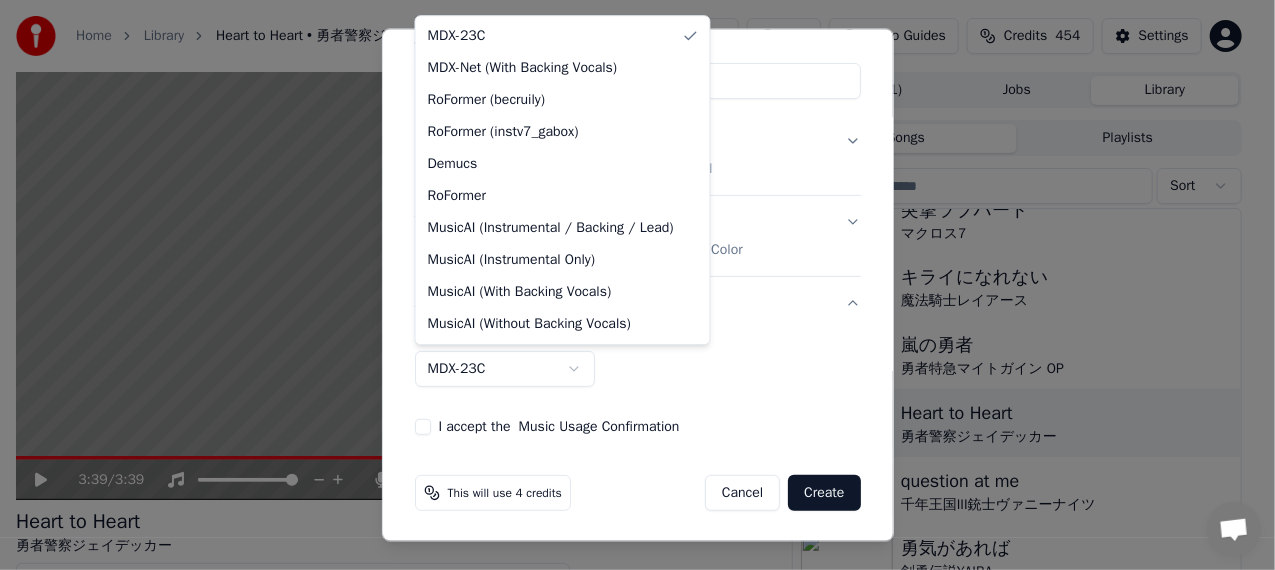 click on "**********" at bounding box center [629, 285] 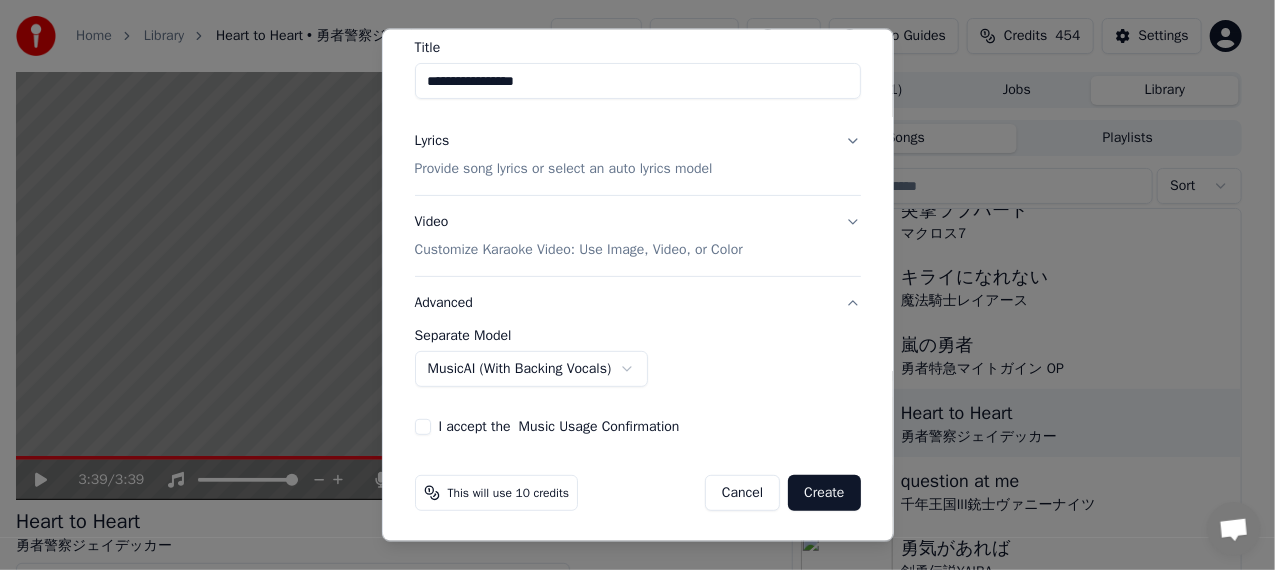 click on "I accept the   Music Usage Confirmation" at bounding box center [423, 426] 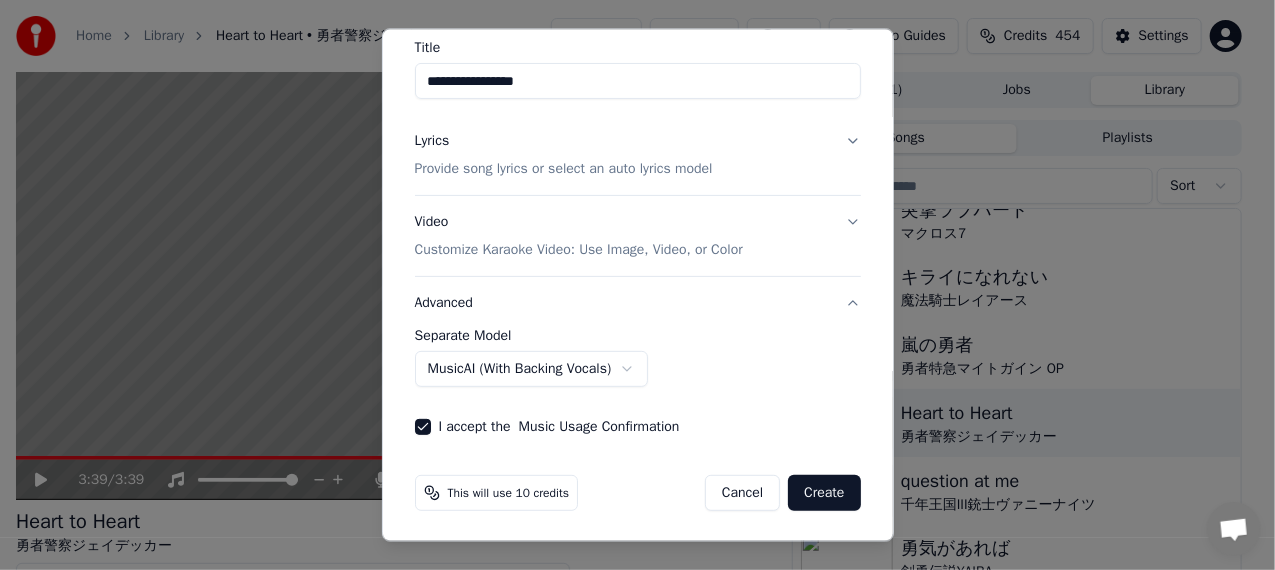 click on "Create" at bounding box center [824, 492] 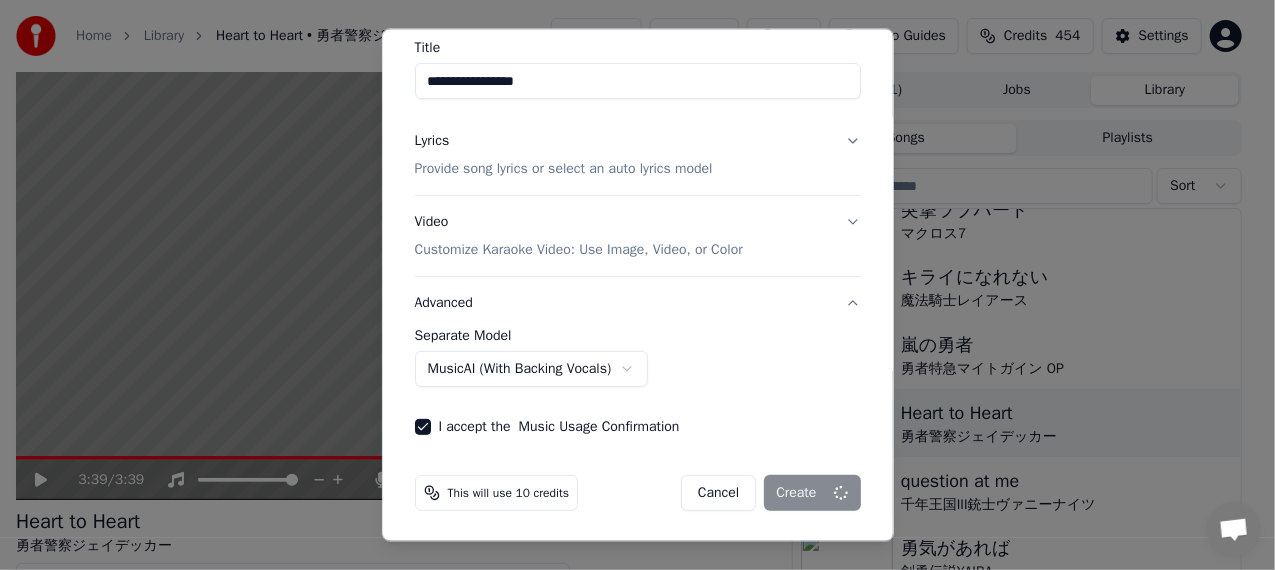 scroll, scrollTop: 166, scrollLeft: 0, axis: vertical 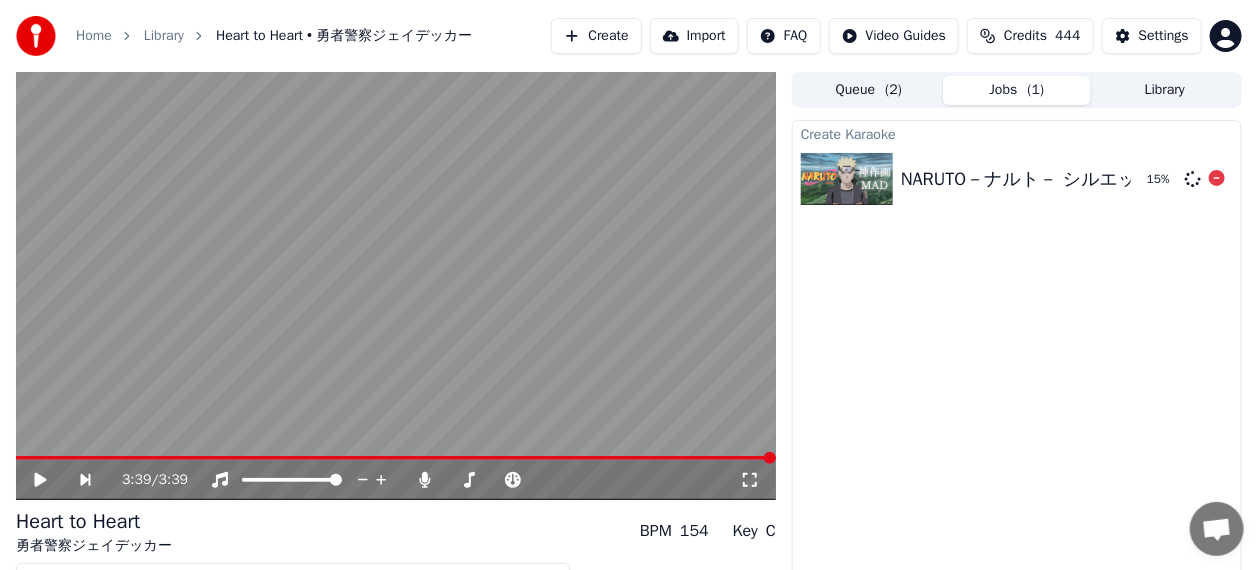 click on "NARUTO－ナルト－ シルエット" at bounding box center (1028, 179) 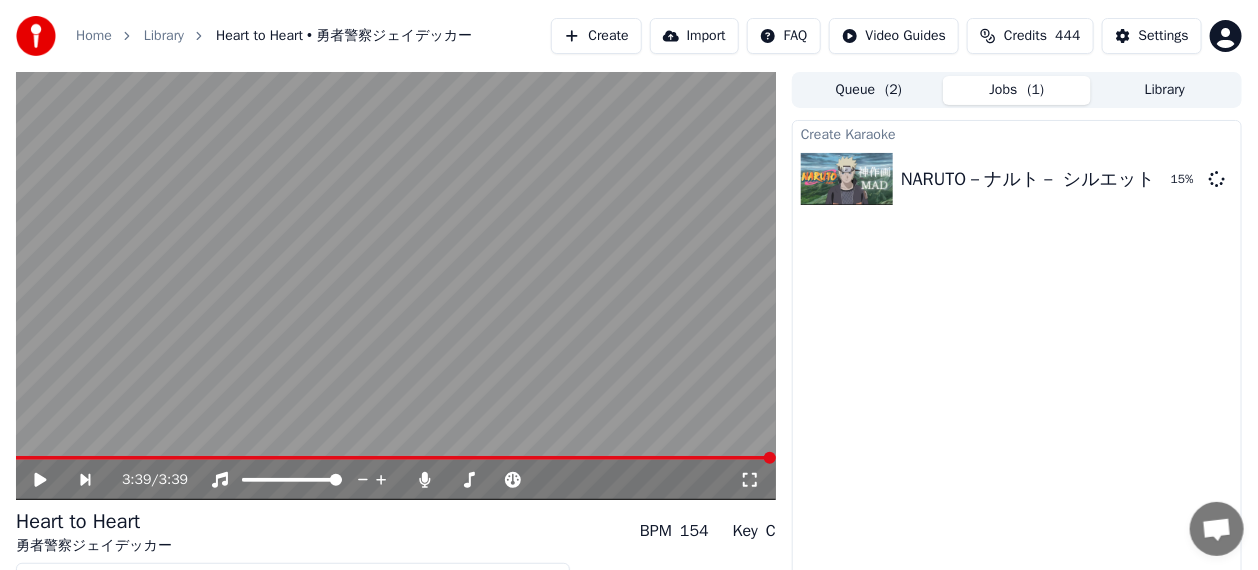 click on "Queue ( 2 )" at bounding box center [869, 90] 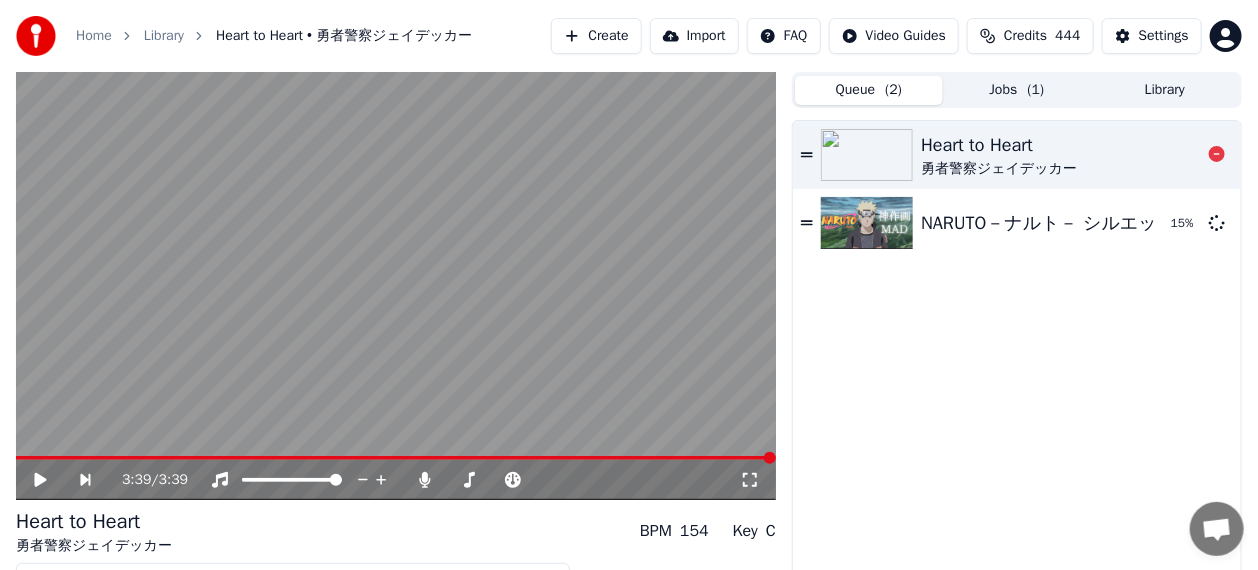 click on "勇者警察ジェイデッカー" at bounding box center [999, 169] 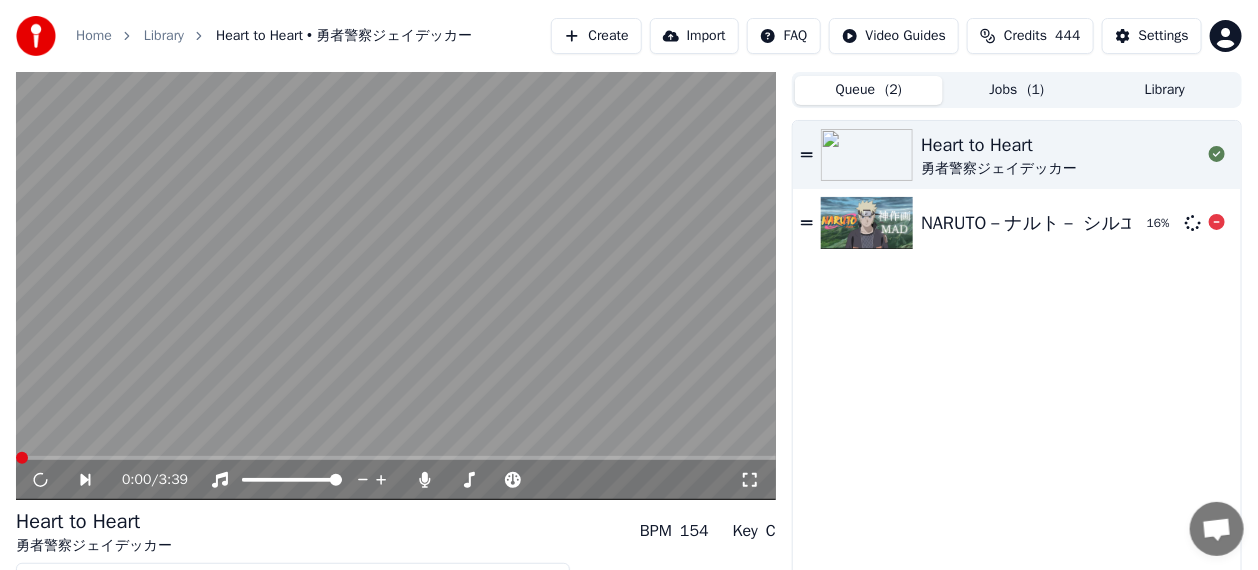 click on "NARUTO－ナルト－ シルエット" at bounding box center (1048, 223) 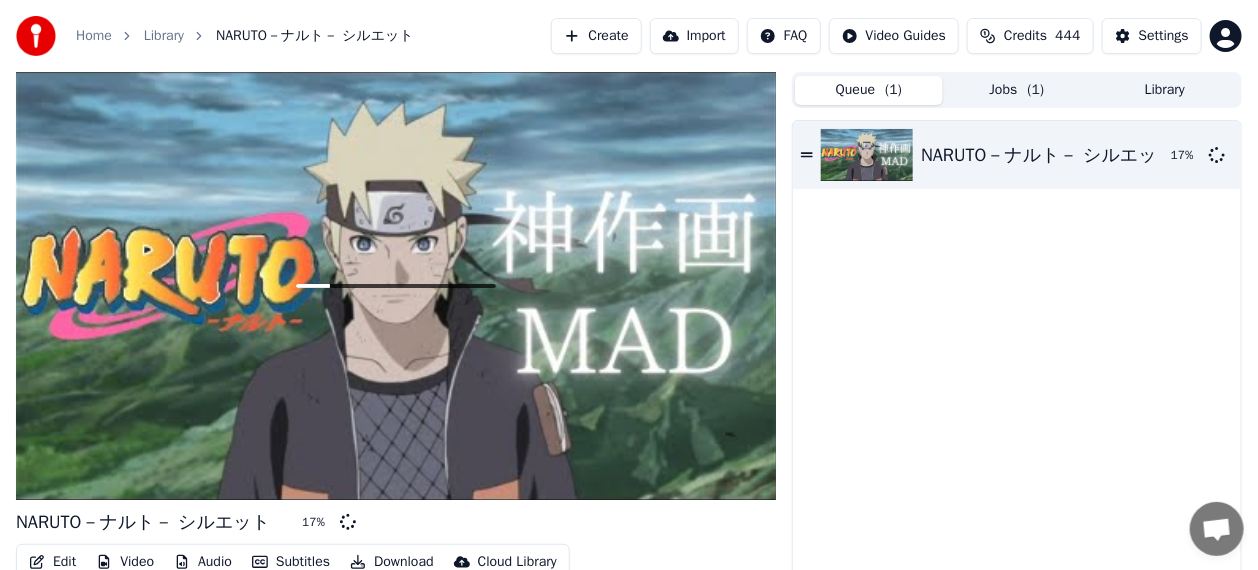 click on "NARUTO－ナルト－ シルエット 17 %" at bounding box center [1017, 362] 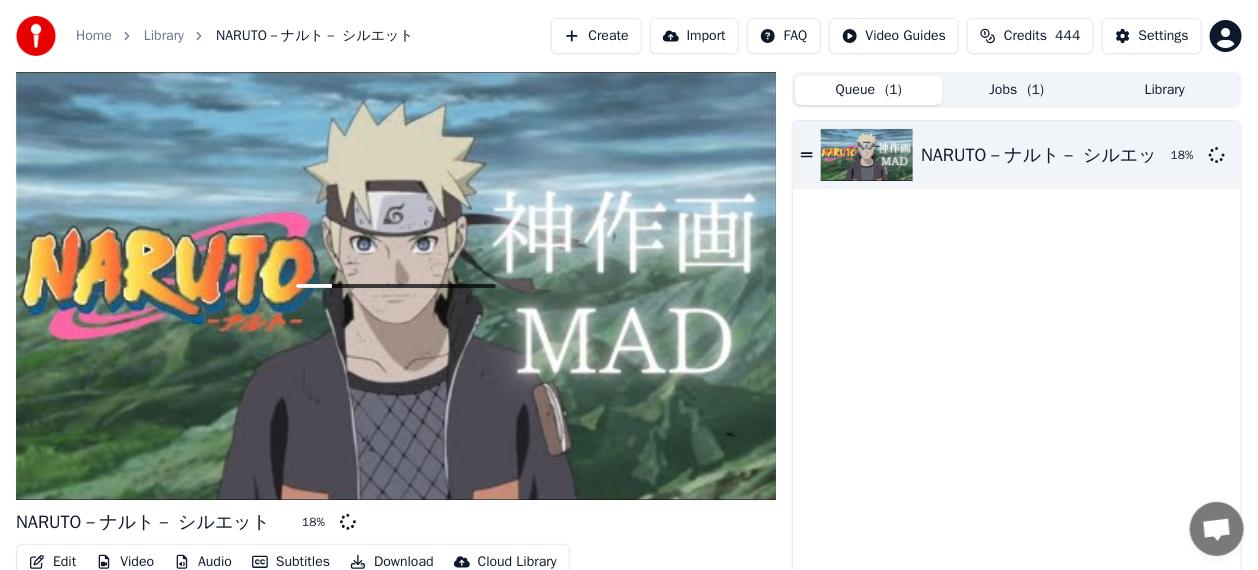 click on "( 1 )" at bounding box center (893, 90) 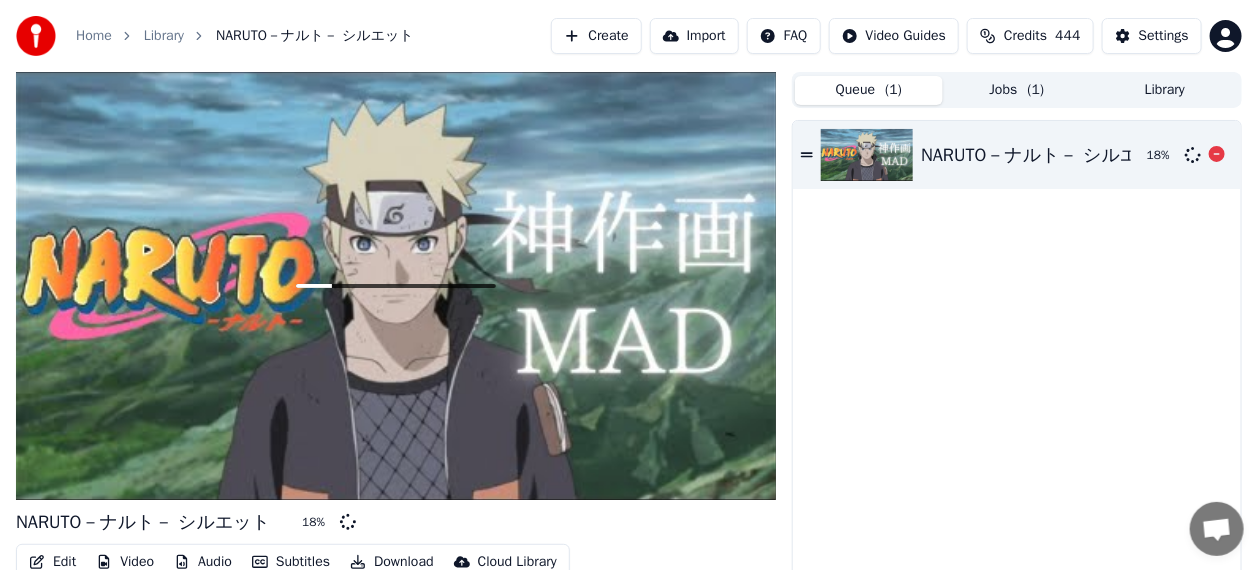 click on "NARUTO－ナルト－ シルエット" at bounding box center (1048, 155) 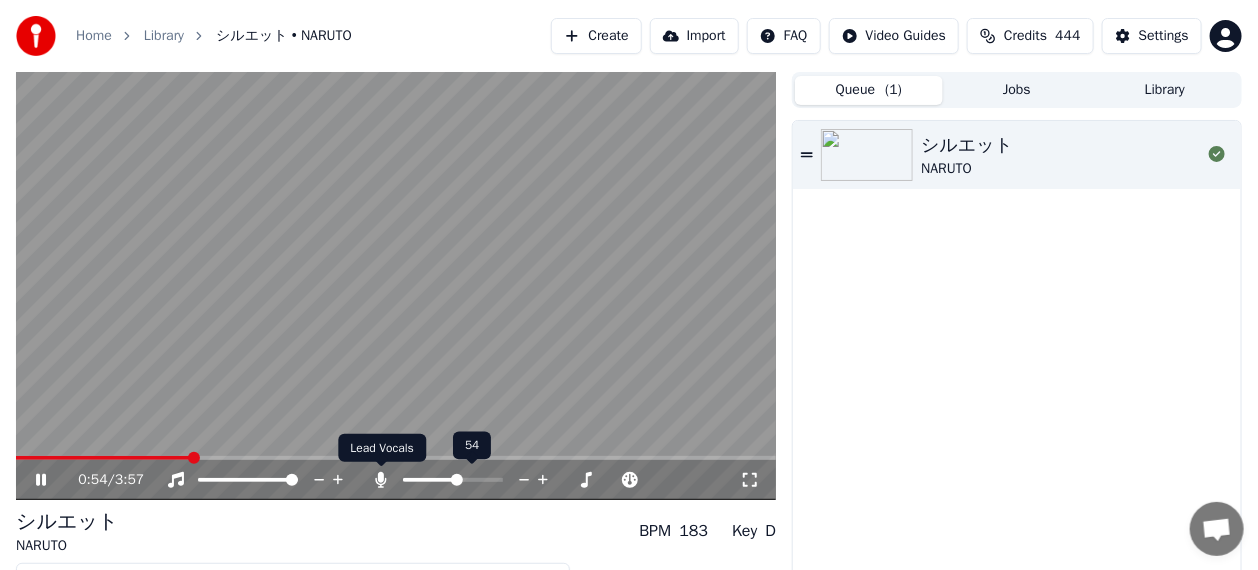 click 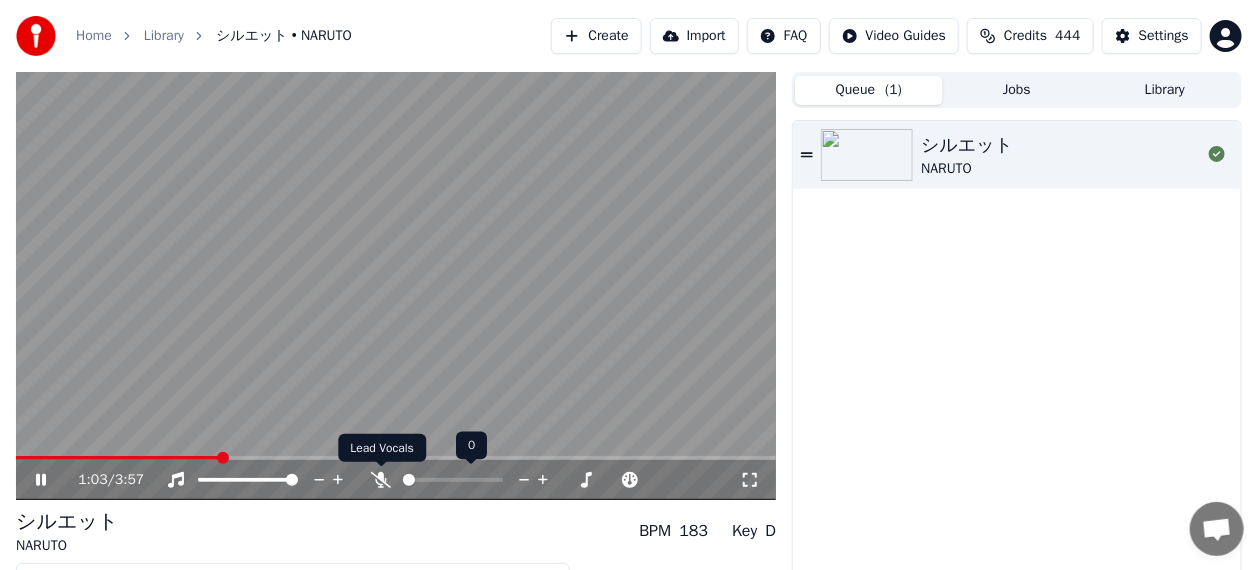 click 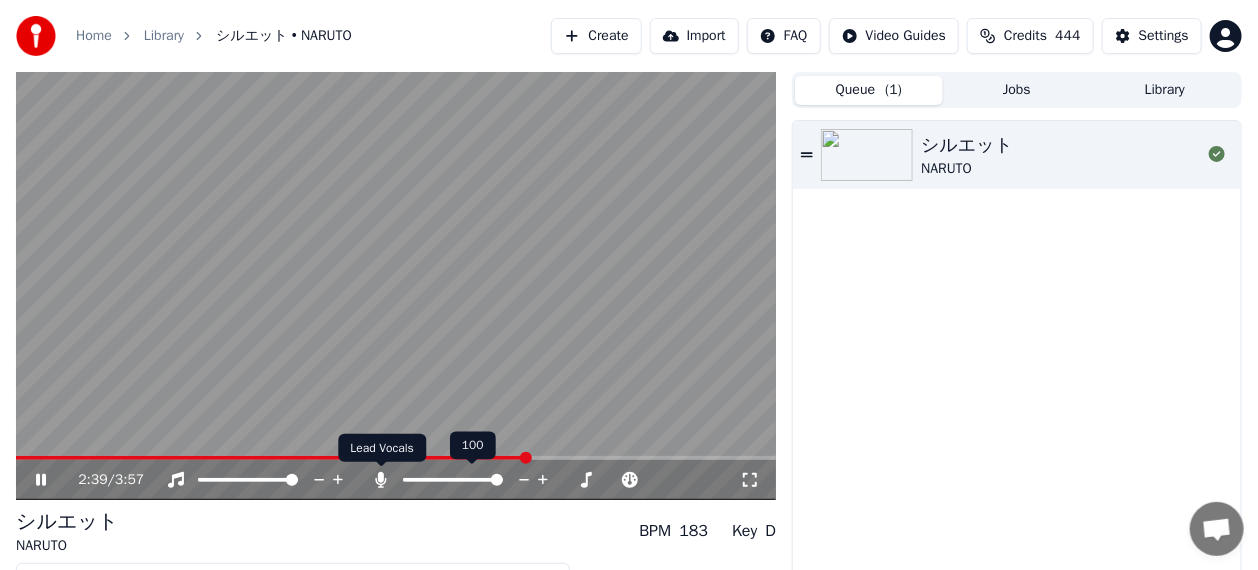 click 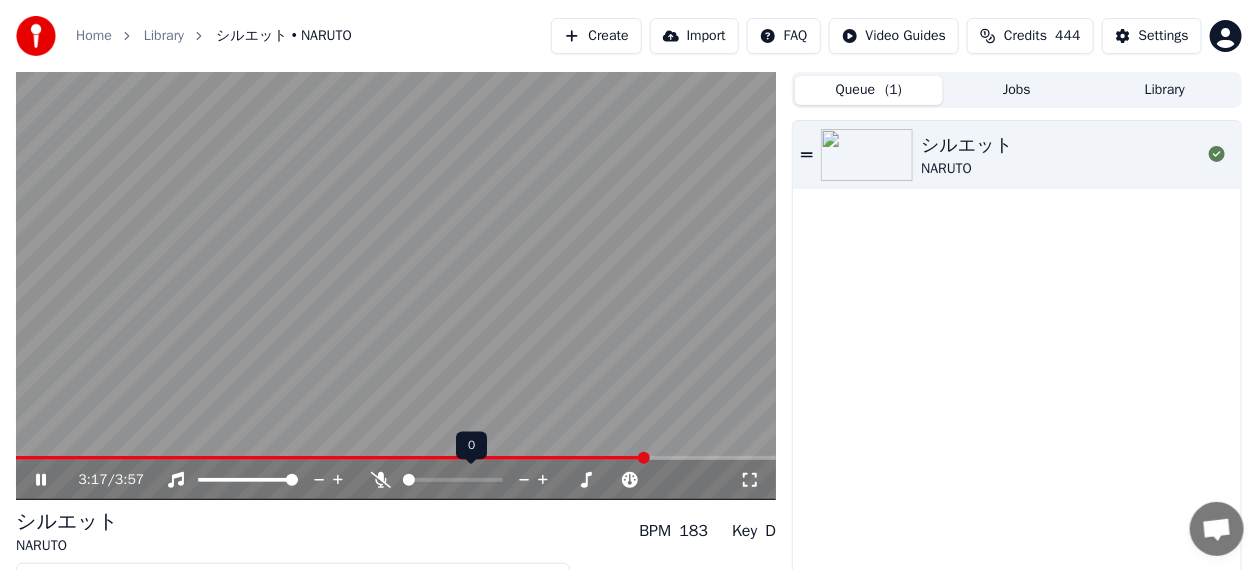 click 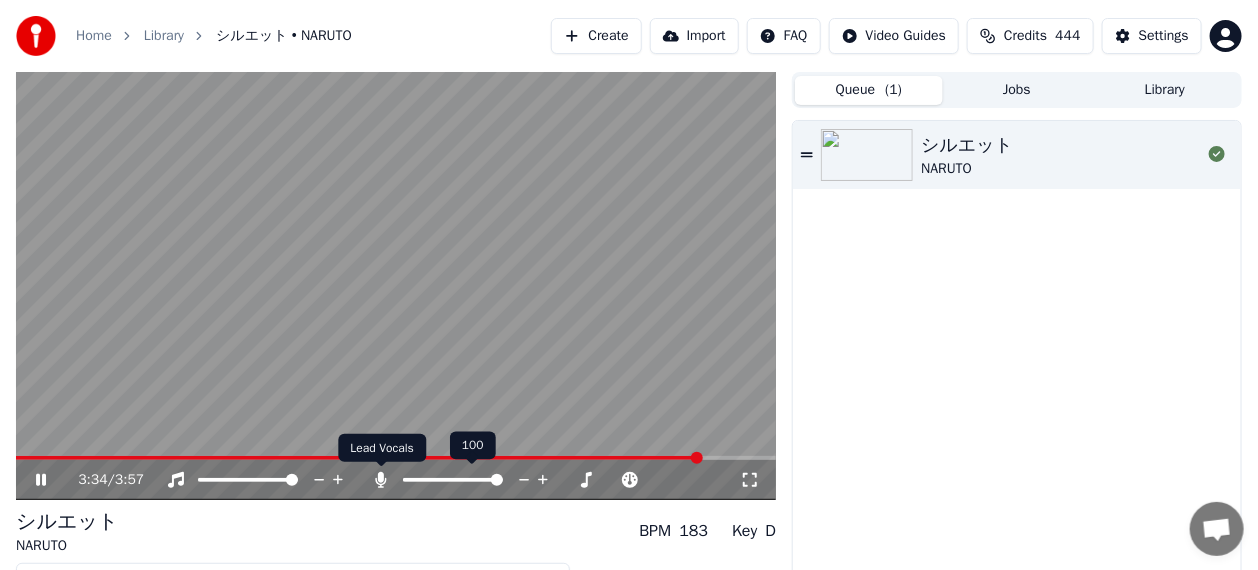 click 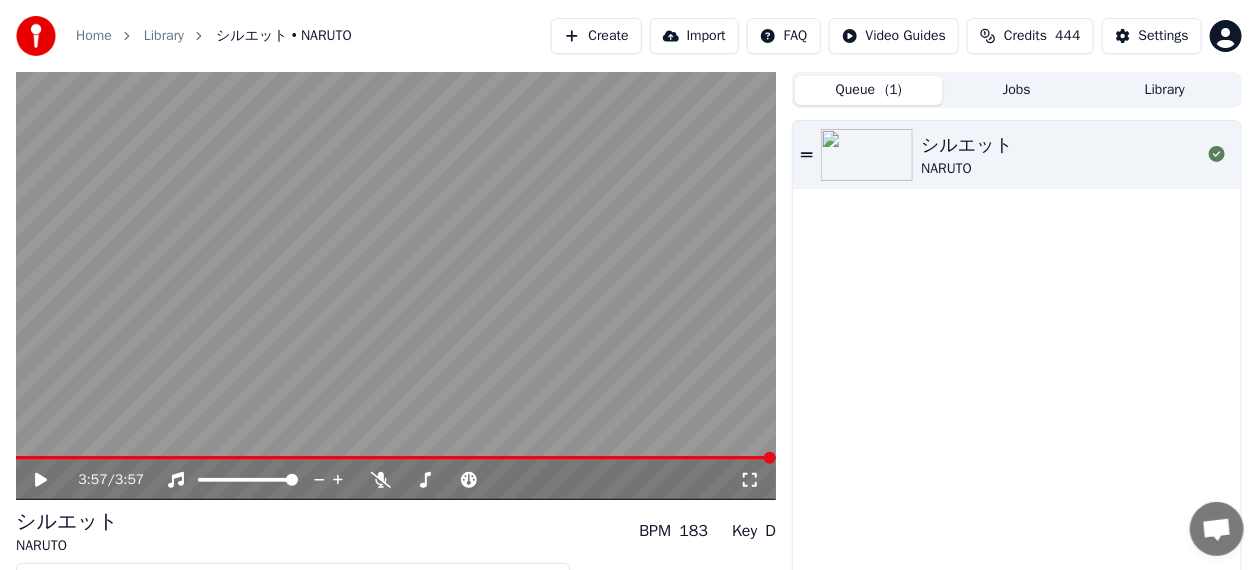 click on "Create" at bounding box center [596, 36] 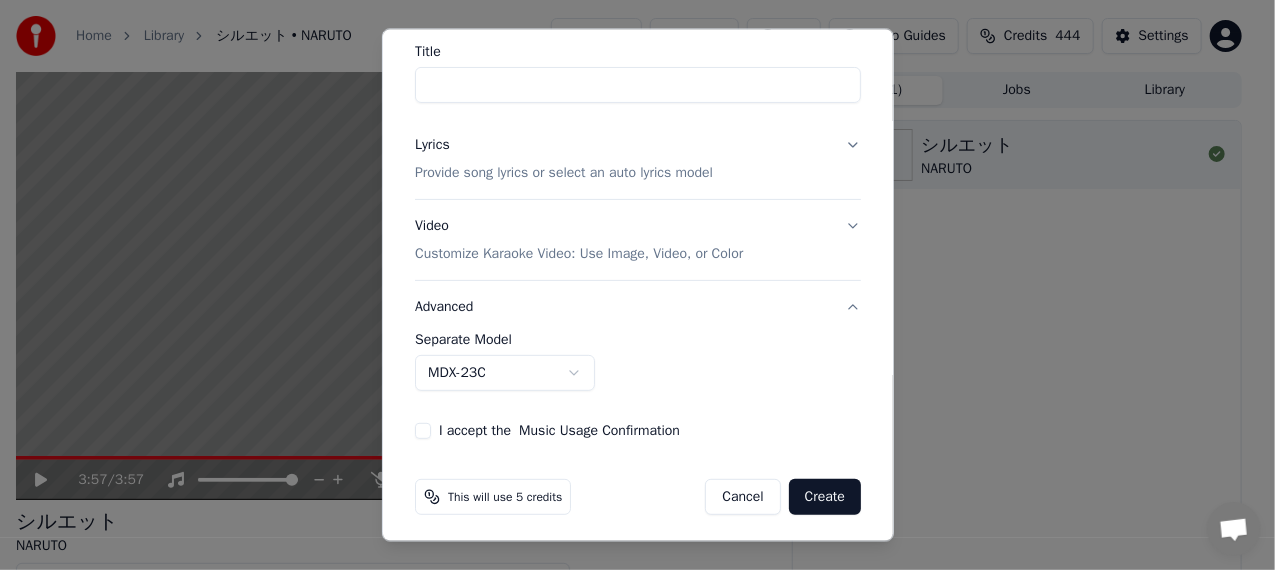 scroll, scrollTop: 167, scrollLeft: 0, axis: vertical 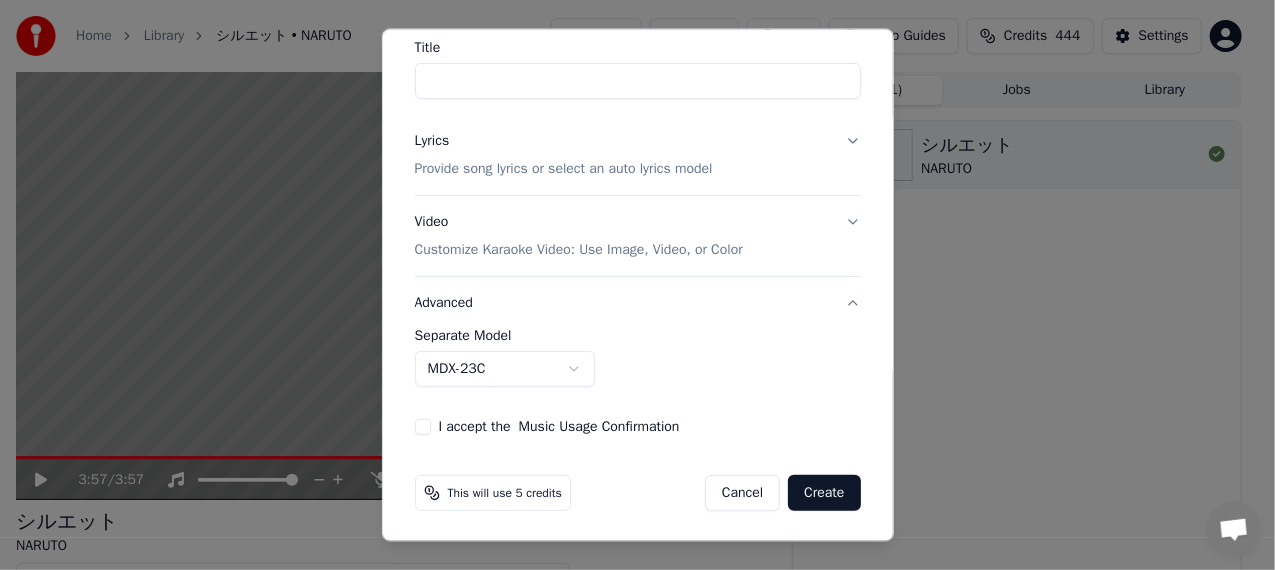 click on "Lyrics Provide song lyrics or select an auto lyrics model" at bounding box center [638, 155] 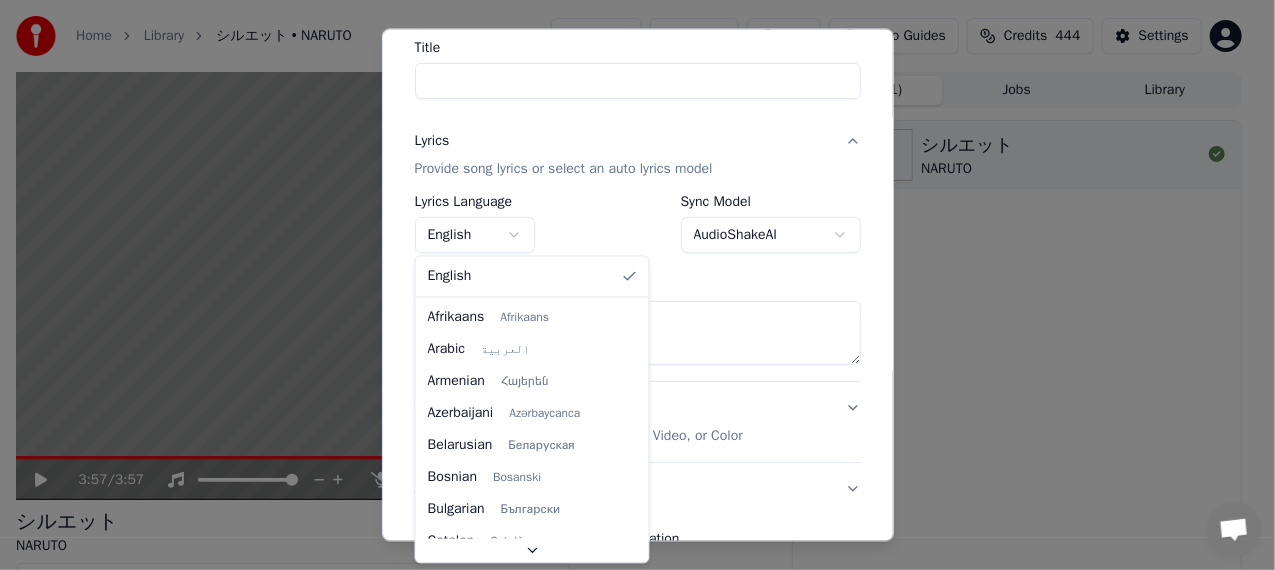 click on "**********" at bounding box center [629, 285] 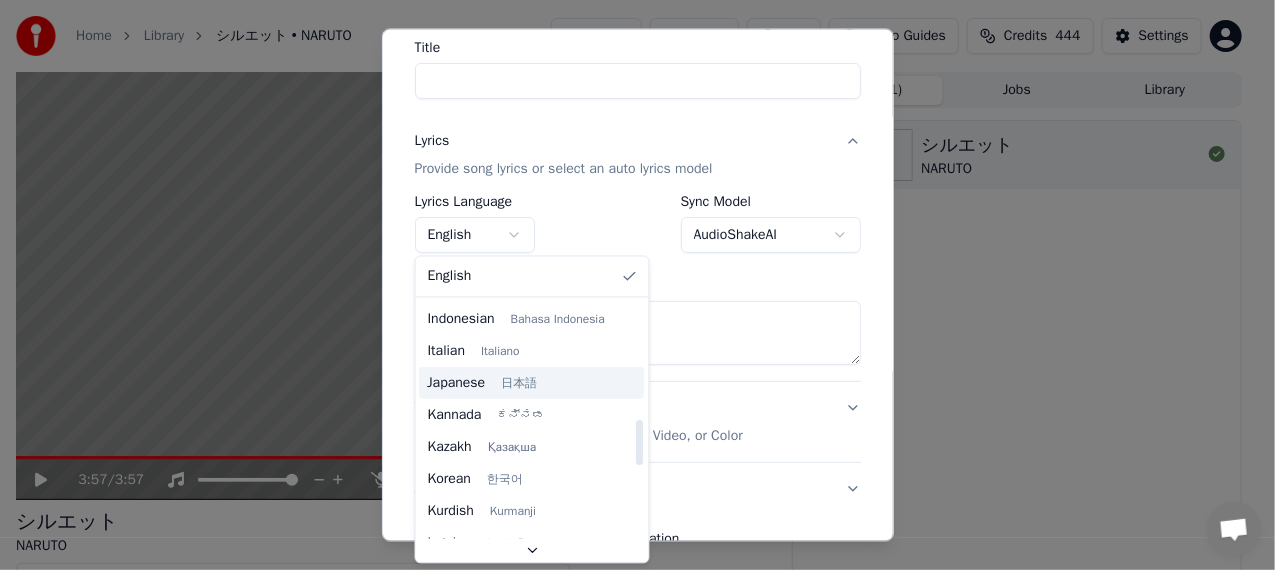 scroll, scrollTop: 800, scrollLeft: 0, axis: vertical 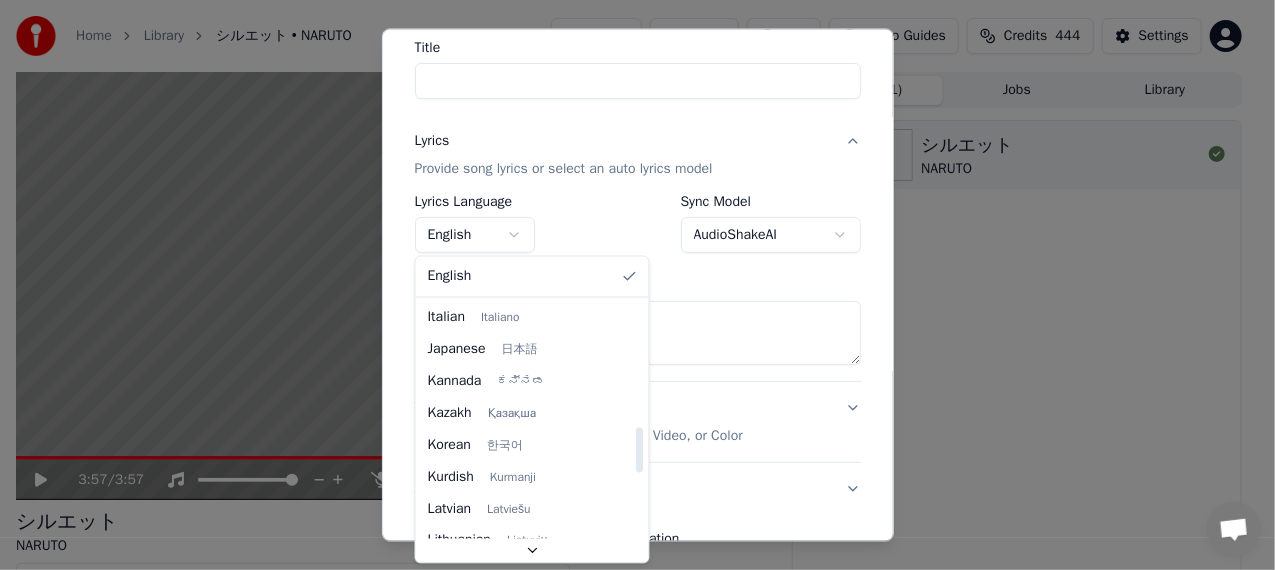 select on "**" 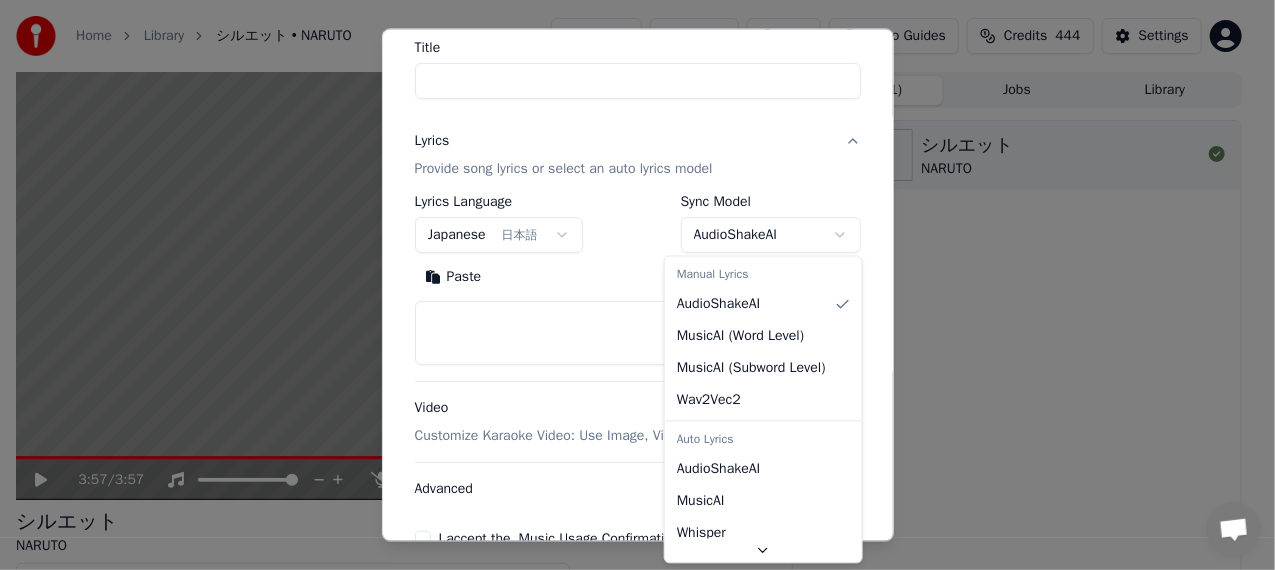 click on "**********" at bounding box center [629, 285] 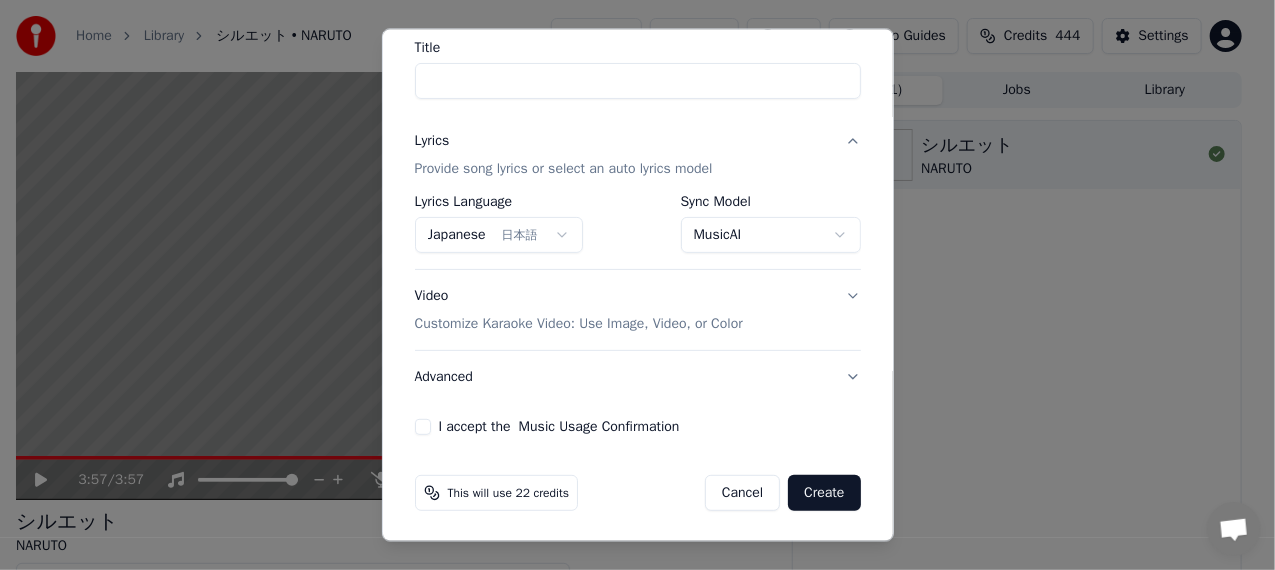 click on "Advanced" at bounding box center (638, 376) 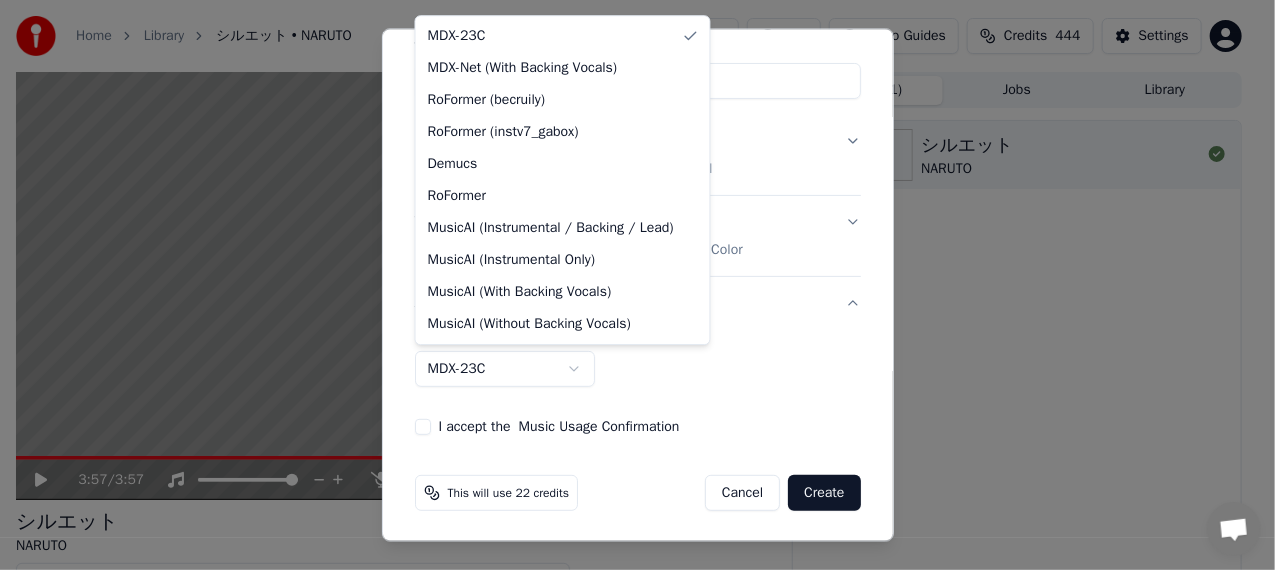 click on "**********" at bounding box center (629, 285) 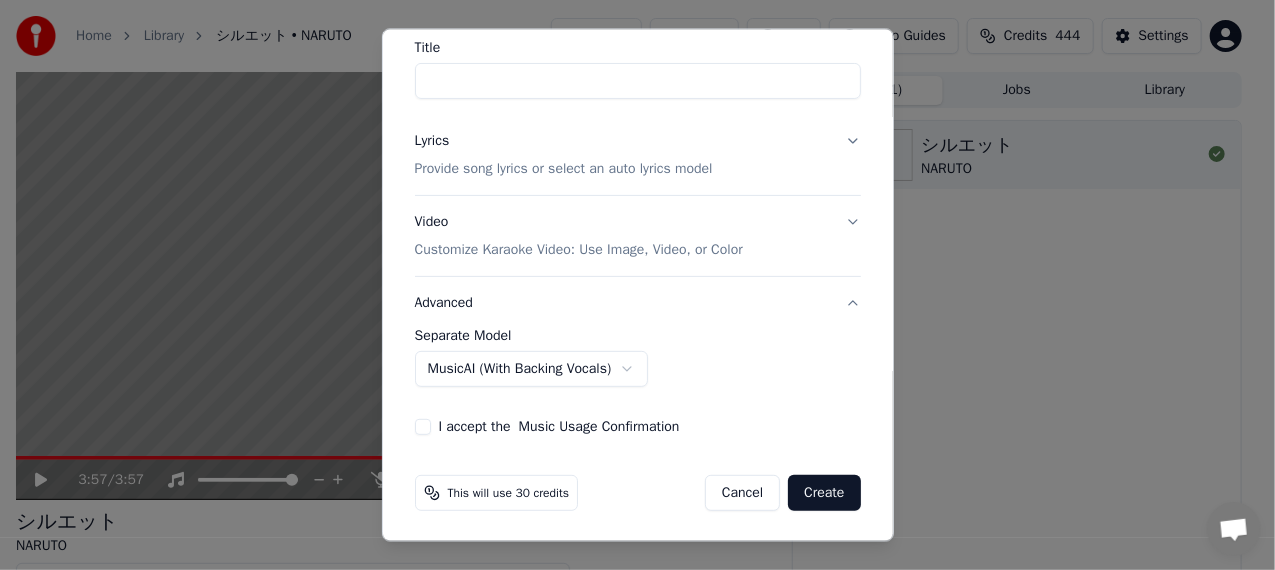 click on "I accept the   Music Usage Confirmation" at bounding box center (423, 426) 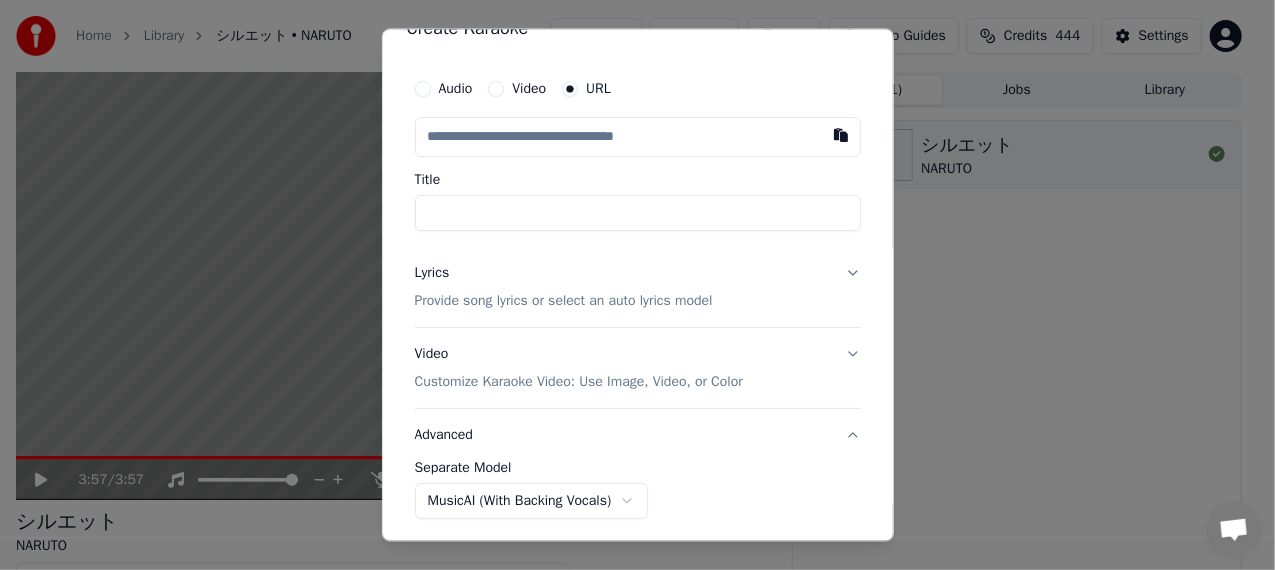 scroll, scrollTop: 0, scrollLeft: 0, axis: both 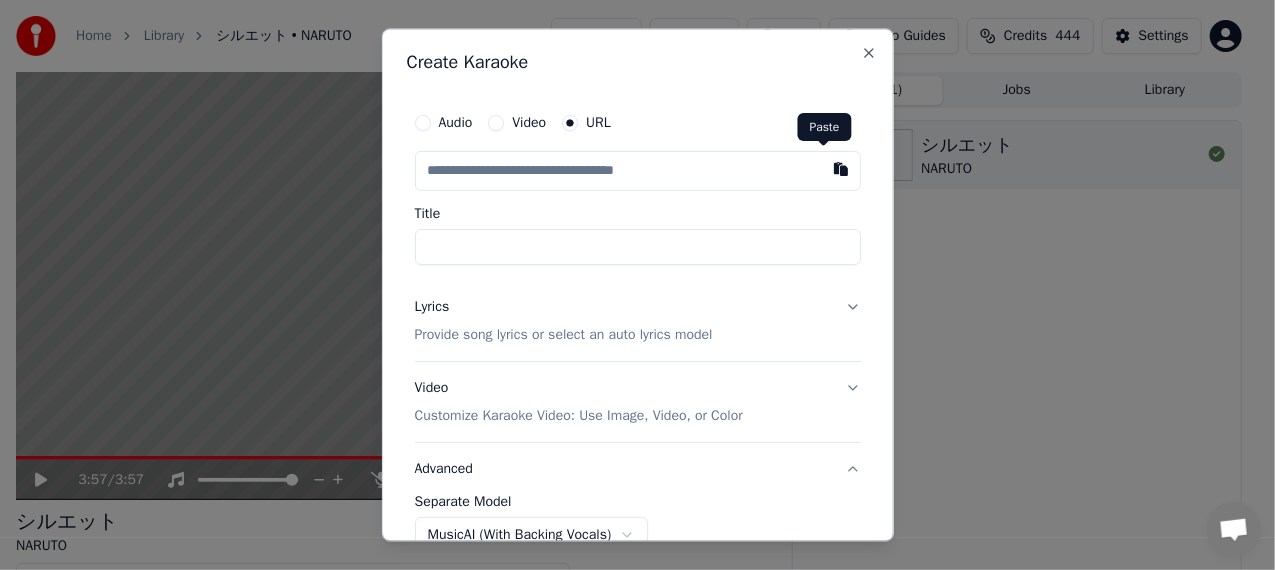 click at bounding box center [841, 170] 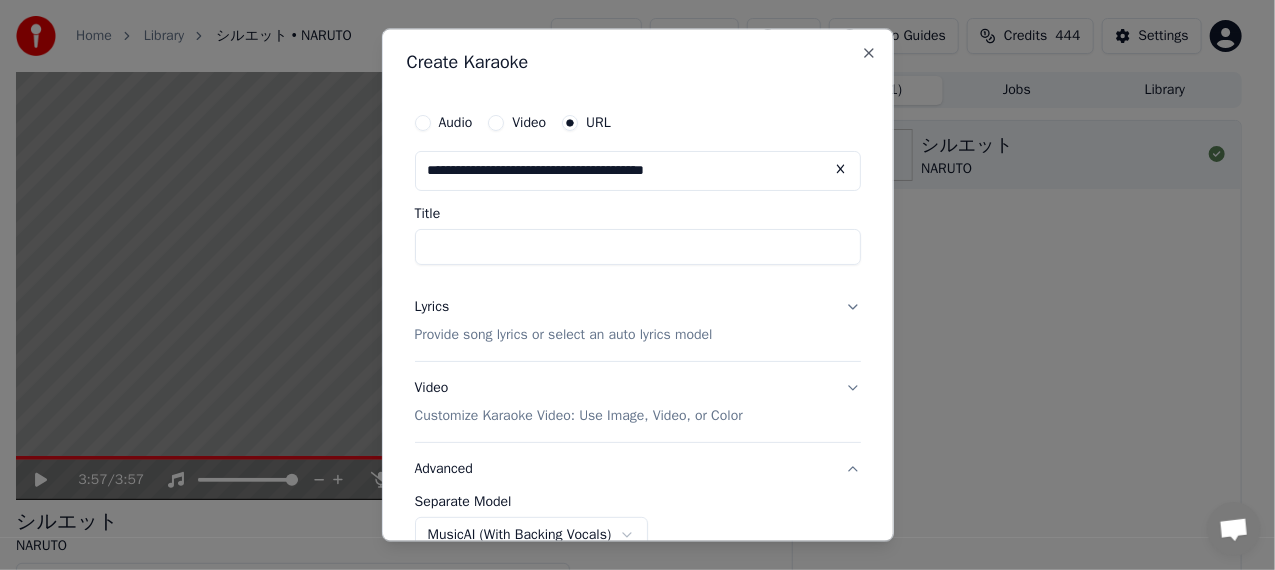 type on "**********" 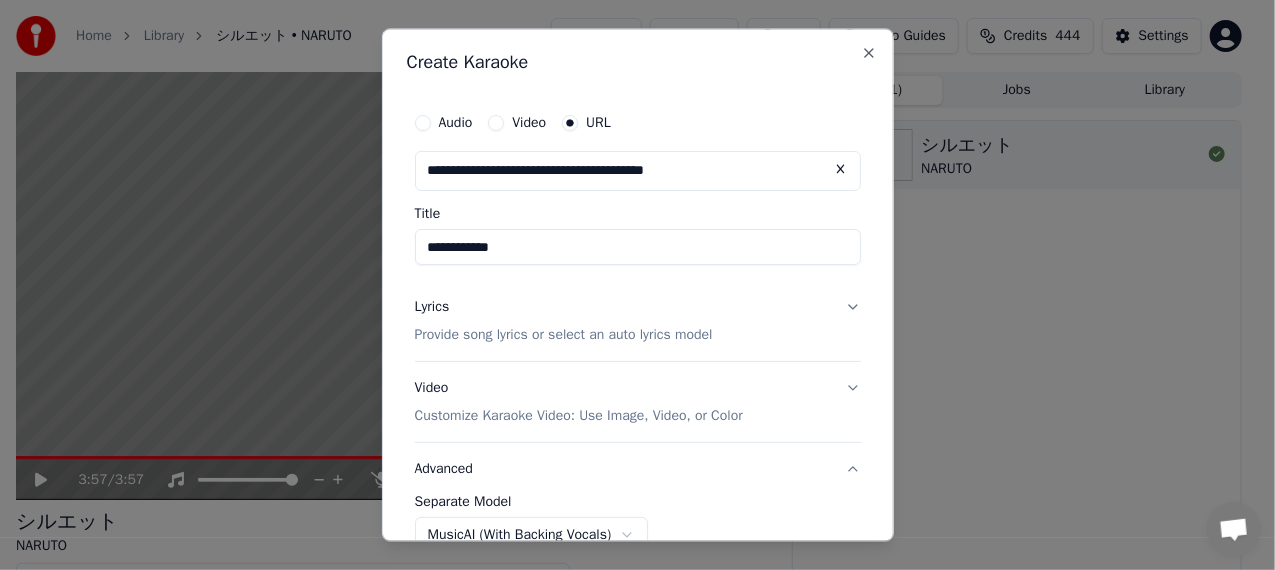 click on "Lyrics Provide song lyrics or select an auto lyrics model" at bounding box center [638, 322] 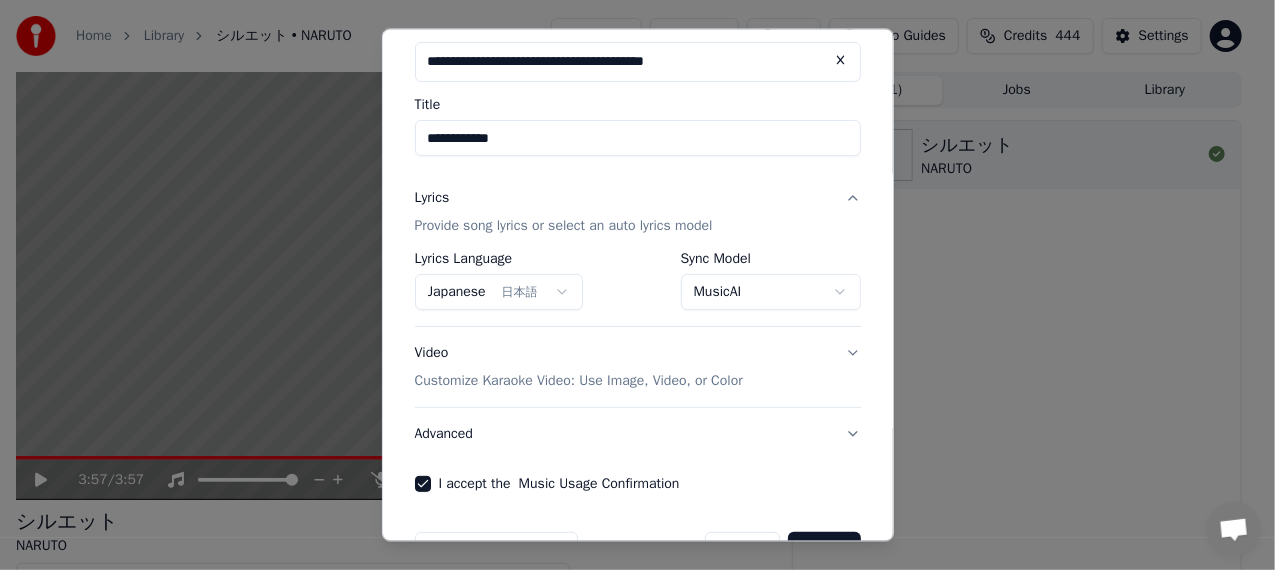 scroll, scrollTop: 167, scrollLeft: 0, axis: vertical 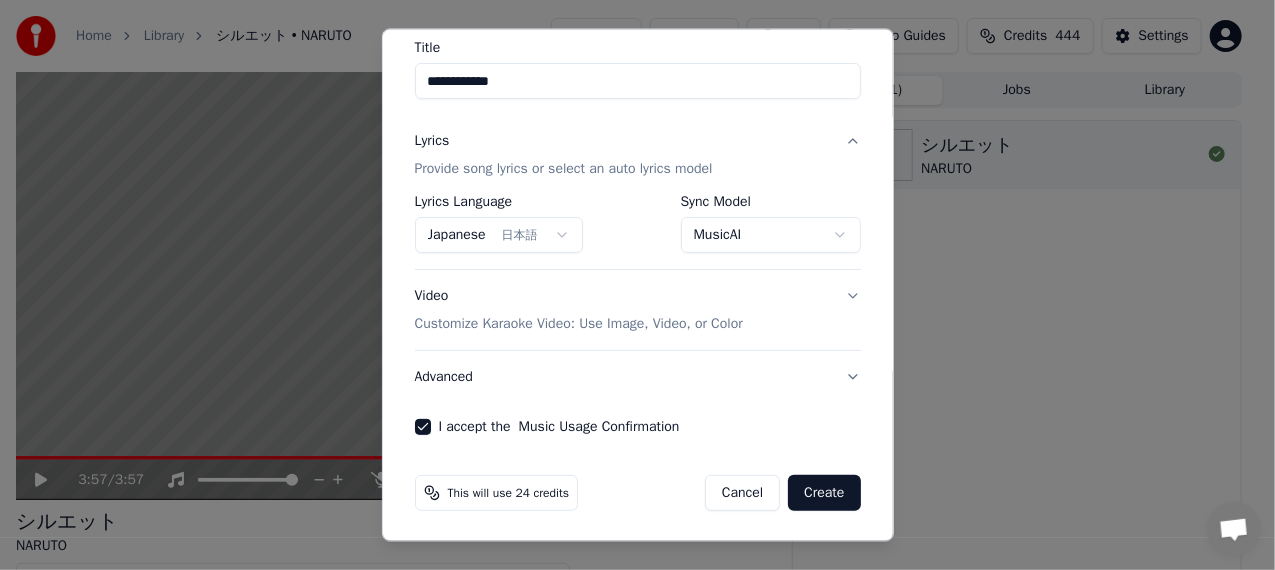 click on "Advanced" at bounding box center [638, 376] 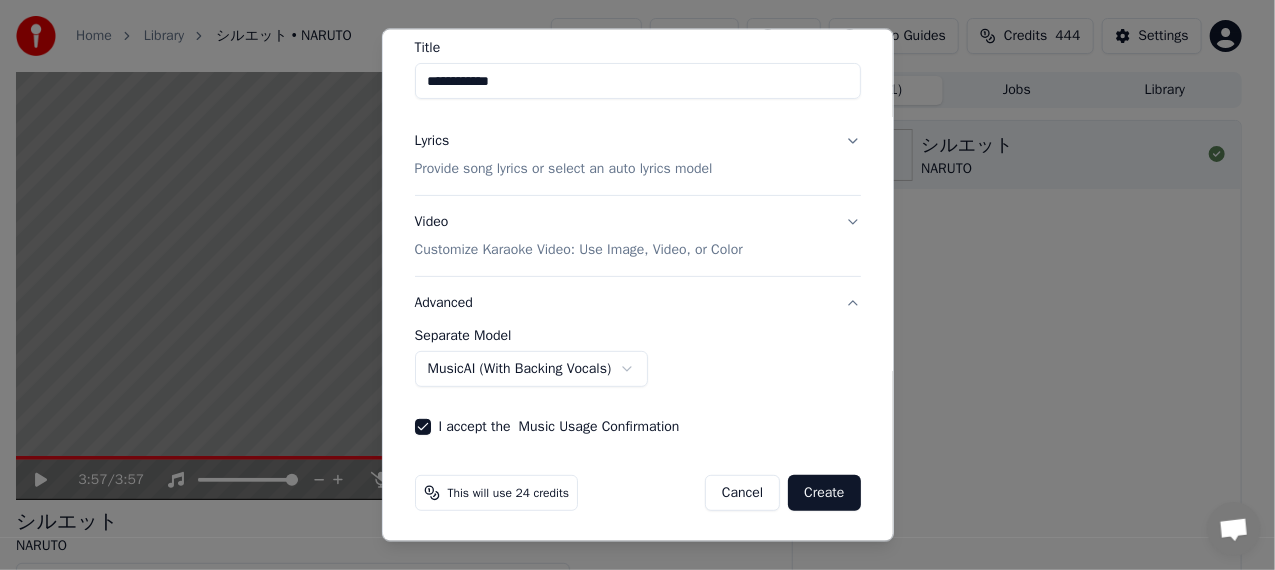 click on "Create" at bounding box center [824, 492] 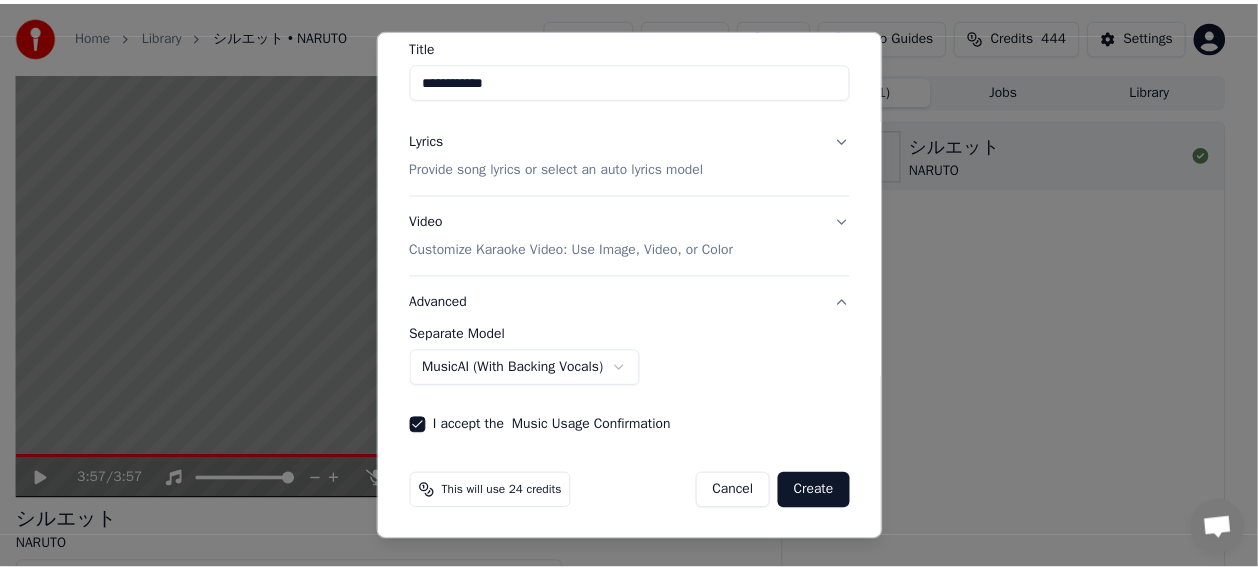 scroll, scrollTop: 166, scrollLeft: 0, axis: vertical 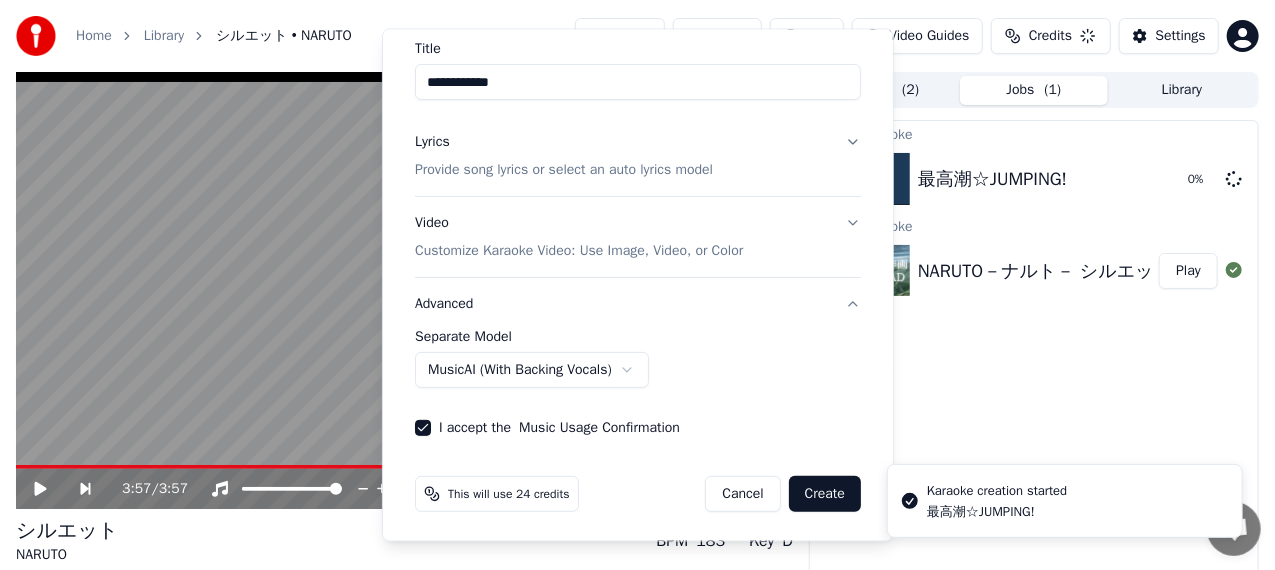select on "******" 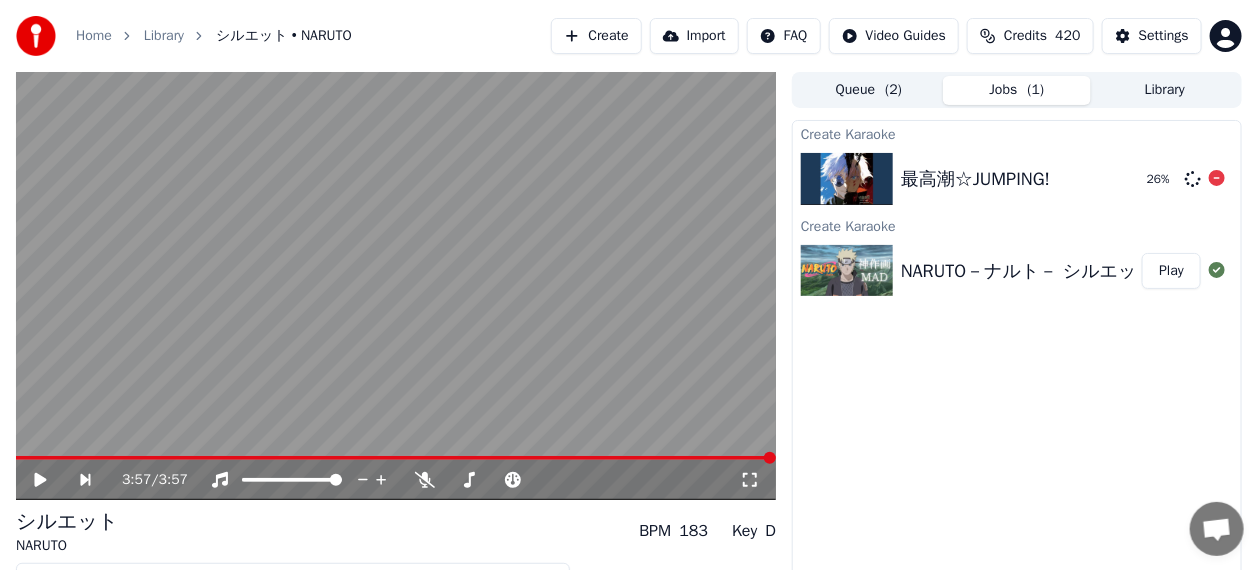 click on "最高潮☆JUMPING!" at bounding box center [975, 179] 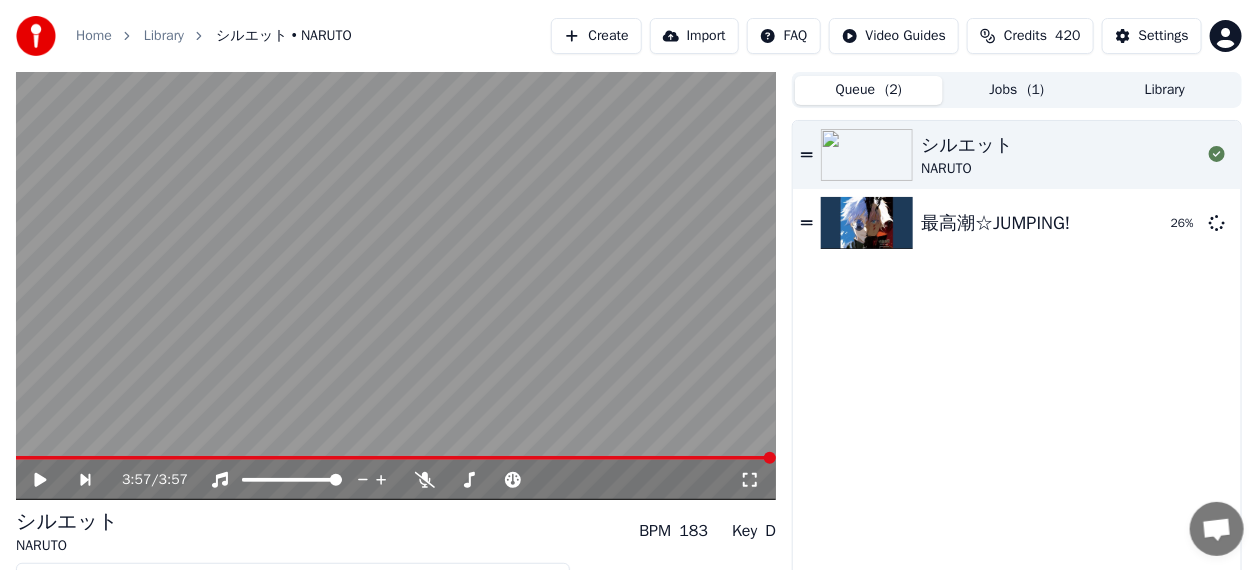 click on "Queue ( 2 )" at bounding box center [869, 90] 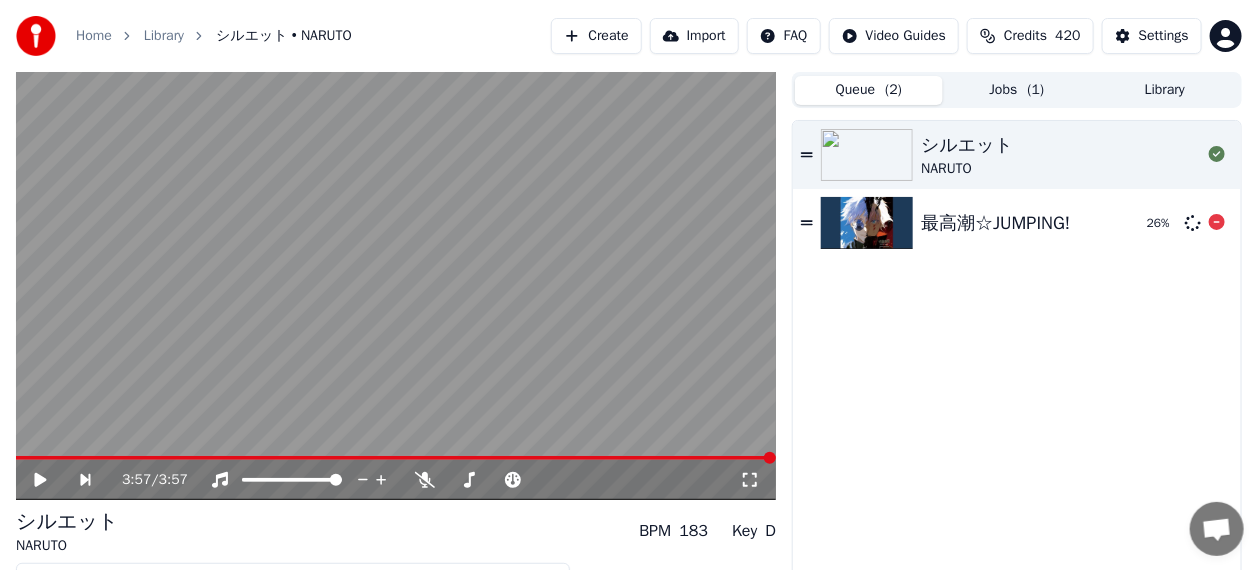 click at bounding box center (867, 223) 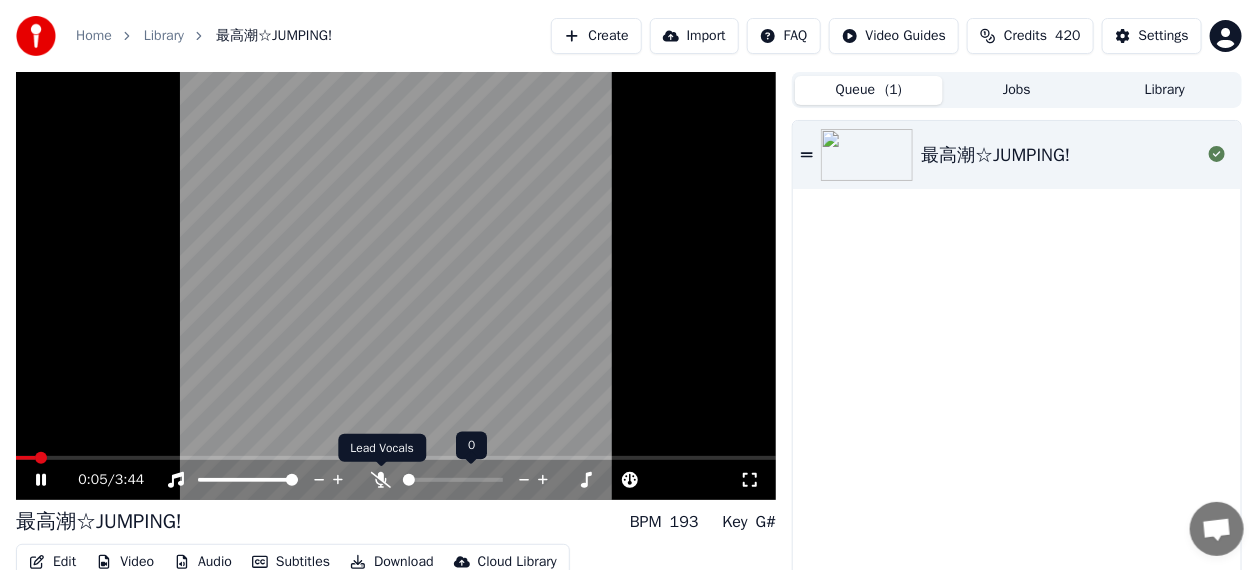 click 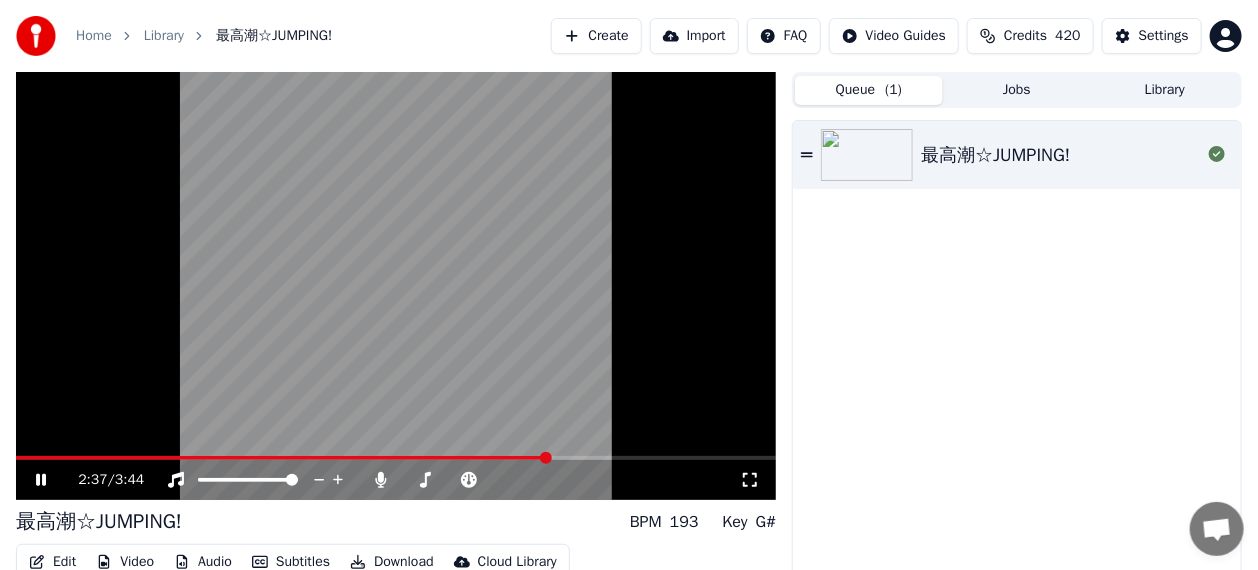 click on "Subtitles" at bounding box center (291, 562) 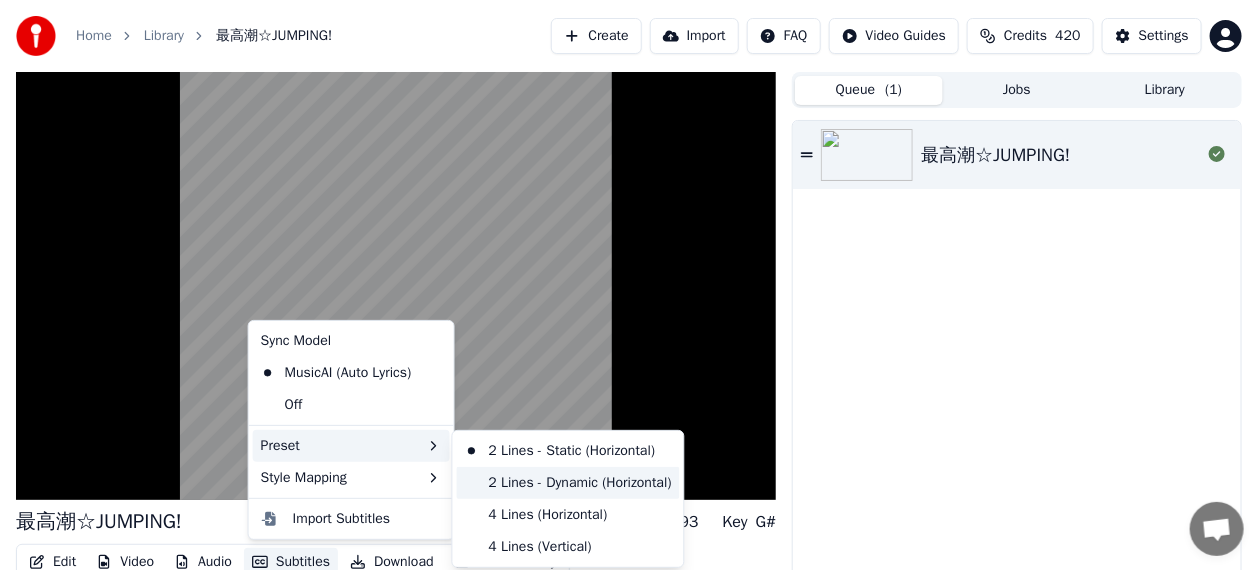 click on "2 Lines - Dynamic (Horizontal)" at bounding box center (568, 483) 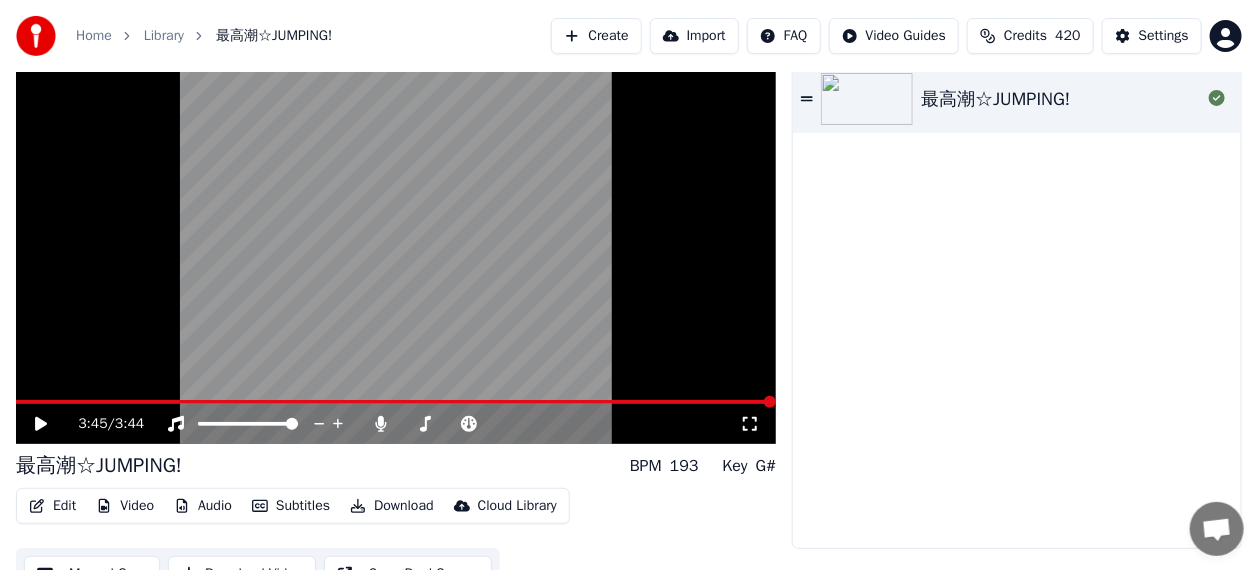 scroll, scrollTop: 85, scrollLeft: 0, axis: vertical 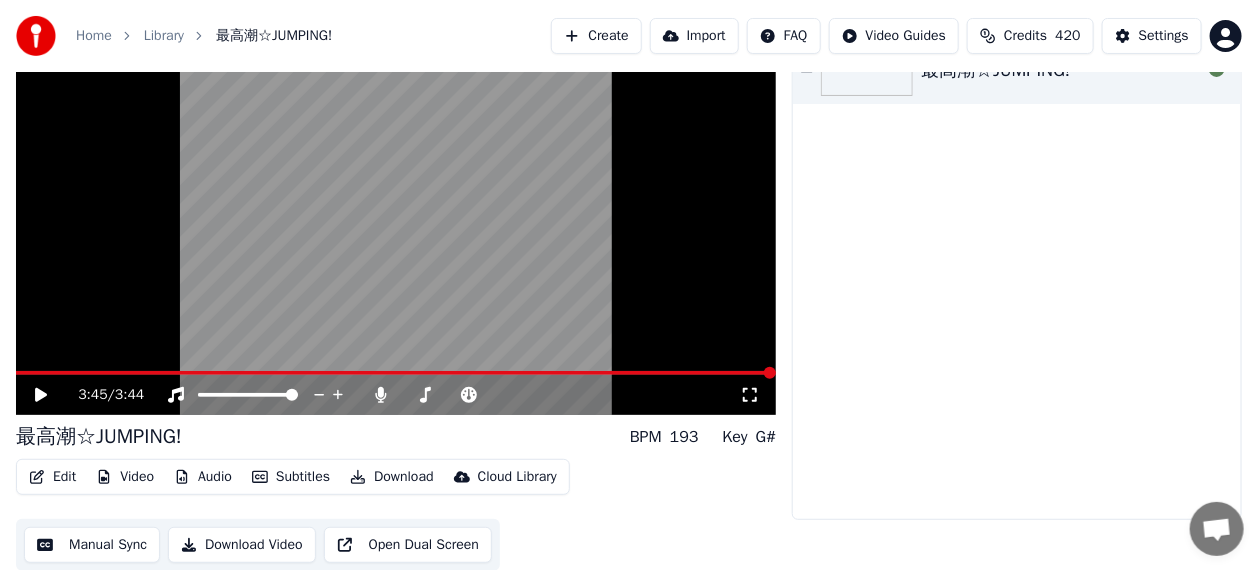 click on "Edit" at bounding box center [52, 477] 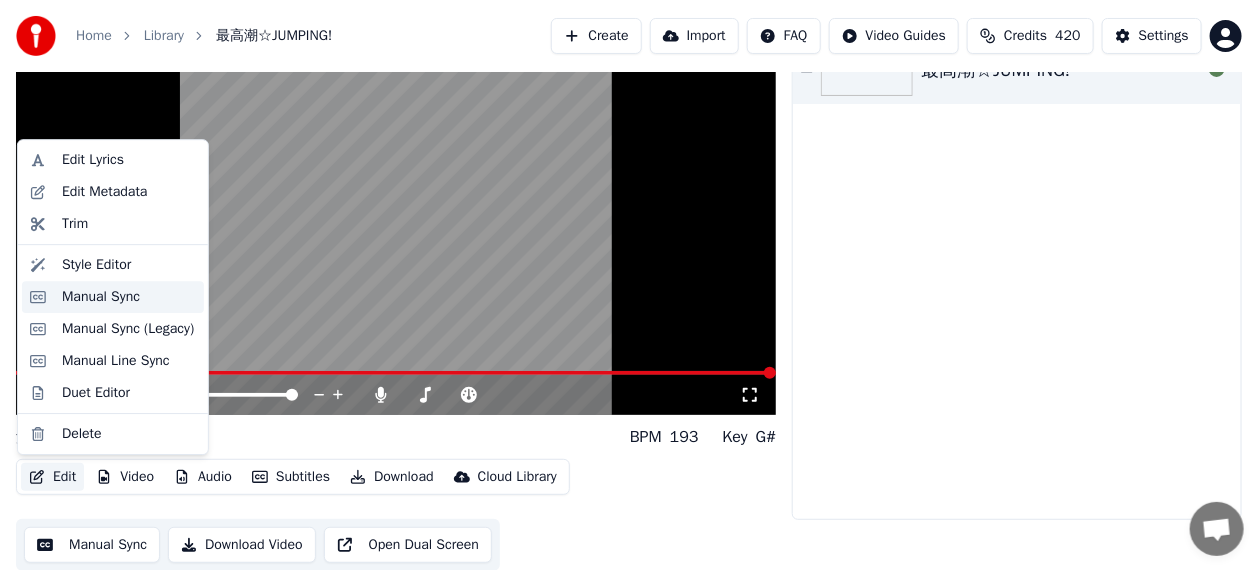 click on "Manual Sync" at bounding box center [113, 297] 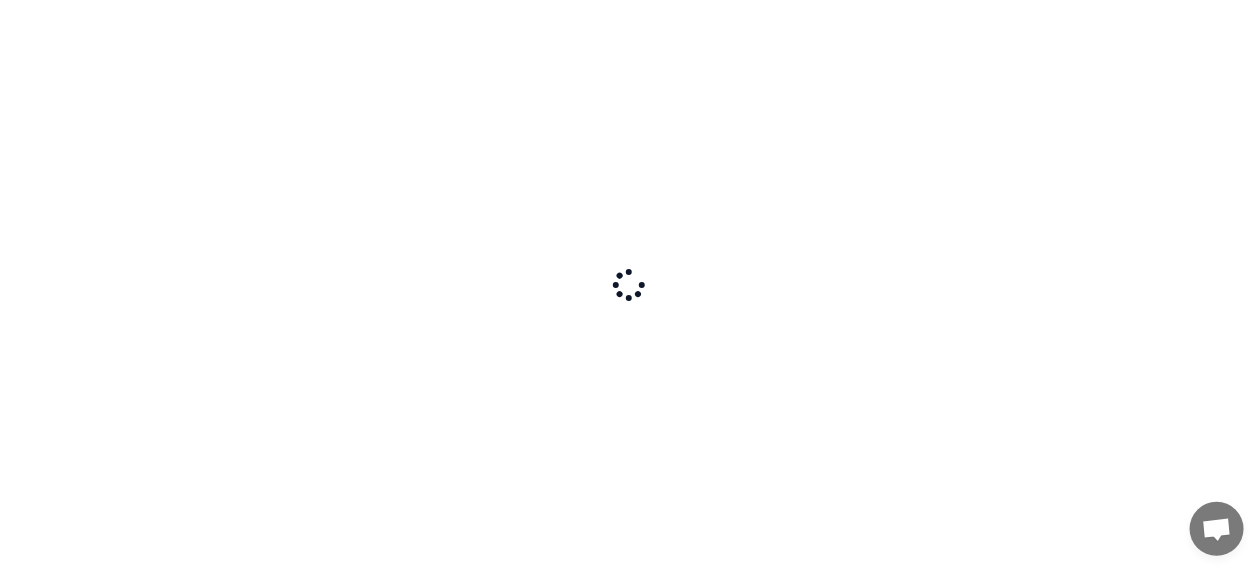 scroll, scrollTop: 0, scrollLeft: 0, axis: both 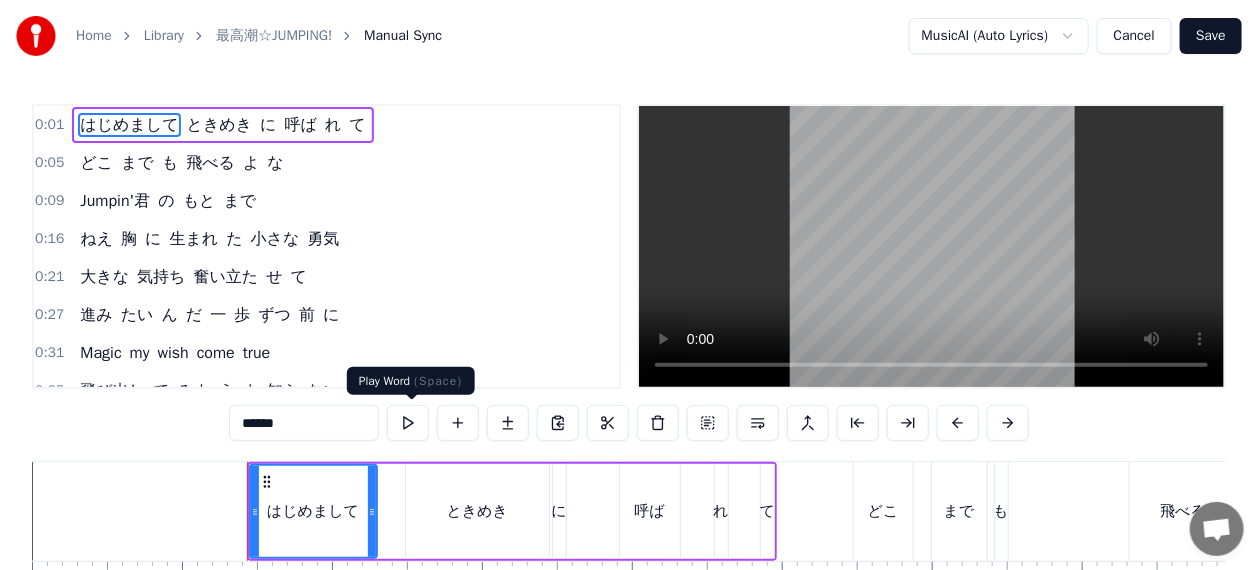 click at bounding box center [408, 423] 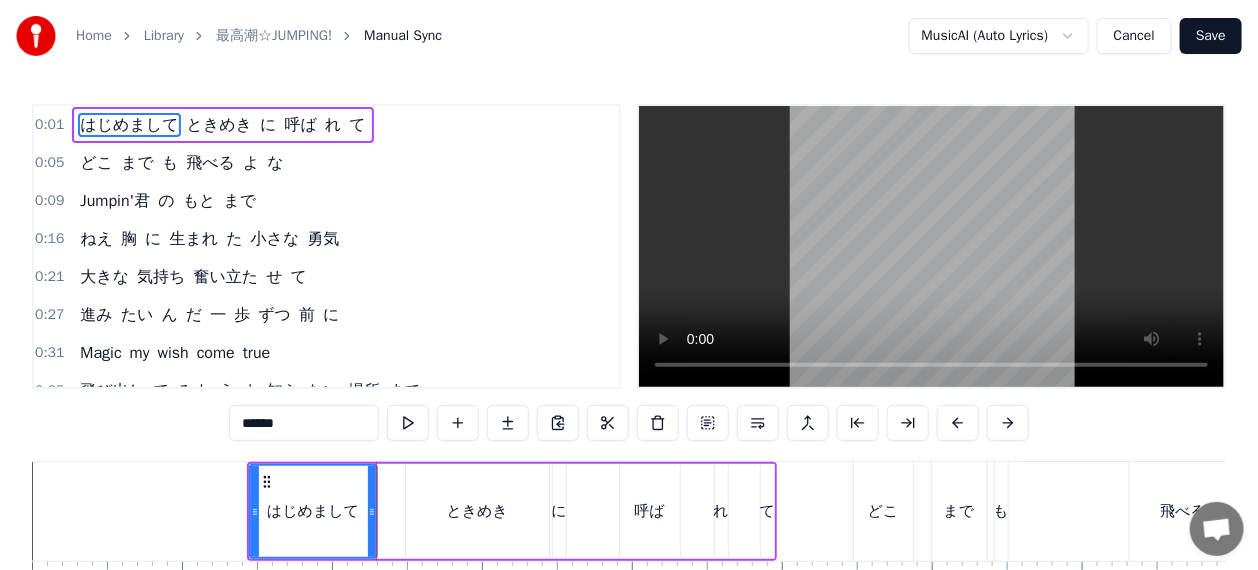 click on "どこ まで も 飛べる よ な" at bounding box center (181, 163) 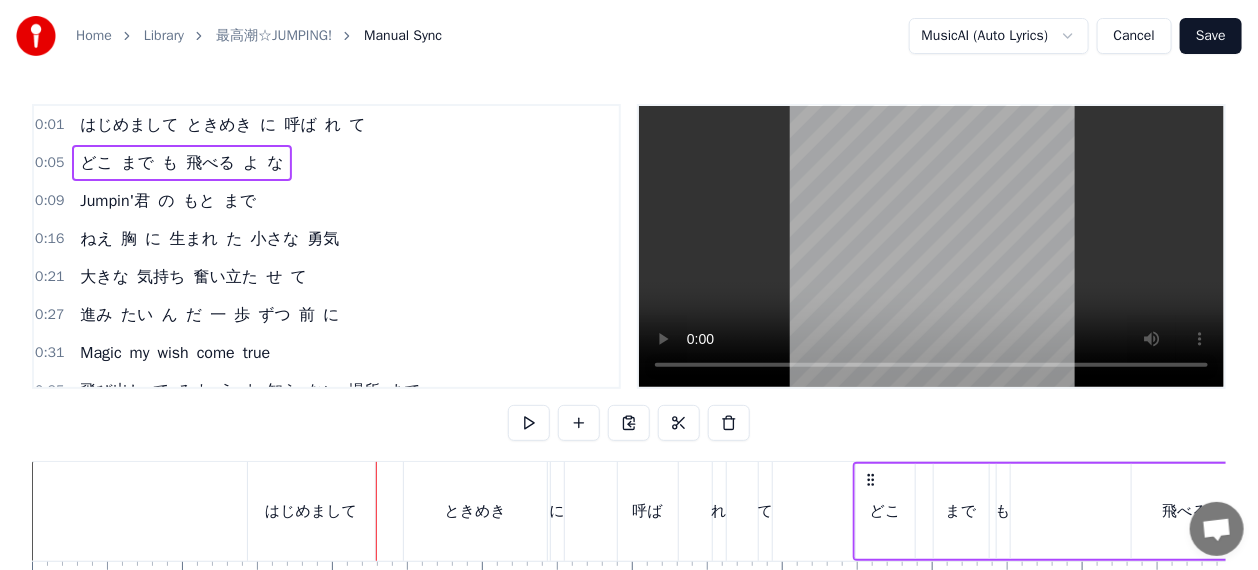 click on "に" at bounding box center [331, 315] 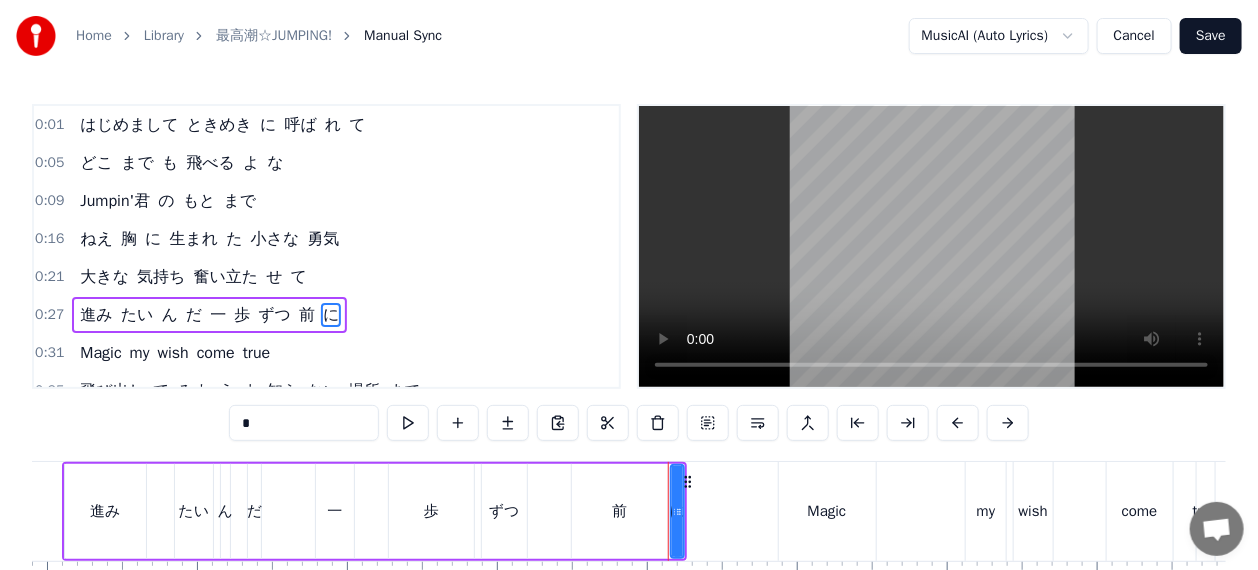 scroll, scrollTop: 0, scrollLeft: 4570, axis: horizontal 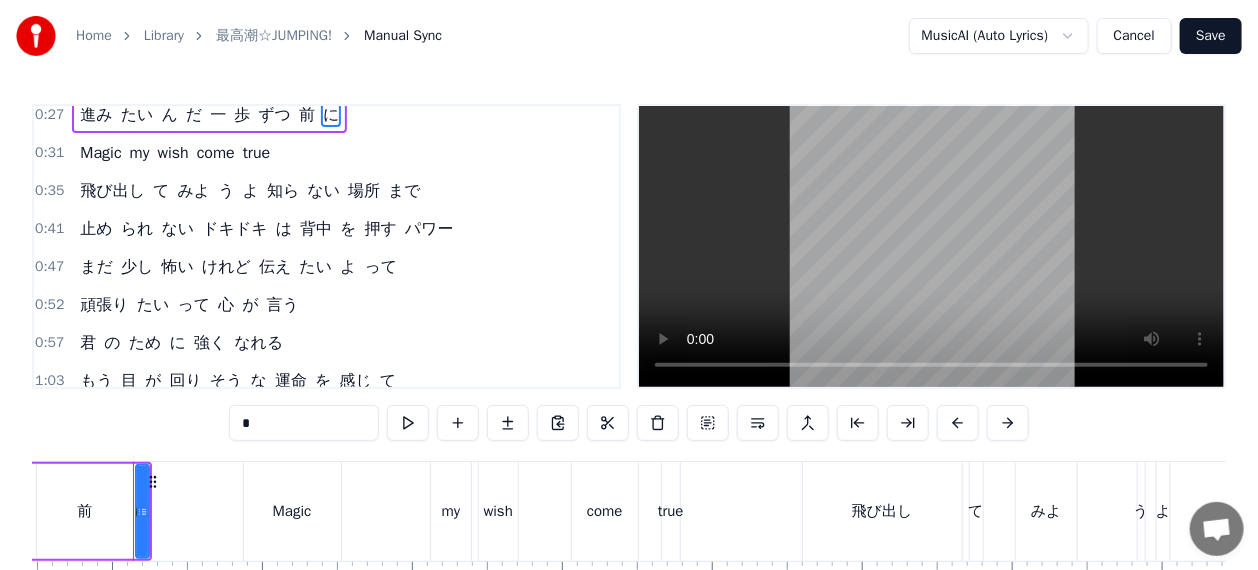 click on "0:47" at bounding box center (49, 267) 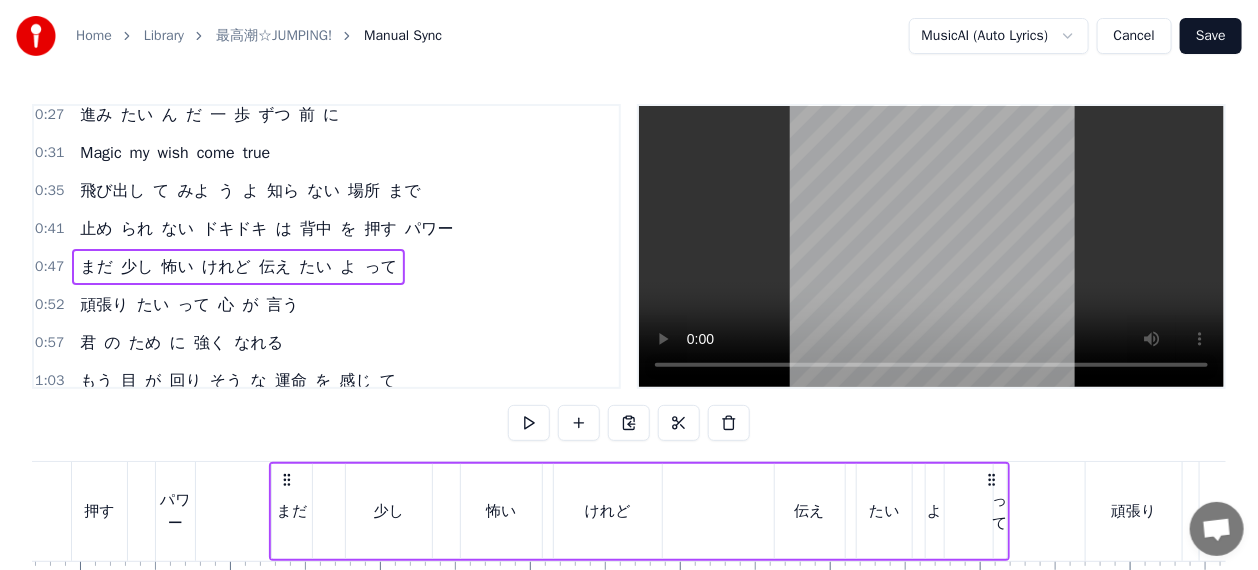 scroll, scrollTop: 0, scrollLeft: 6988, axis: horizontal 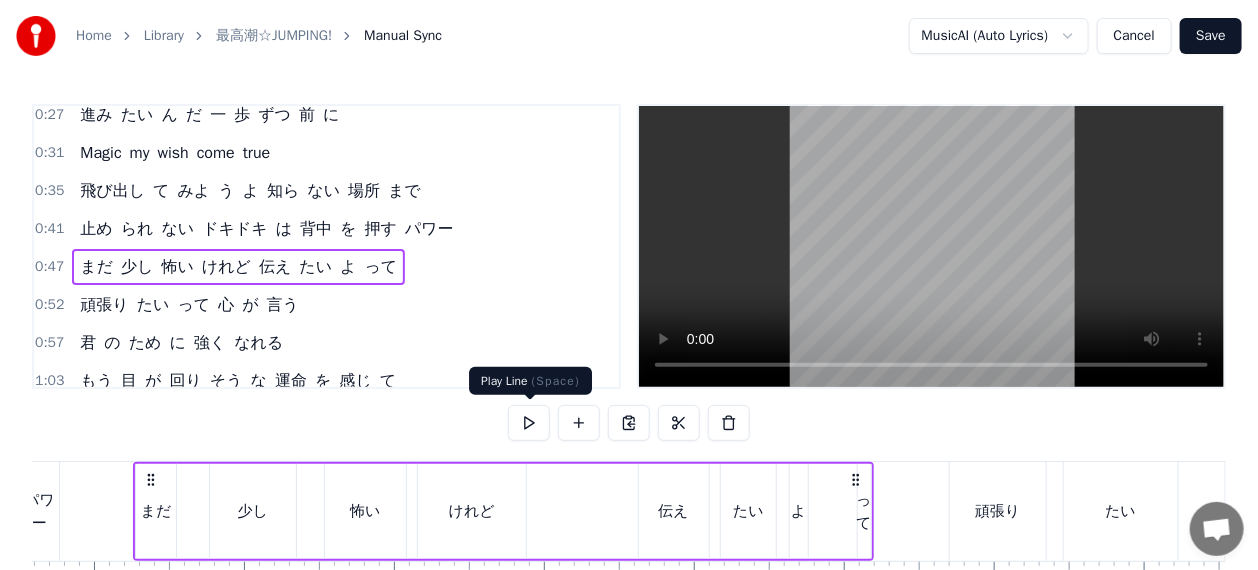 click at bounding box center (529, 423) 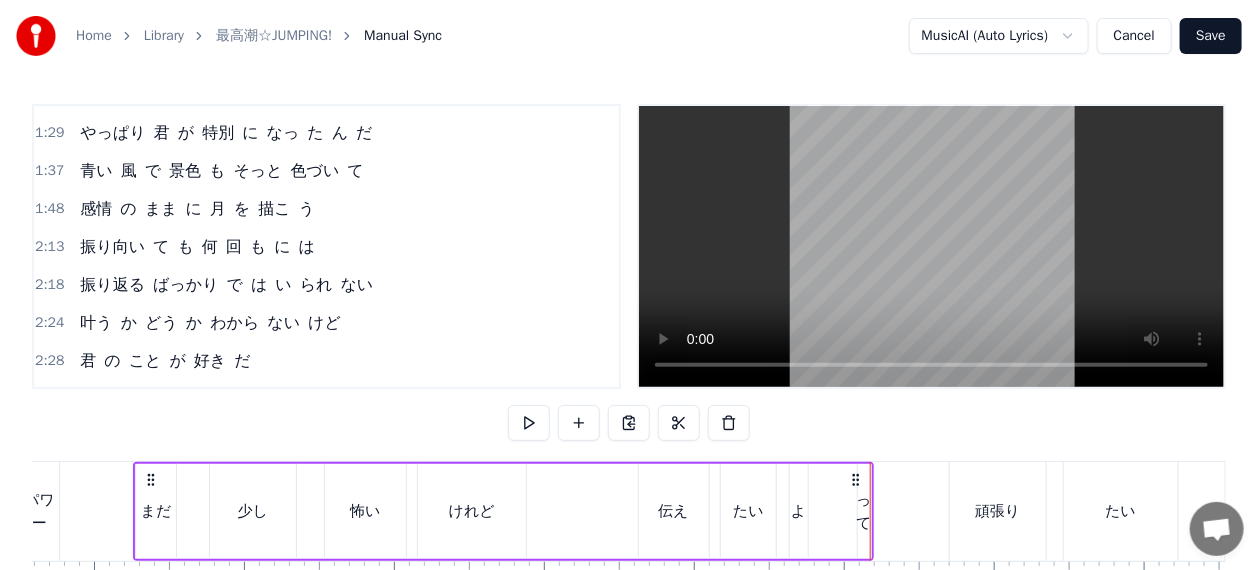 scroll, scrollTop: 500, scrollLeft: 0, axis: vertical 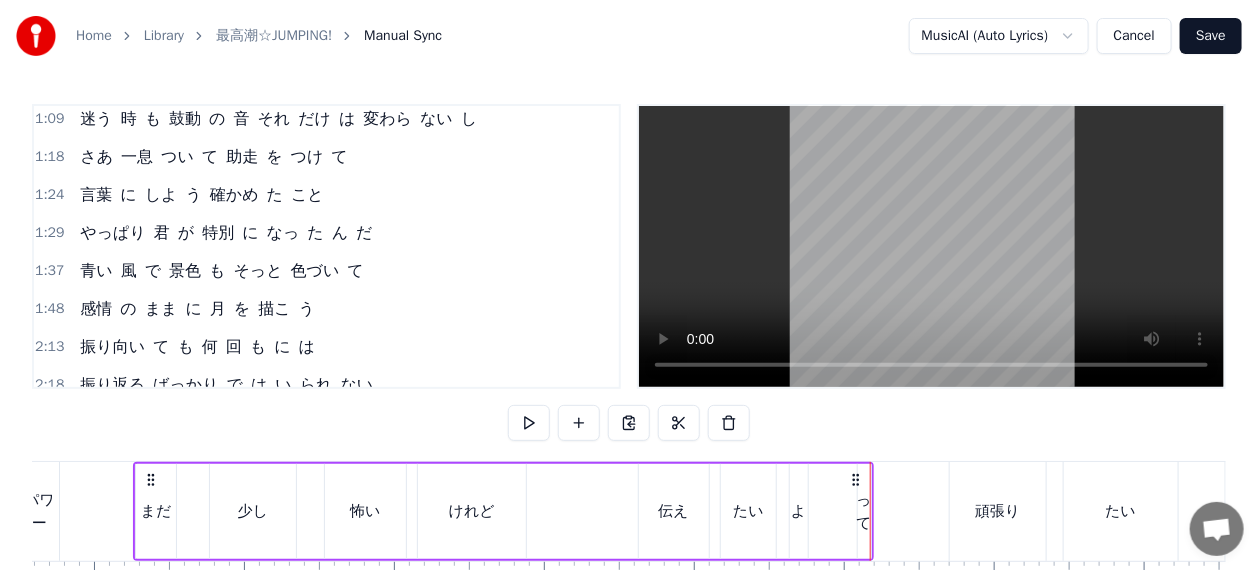 click on "1:37" at bounding box center (49, 271) 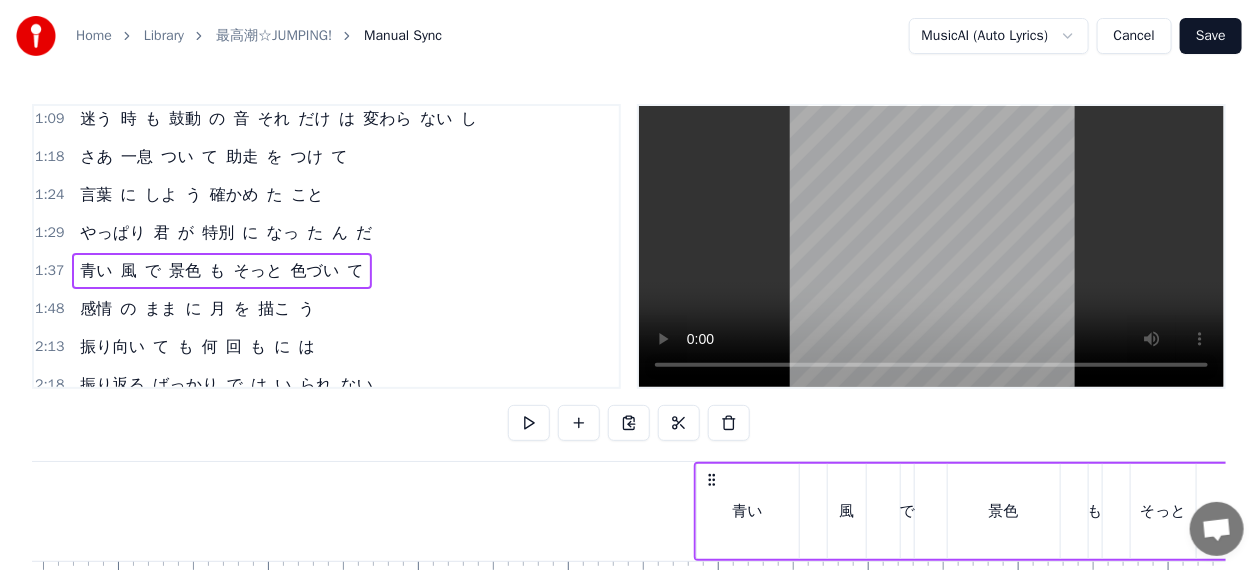scroll, scrollTop: 0, scrollLeft: 14575, axis: horizontal 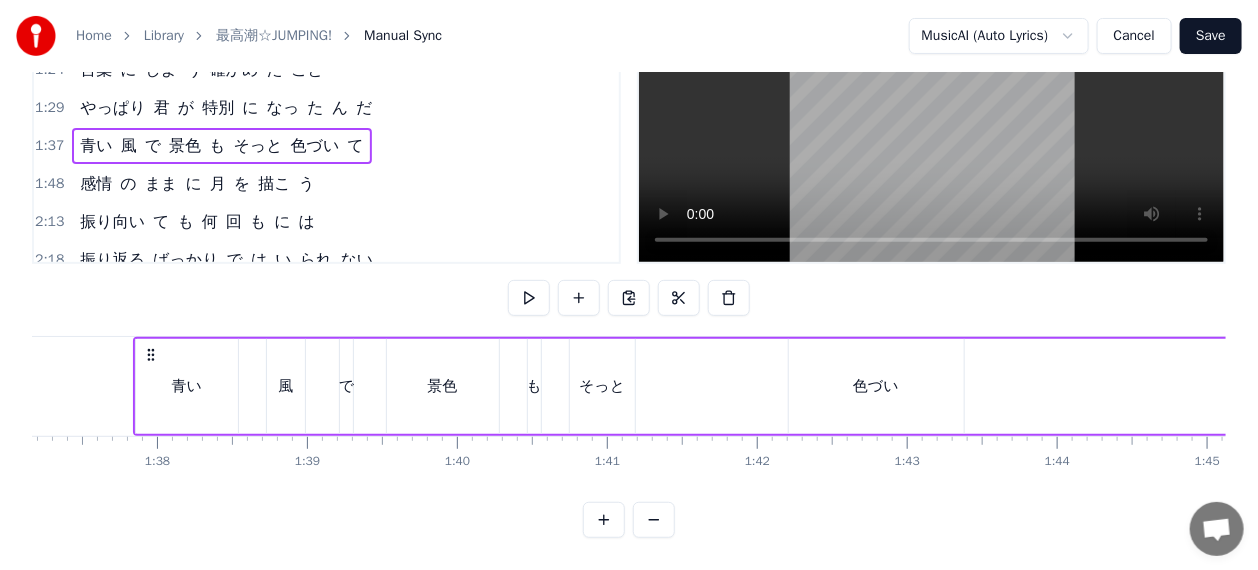 drag, startPoint x: 583, startPoint y: 468, endPoint x: 663, endPoint y: 480, distance: 80.895 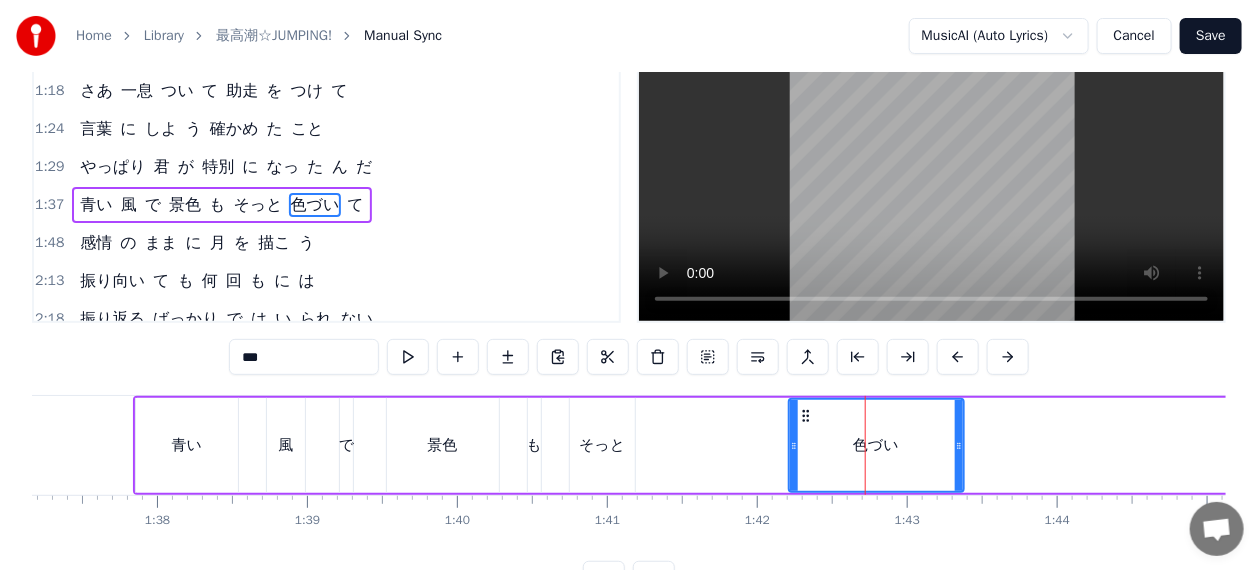 scroll, scrollTop: 0, scrollLeft: 0, axis: both 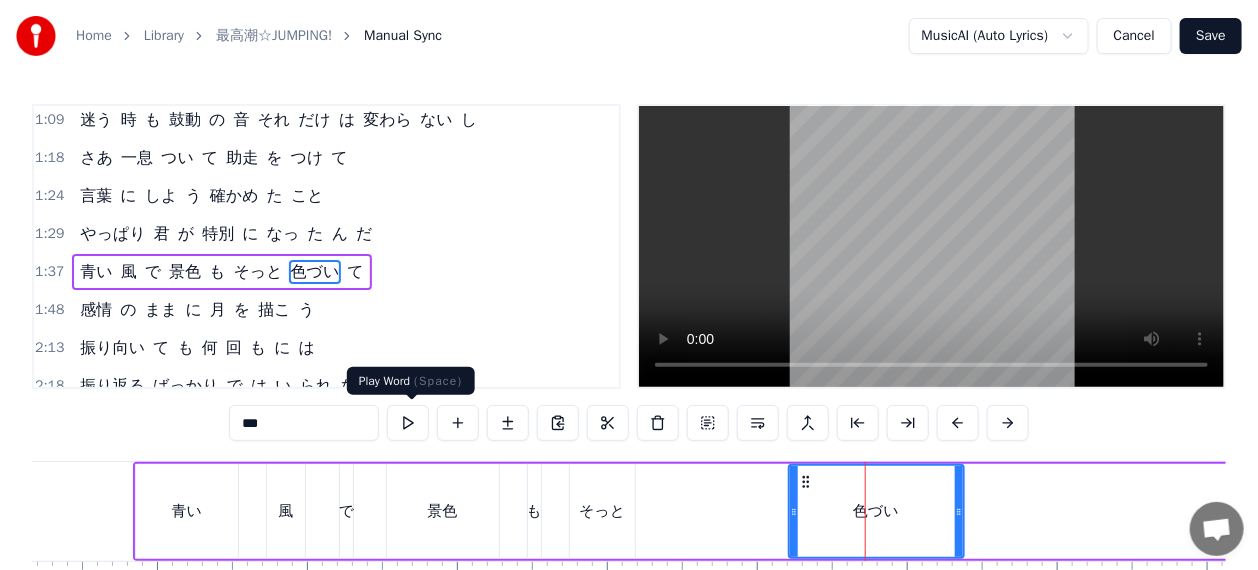 click at bounding box center [408, 423] 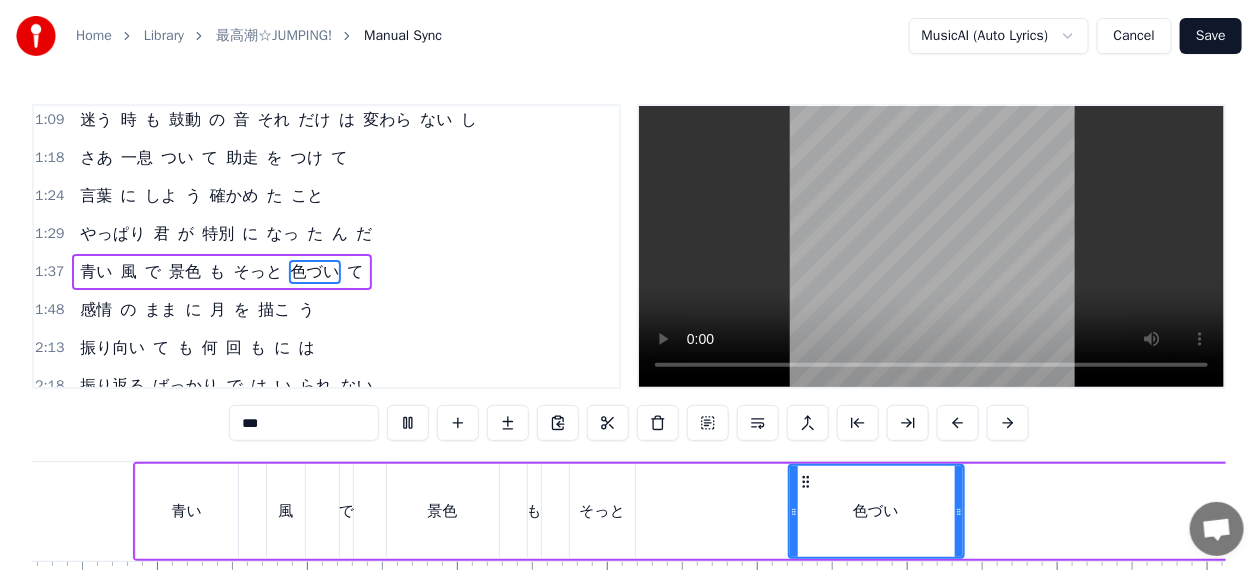 click at bounding box center [408, 423] 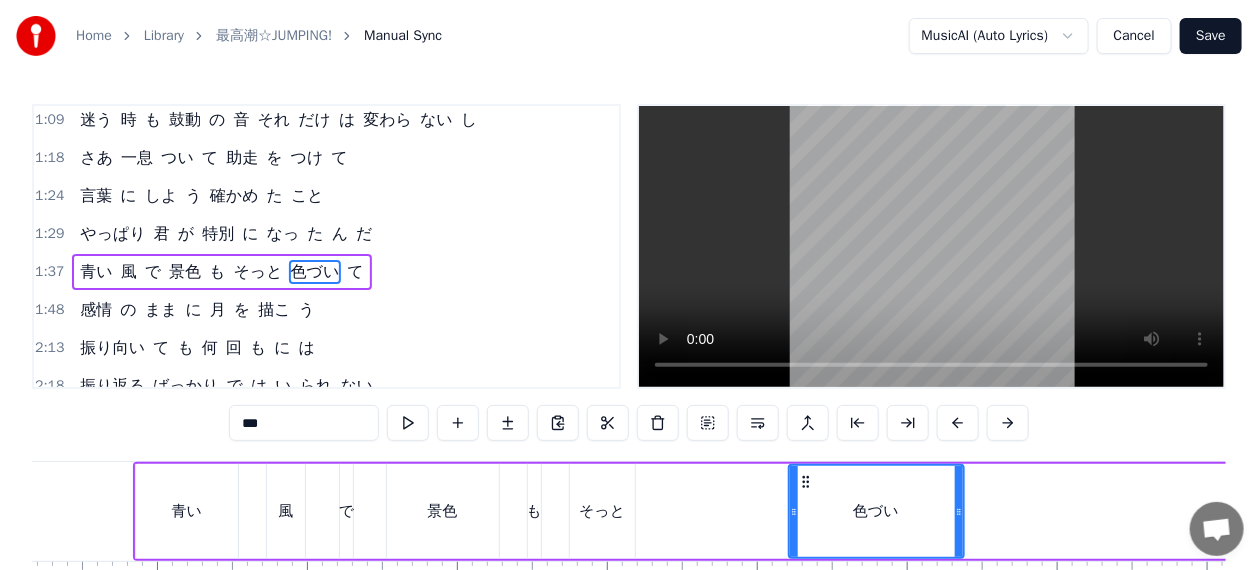 click on "2:13 振り向い て も 何 回 も に は" at bounding box center (326, 348) 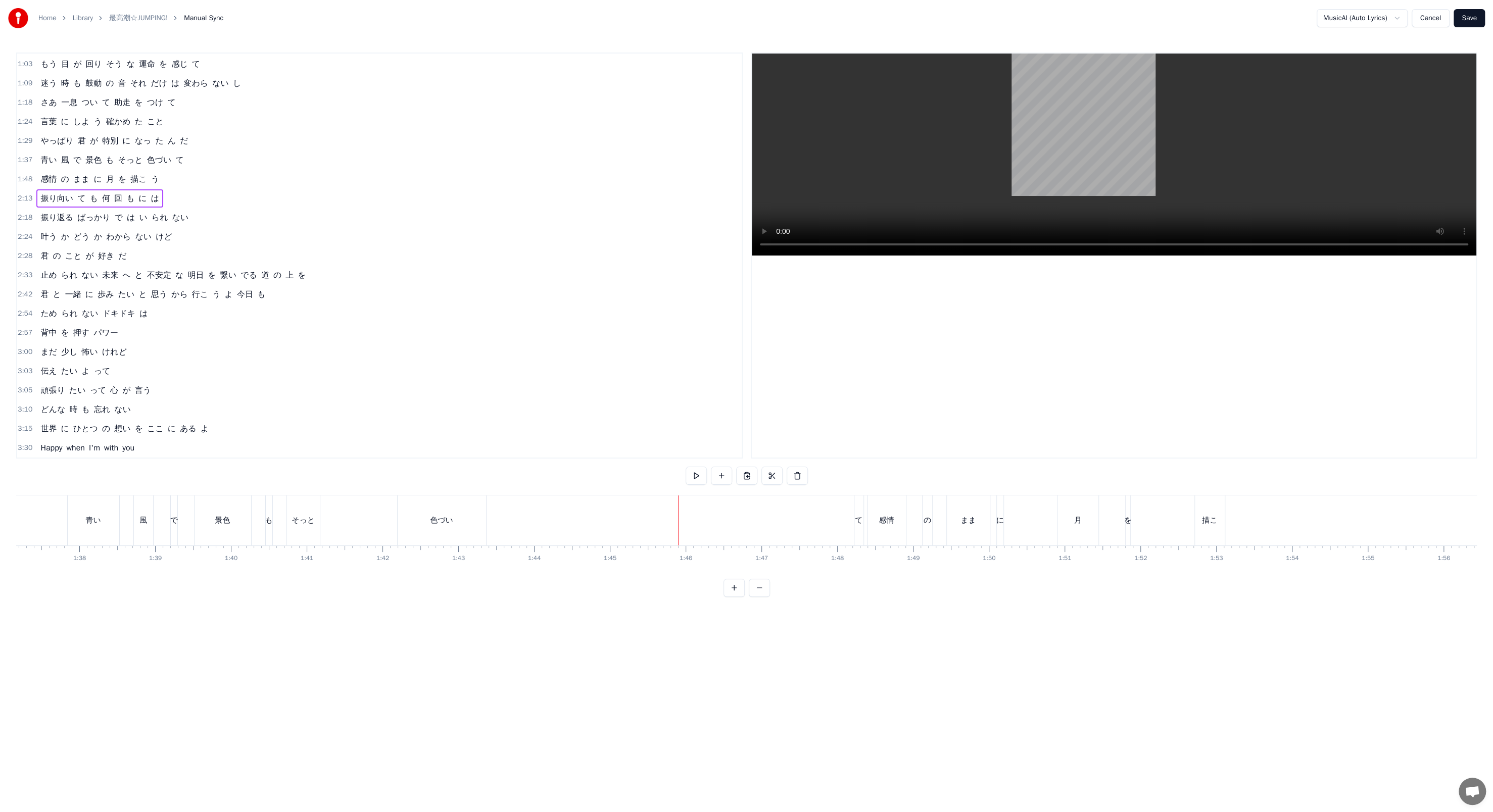 scroll, scrollTop: 0, scrollLeft: 0, axis: both 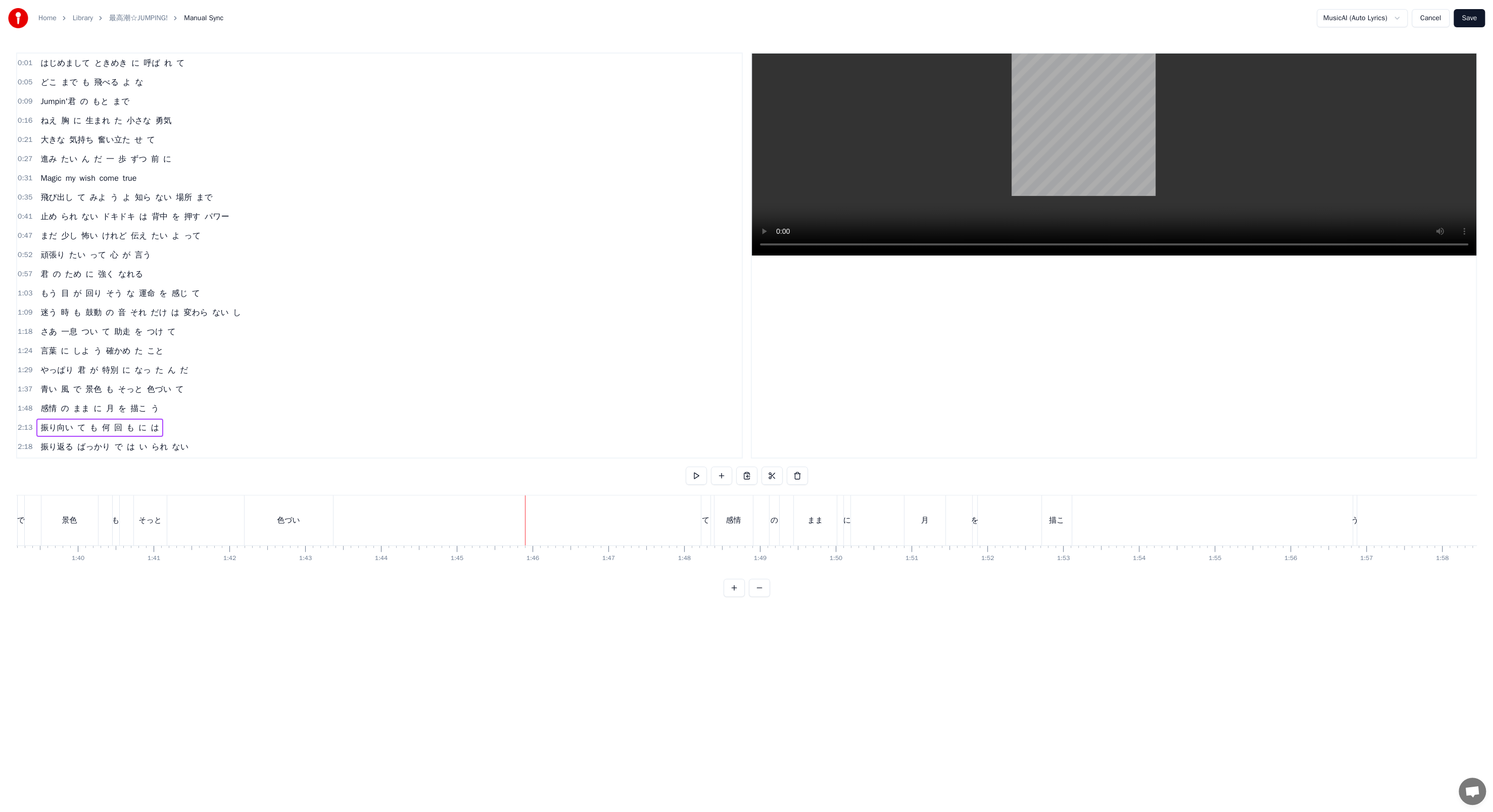 click on "2:13 振り向い て も 何 回 も に は" at bounding box center (379, 428) 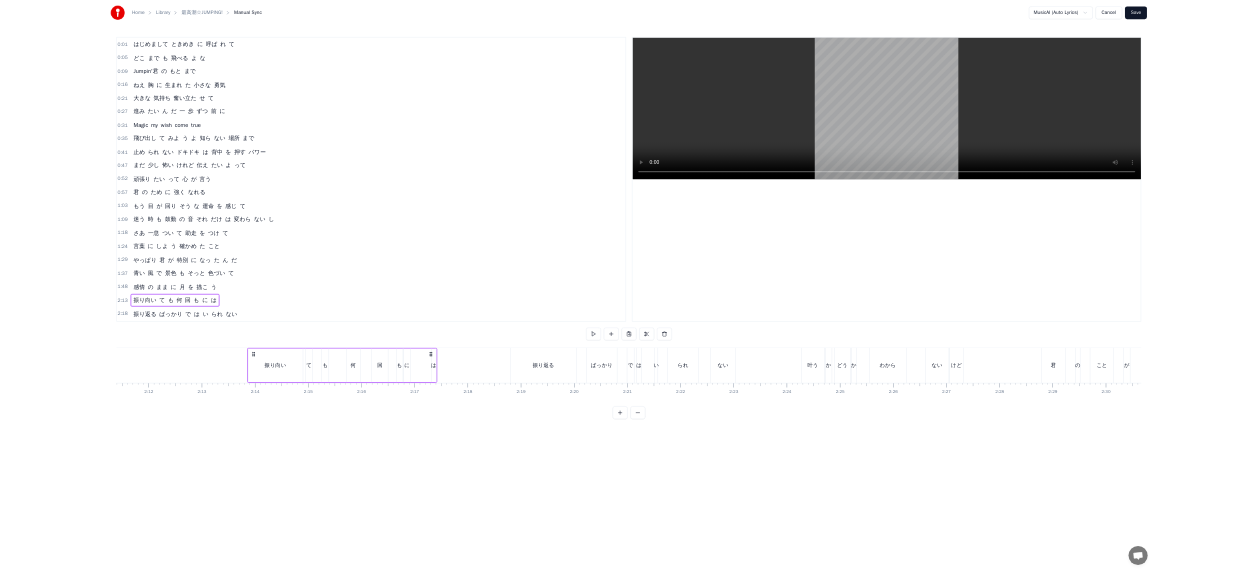 scroll, scrollTop: 0, scrollLeft: 19976, axis: horizontal 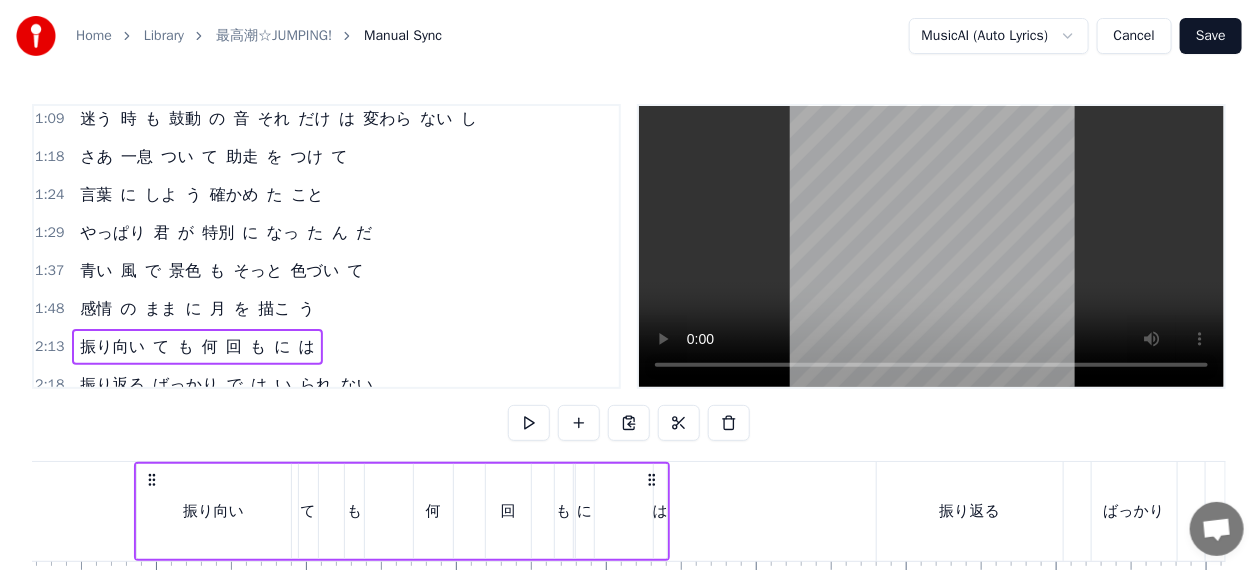 click on "て" at bounding box center [355, 271] 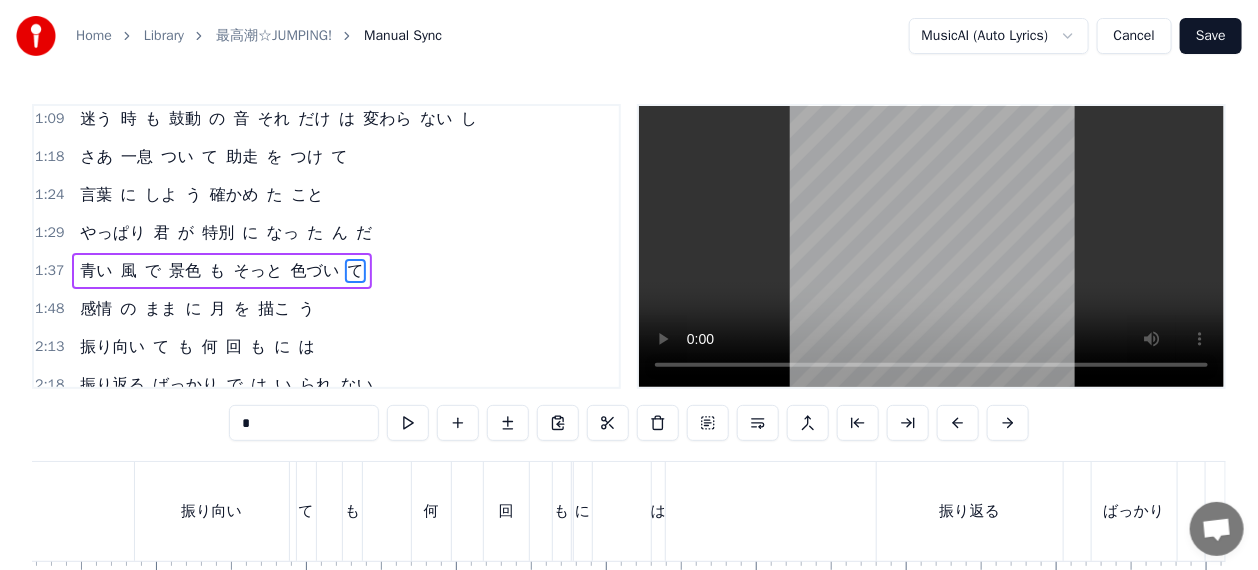 scroll, scrollTop: 499, scrollLeft: 0, axis: vertical 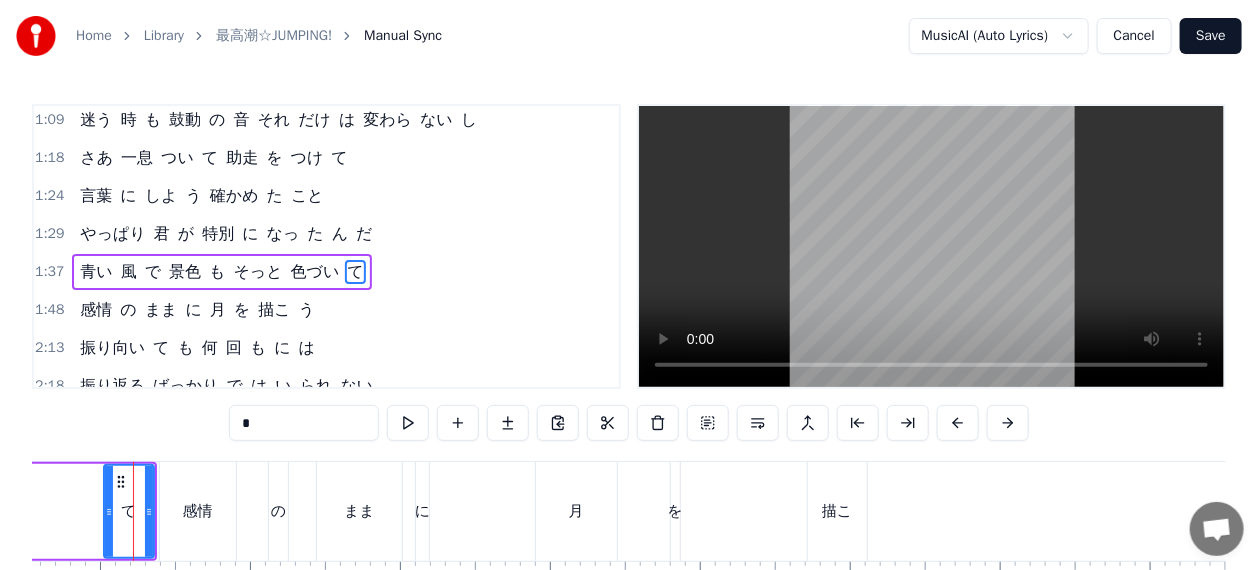 drag, startPoint x: 136, startPoint y: 515, endPoint x: 104, endPoint y: 512, distance: 32.140316 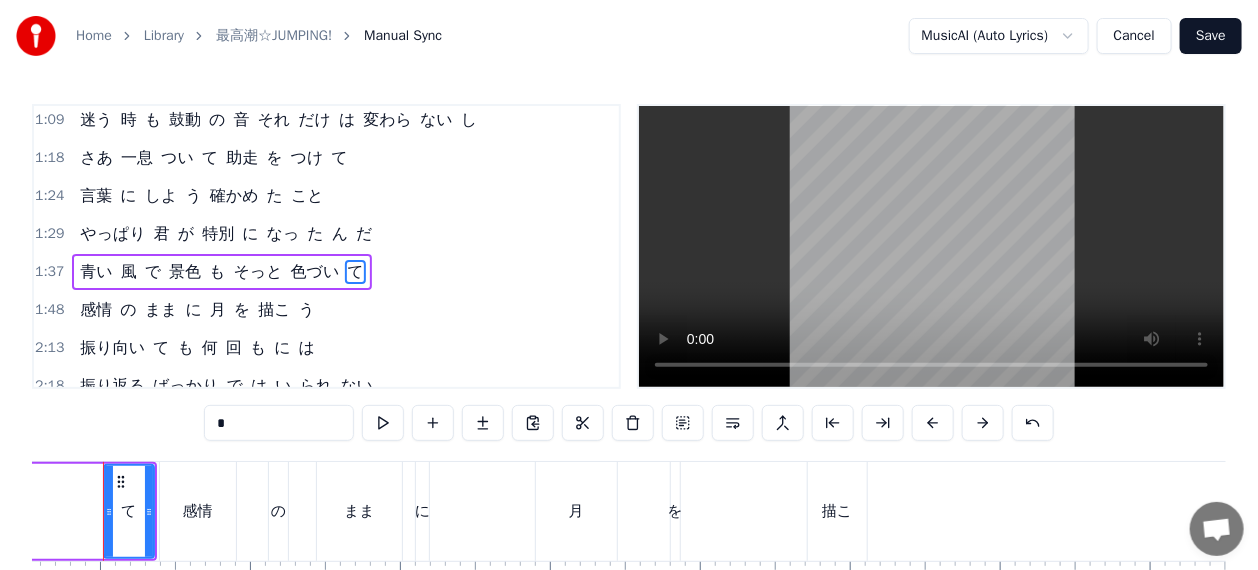 scroll, scrollTop: 0, scrollLeft: 16102, axis: horizontal 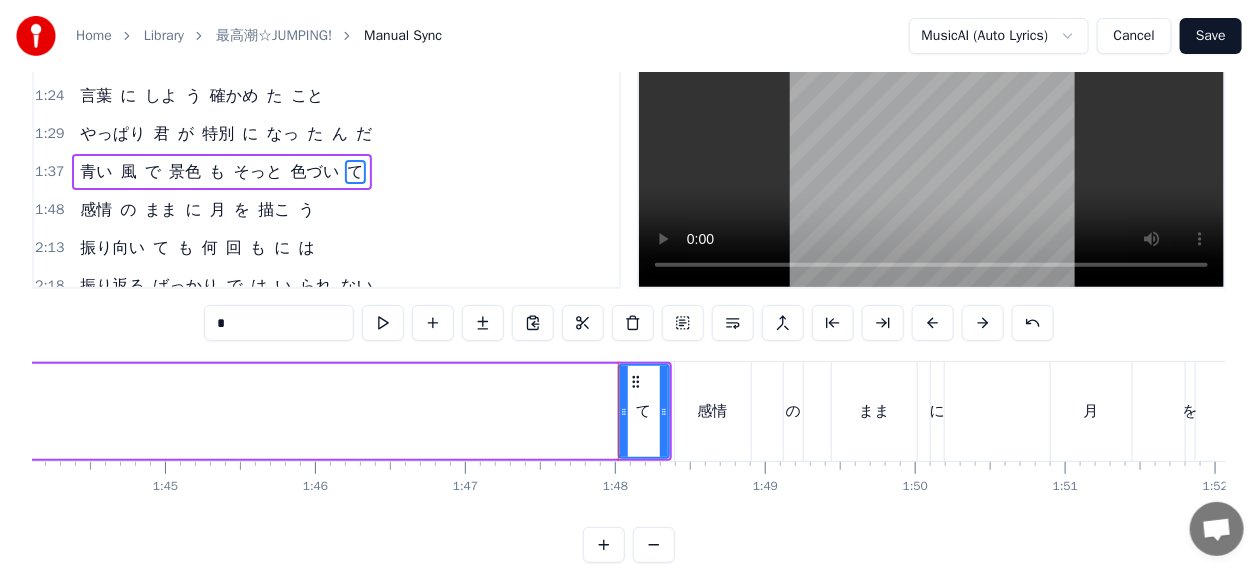 click on "て" at bounding box center [644, 411] 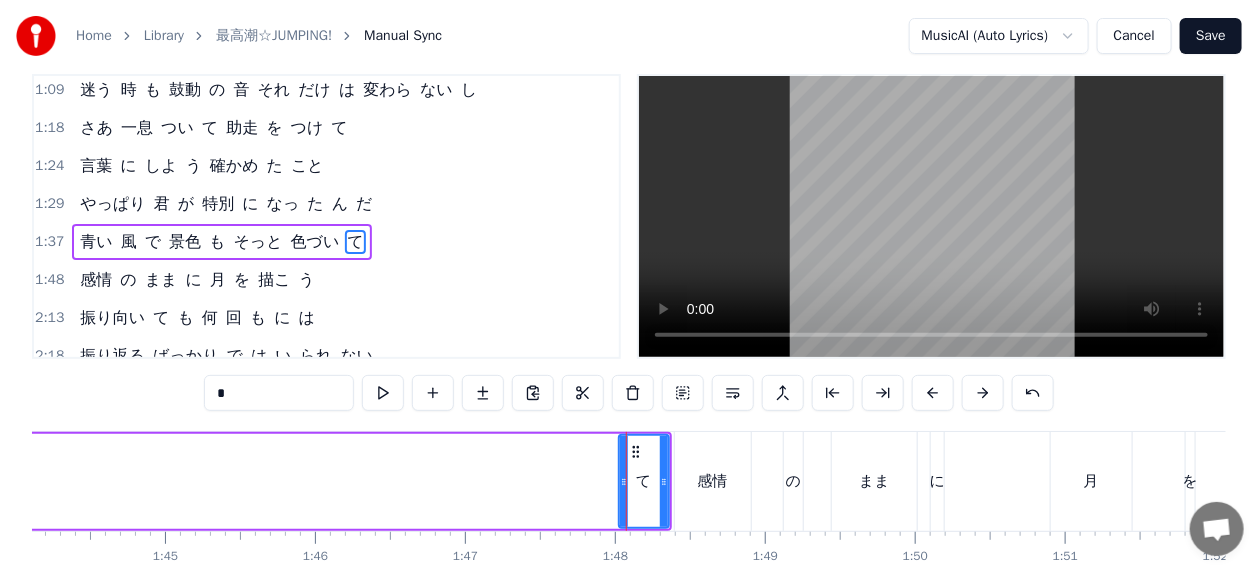 scroll, scrollTop: 0, scrollLeft: 0, axis: both 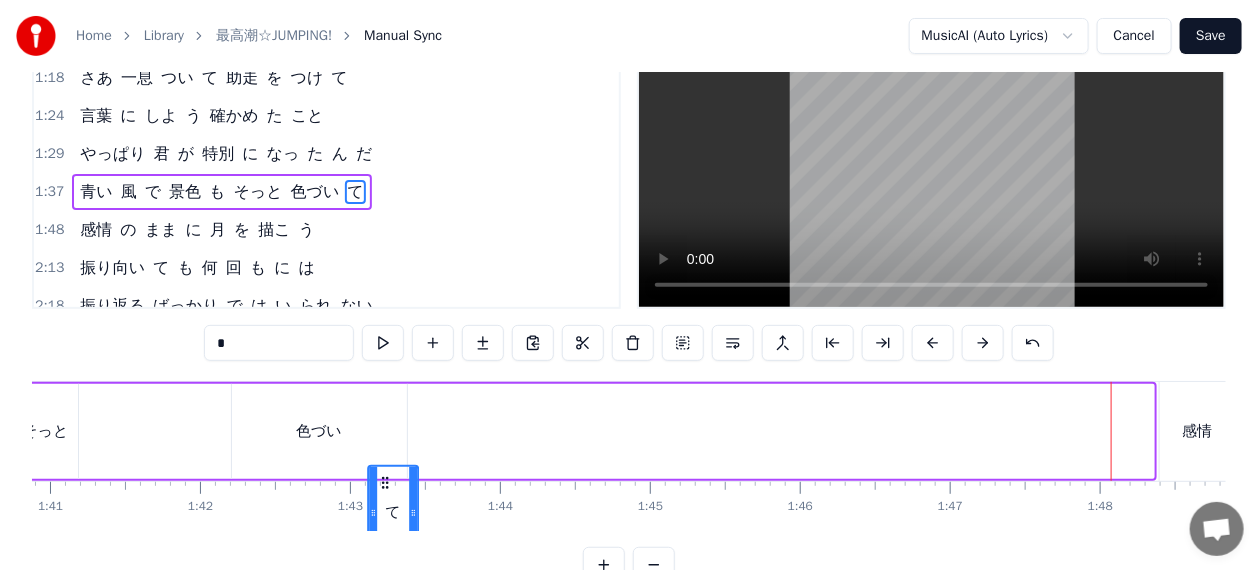 drag, startPoint x: 635, startPoint y: 476, endPoint x: 383, endPoint y: 297, distance: 309.10355 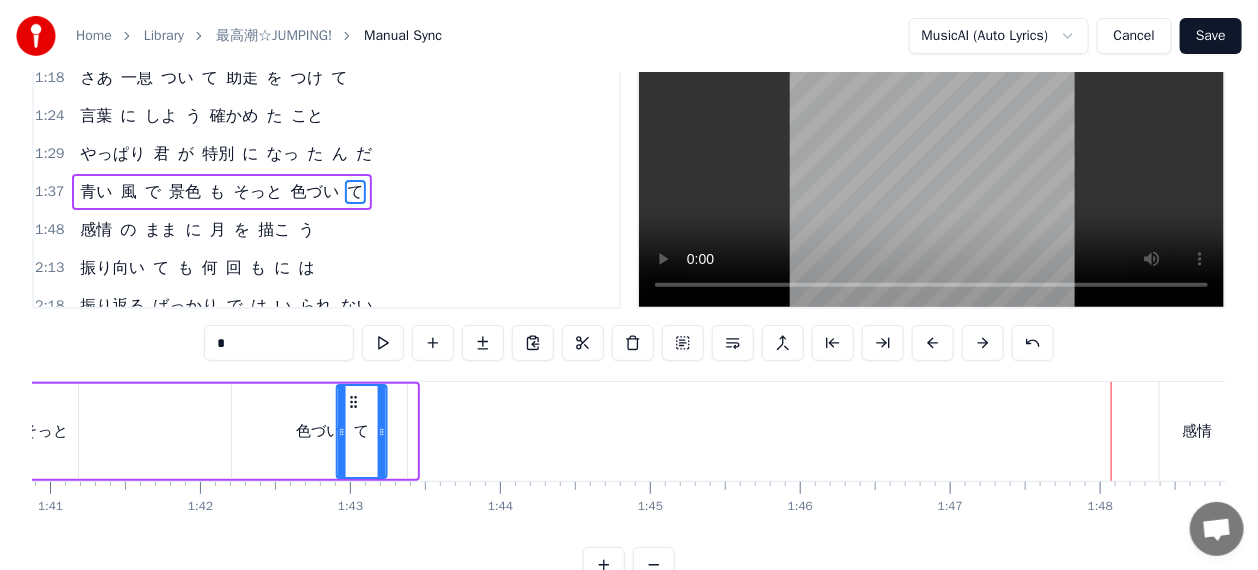 drag, startPoint x: 379, startPoint y: 393, endPoint x: 352, endPoint y: 393, distance: 27 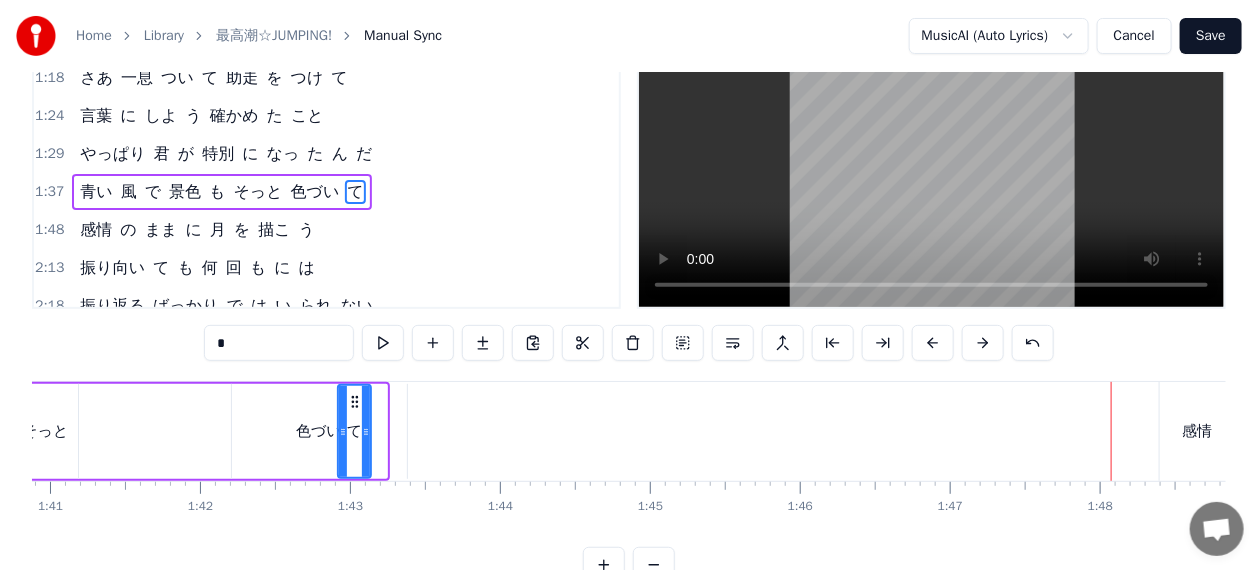 drag, startPoint x: 379, startPoint y: 424, endPoint x: 363, endPoint y: 423, distance: 16.03122 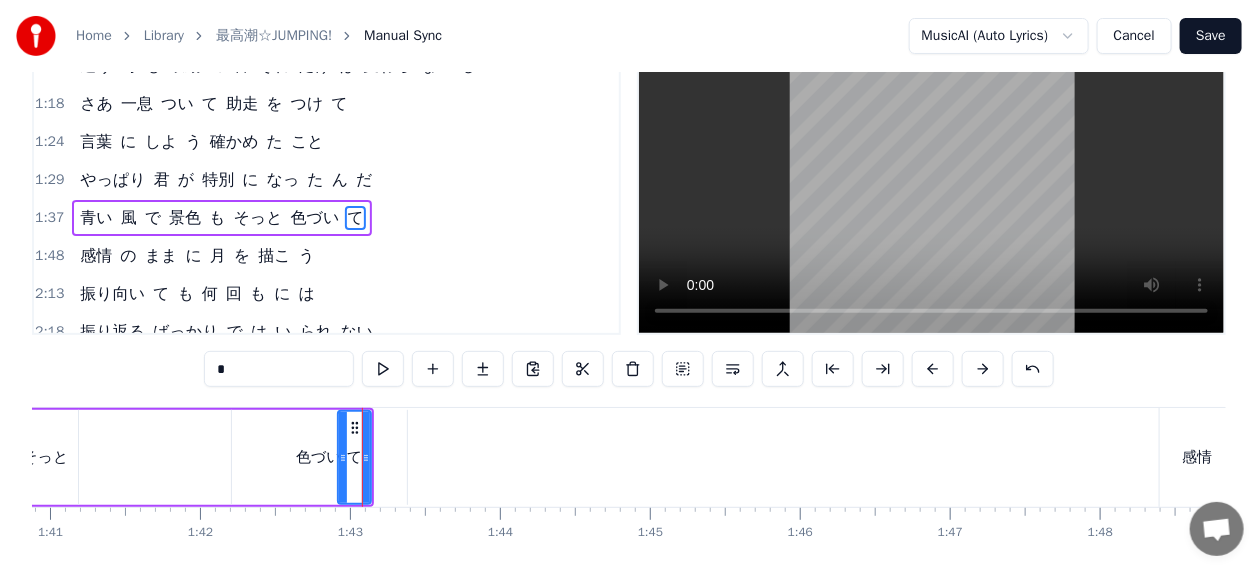 scroll, scrollTop: 0, scrollLeft: 0, axis: both 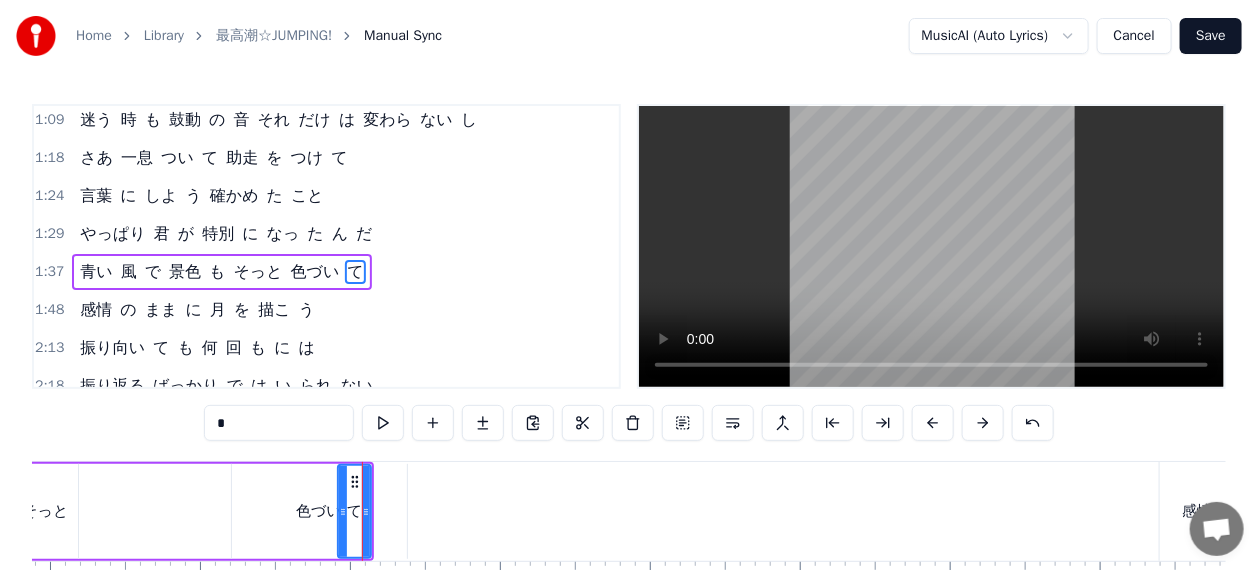 click on "色づい" at bounding box center (319, 511) 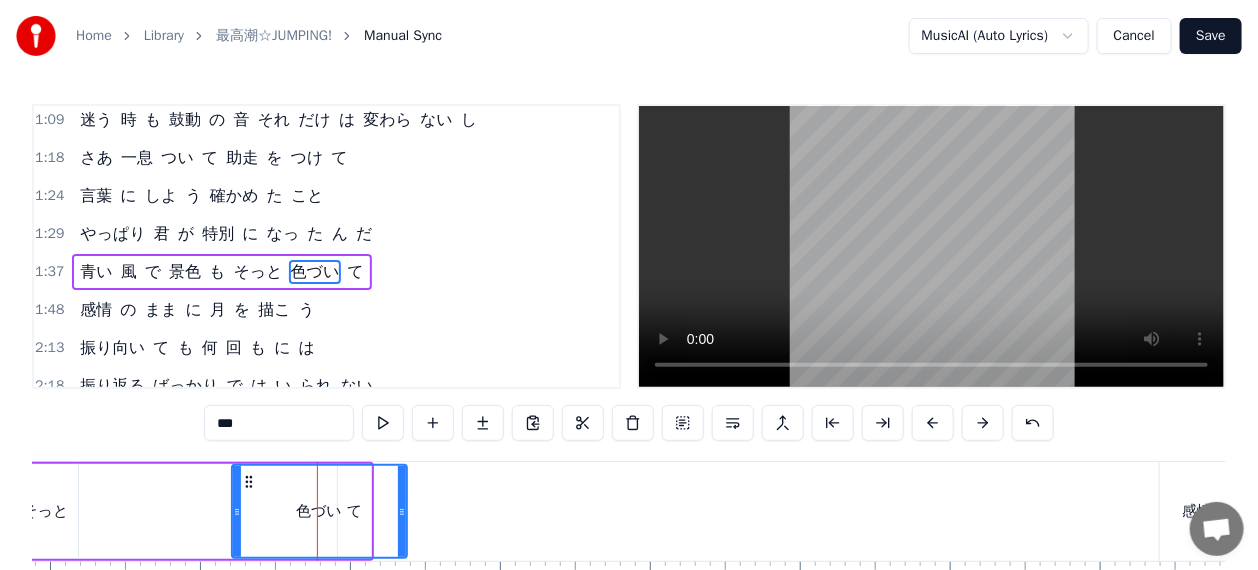 click on "色づい" at bounding box center (319, 511) 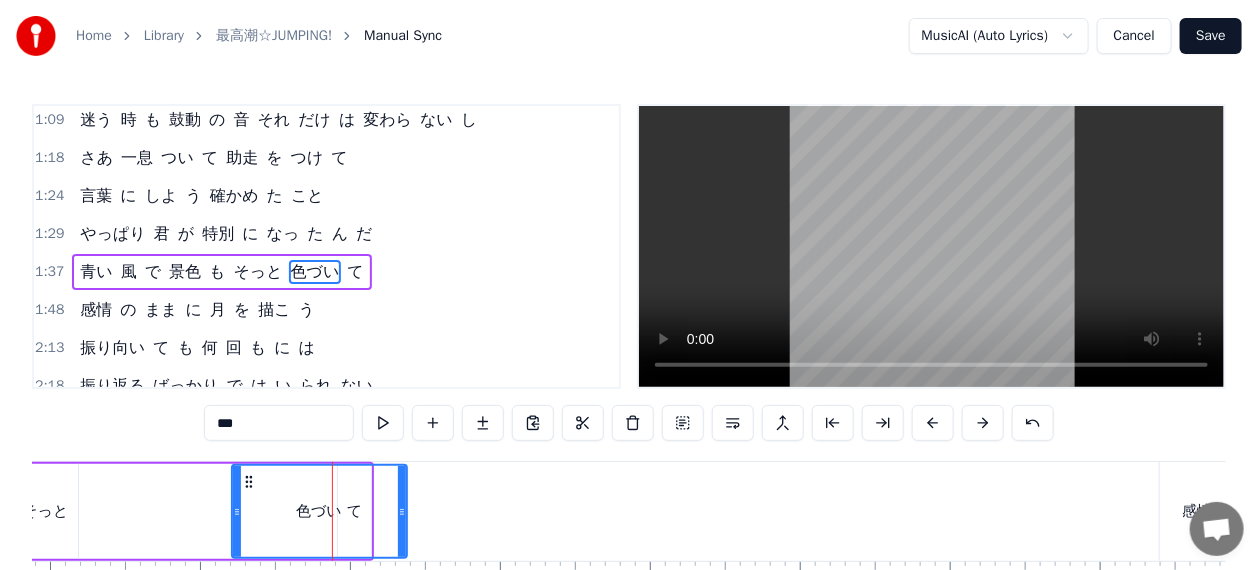 click on "色づい" at bounding box center (319, 511) 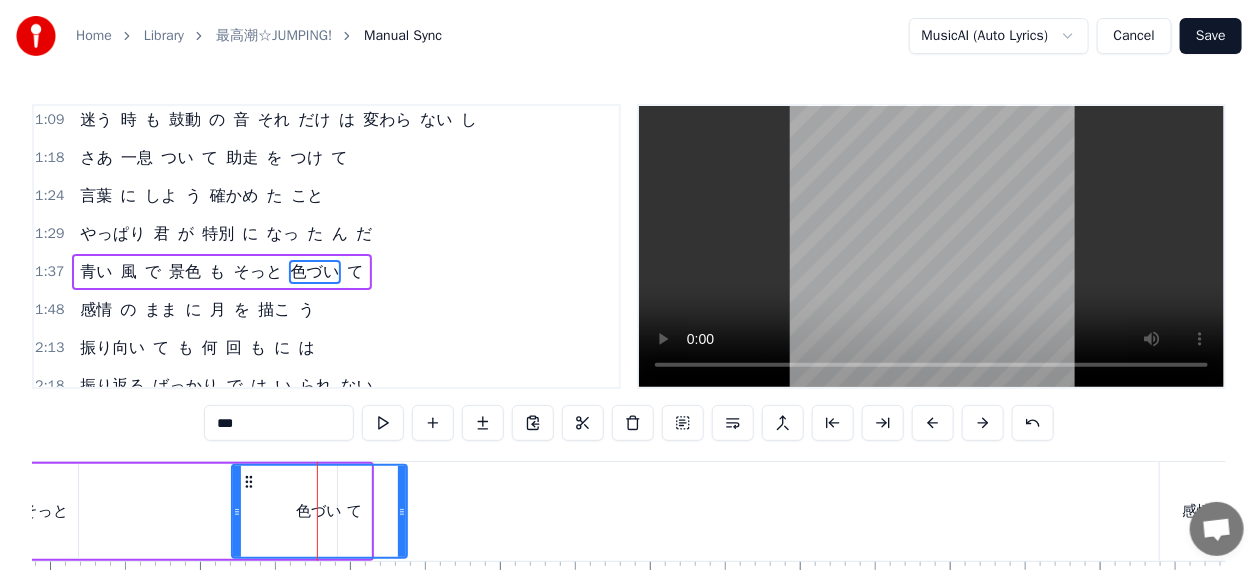 click on "色づい" at bounding box center [319, 511] 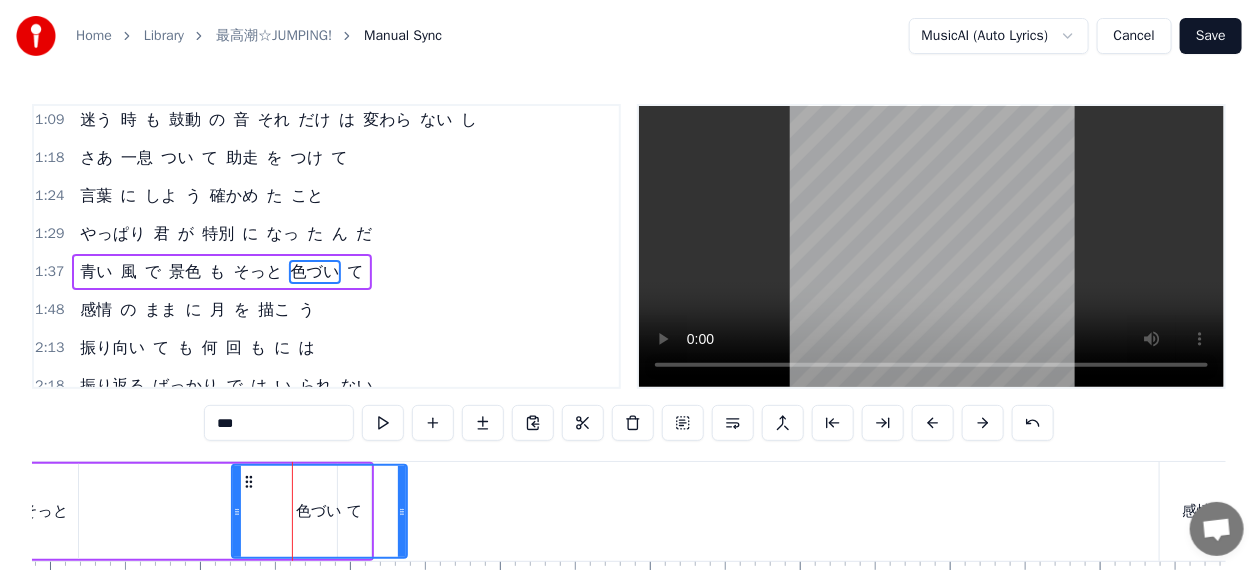 click on "色づい" at bounding box center [319, 511] 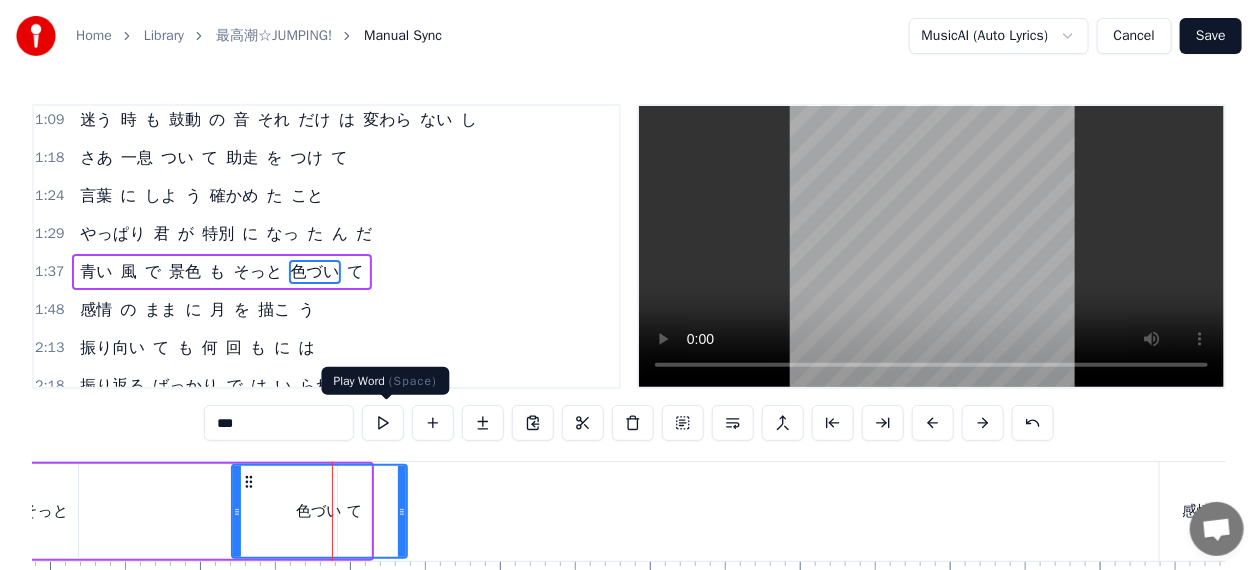 click at bounding box center [383, 423] 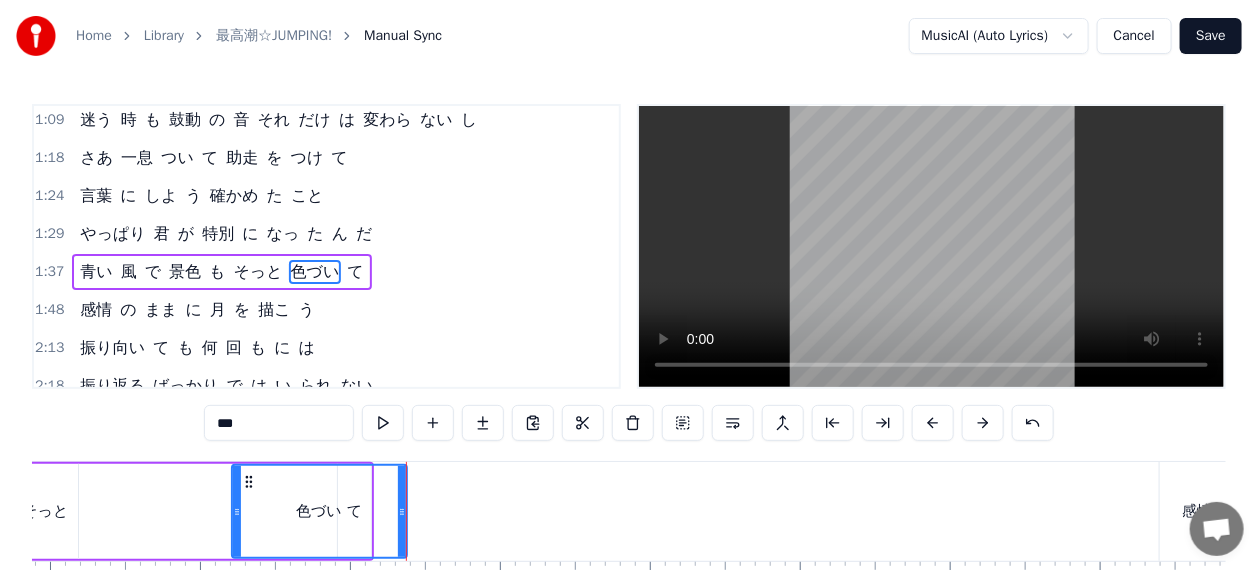 click on "1:37" at bounding box center [49, 272] 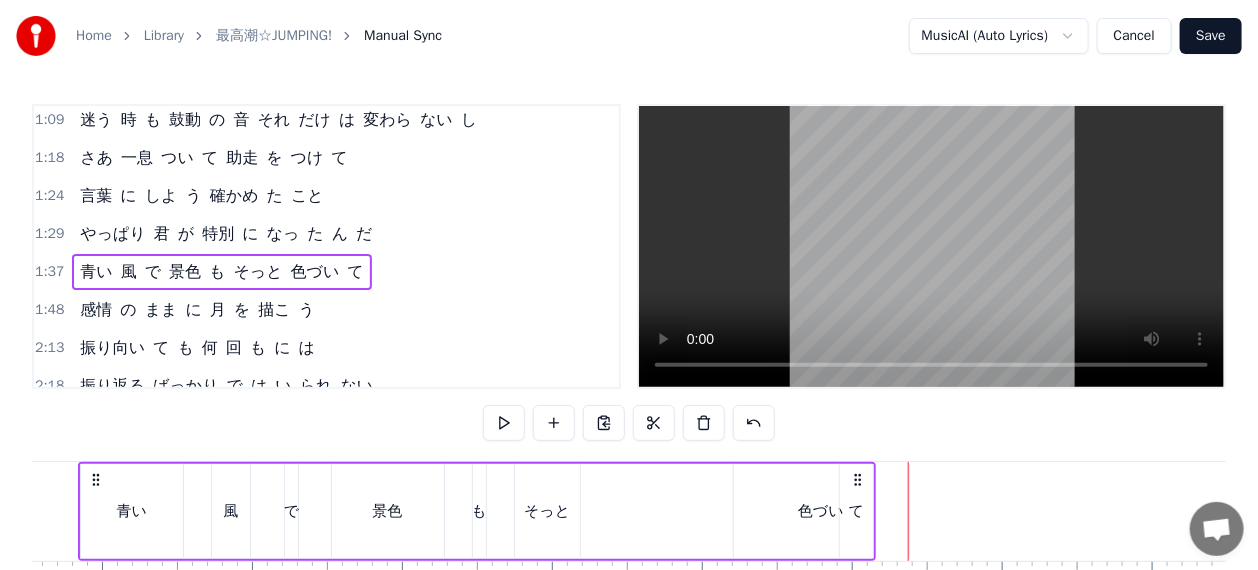 scroll, scrollTop: 0, scrollLeft: 14575, axis: horizontal 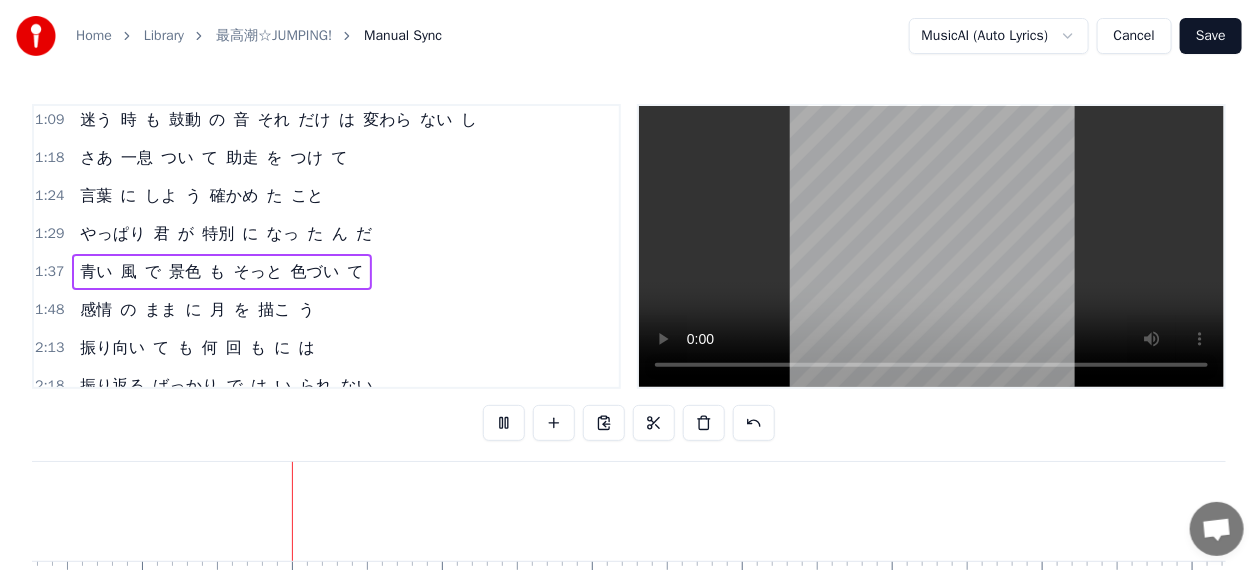 click on "描こ" at bounding box center [274, 310] 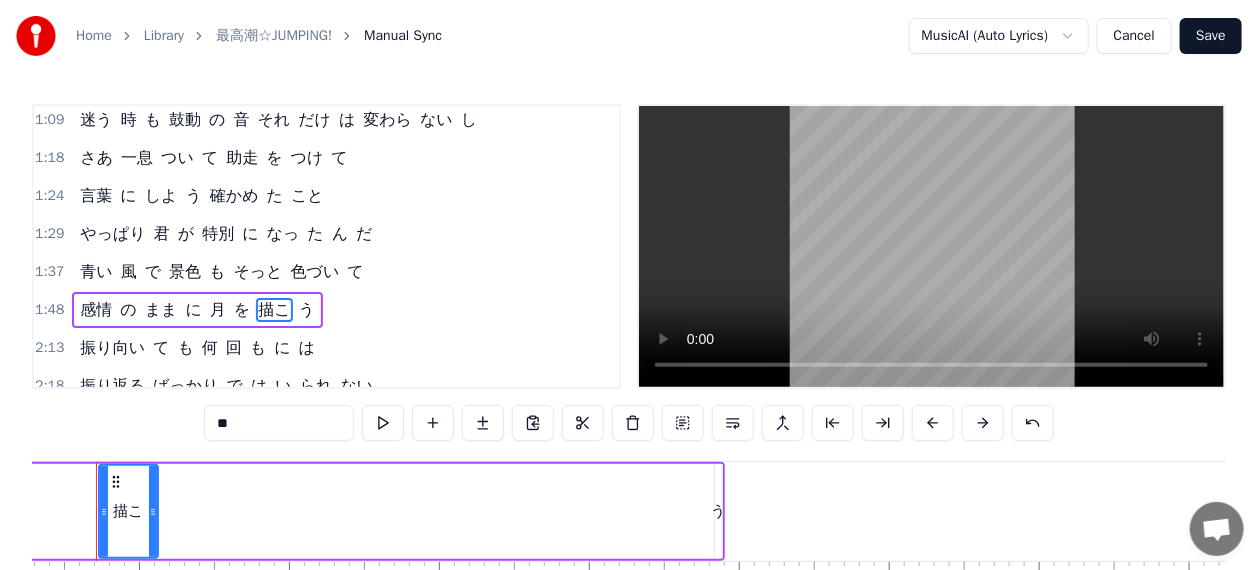 scroll, scrollTop: 0, scrollLeft: 16806, axis: horizontal 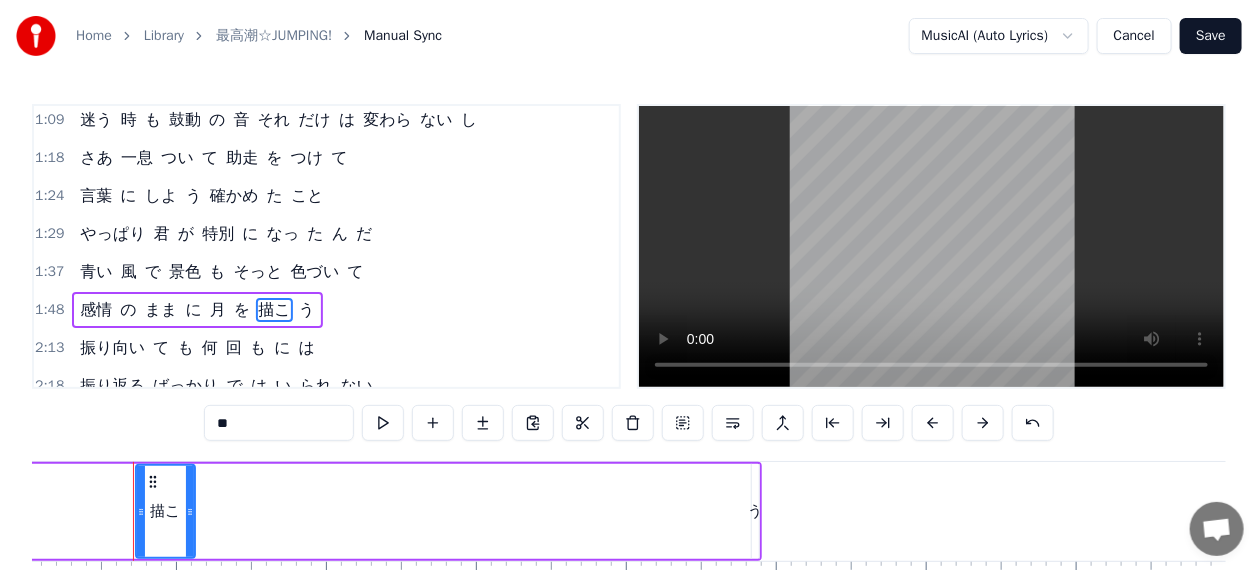 click on "う" at bounding box center [755, 511] 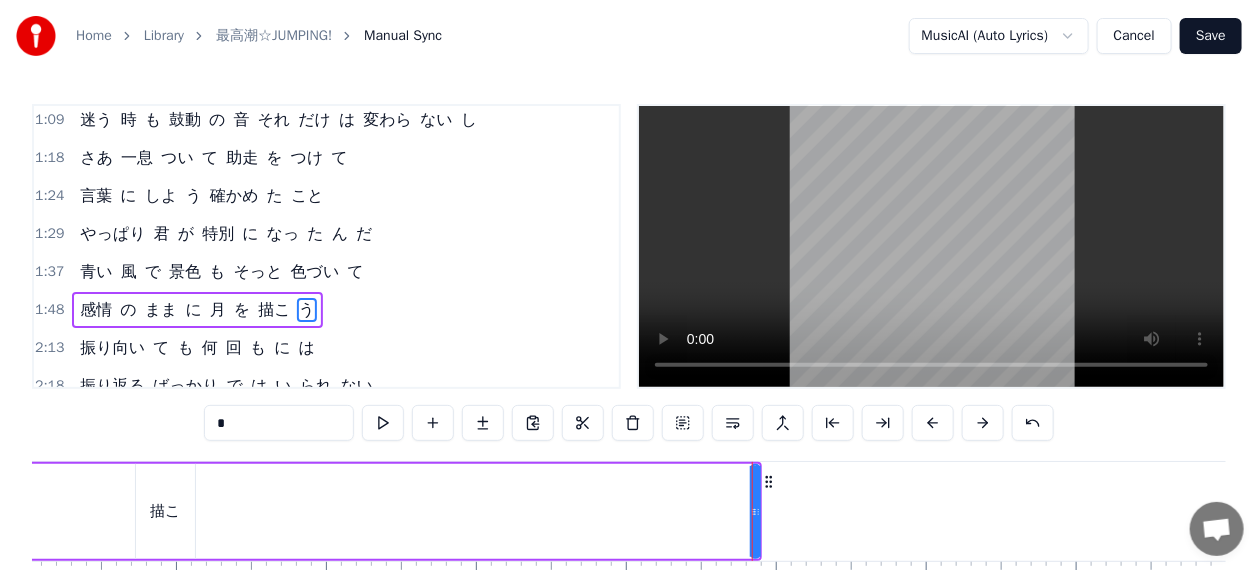 scroll, scrollTop: 536, scrollLeft: 0, axis: vertical 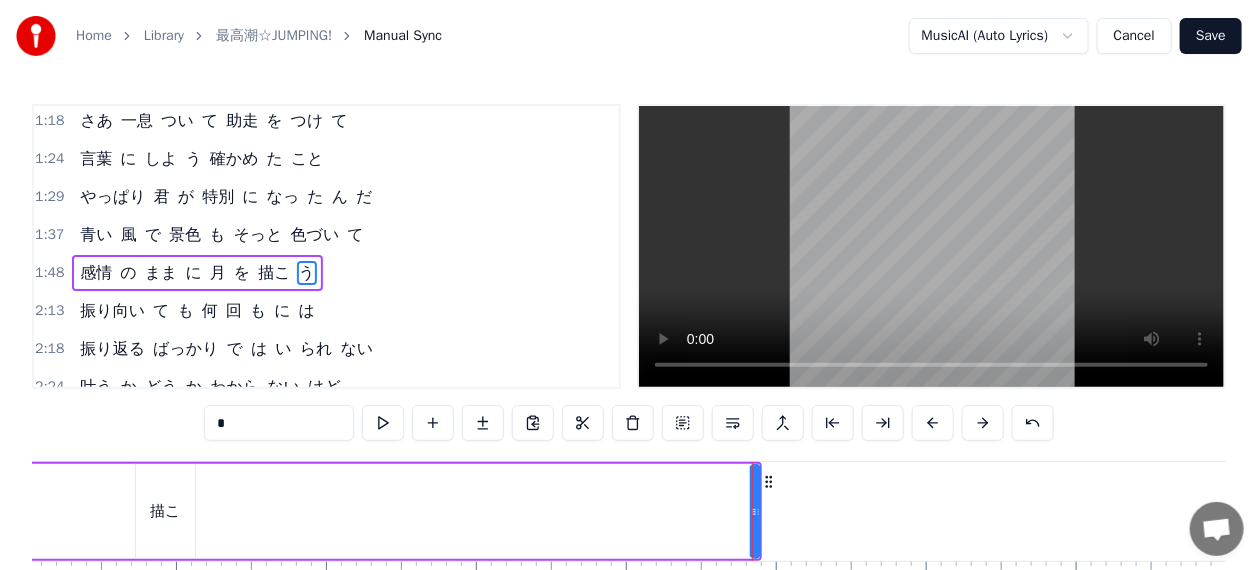 drag, startPoint x: 752, startPoint y: 514, endPoint x: 740, endPoint y: 514, distance: 12 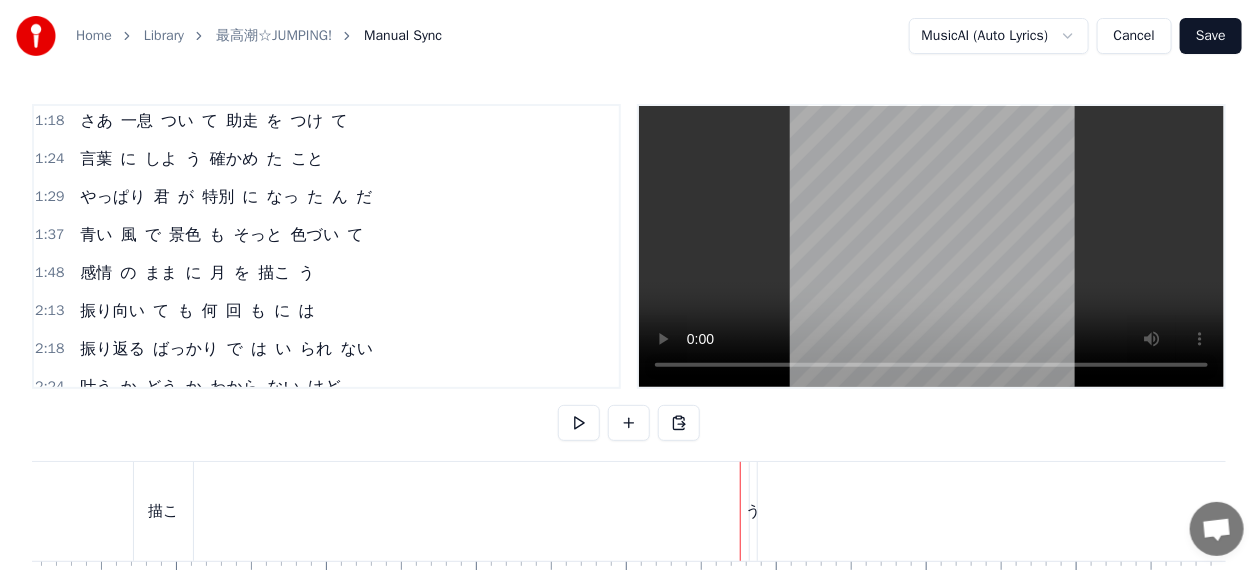 click on "う" at bounding box center [753, 511] 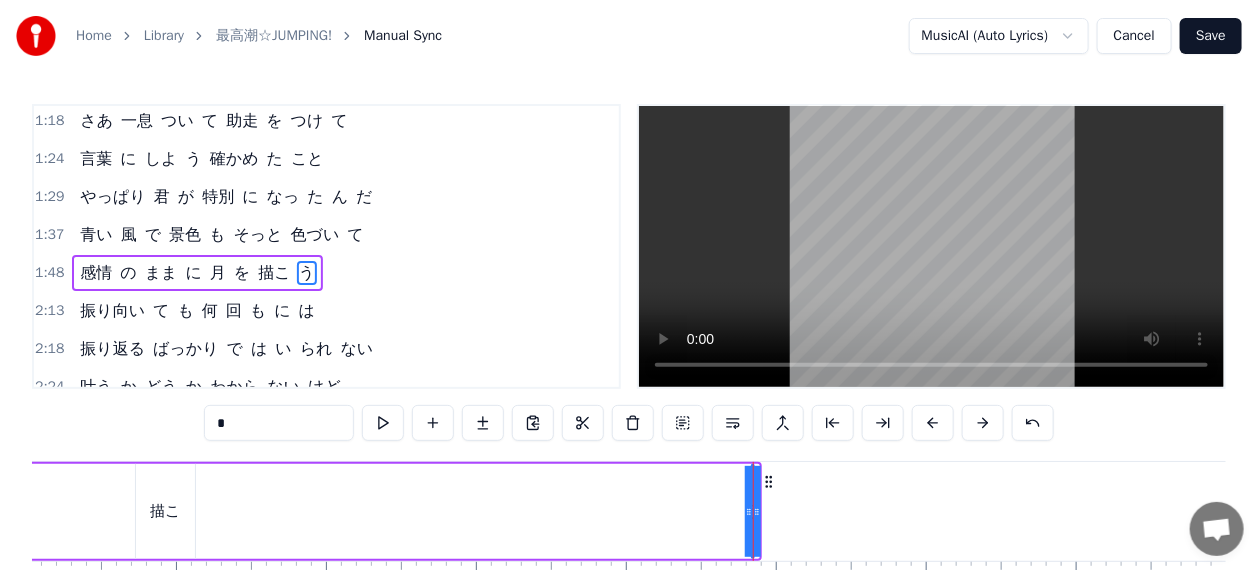 drag, startPoint x: 751, startPoint y: 506, endPoint x: 719, endPoint y: 504, distance: 32.06244 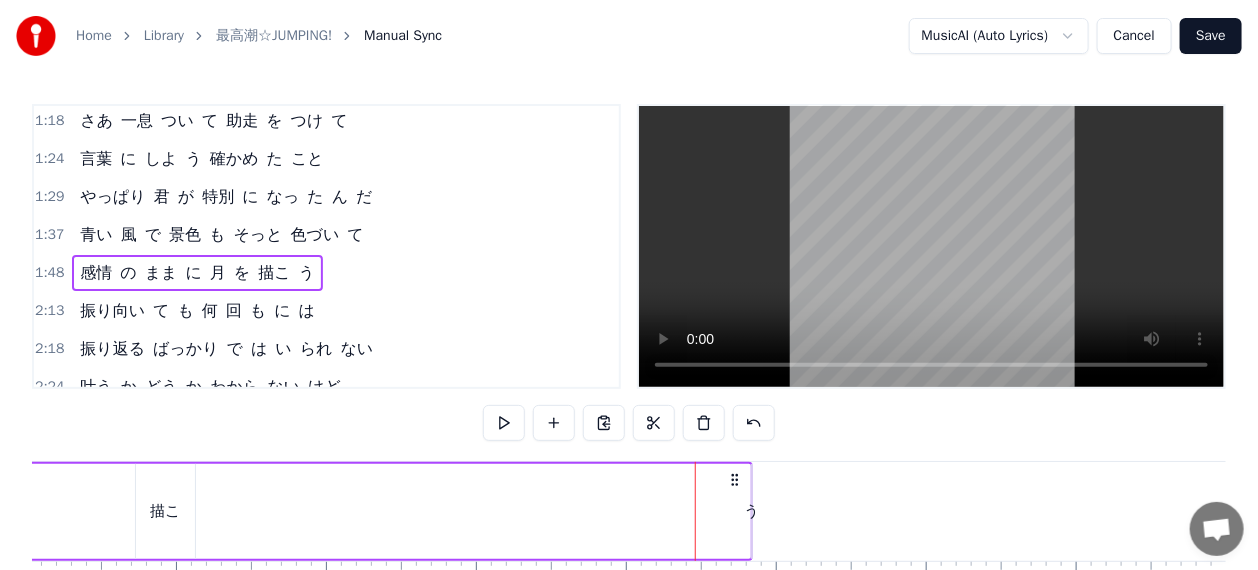 click on "う" at bounding box center (751, 511) 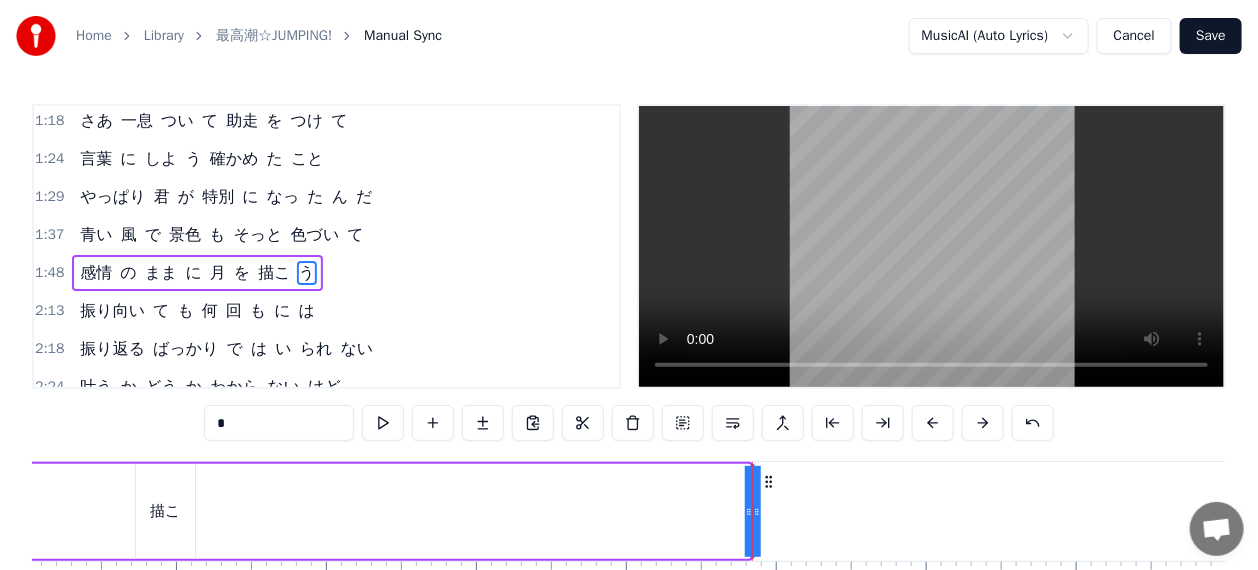 click on "はじめまして ときめき に 呼ば れ て どこ まで も 飛べる よ な Jumpin'君 の もと まで ねえ 胸 に 生まれ た 小さな 勇気 大きな 気持ち 奮い立たせ て 進み たい ん だ 一 歩 ずつ 前 に Magic my wish come true 飛び出し て みよ う よ 知ら ない 場所 まで 止め られ ない ドキドキ は 背中 を 押す パワー まだ 少し 怖い けれど 伝え たい よ って 頑張り たい って 心 が 言う 君 の ため に 強く なれる もう 目 が 回り そう な 運命 を 感じ て 迷う 時 も 鼓動 の 音 それ だけ は 変わら ない し さあ 一息 つい て 助走 を つけ て 言葉 に しよ う 確かめ た こと やっぱり 君 が 特別 に なっ た ん だ 青い 風 で 景色 も そっと 色づい て 感情 の まま に 月 を 描こ う 振り向い て も 何 回 も に は 振り返る ばっかり で は い られ ない 叶う か どう か わから ない けど" at bounding box center [102, 511] 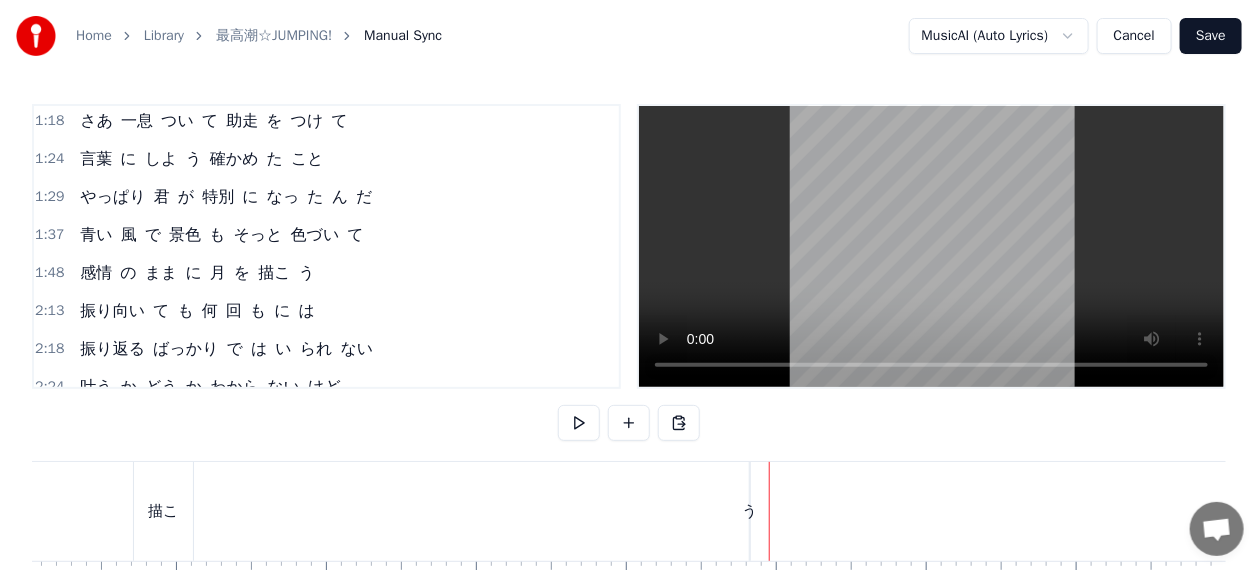 click on "う" at bounding box center (749, 511) 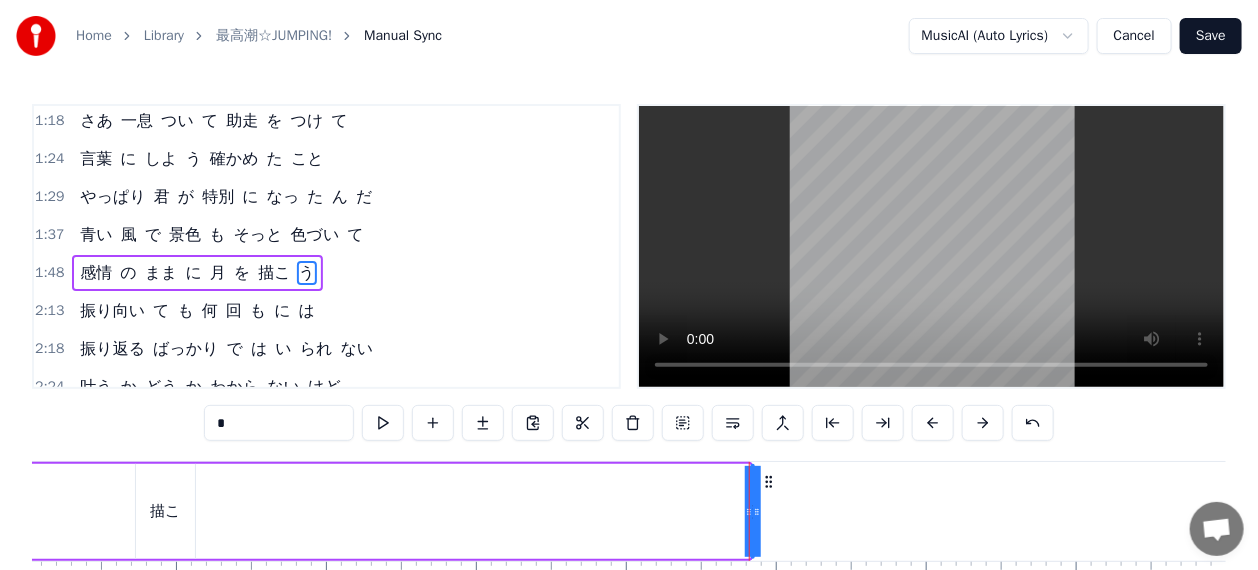 click on "はじめまして ときめき に 呼ば れ て どこ まで も 飛べる よ な Jumpin'君 の もと まで ねえ 胸 に 生まれ た 小さな 勇気 大きな 気持ち 奮い立たせ て 進み たい ん だ 一 歩 ずつ 前 に Magic my wish come true 飛び出し て みよ う よ 知ら ない 場所 まで 止め られ ない ドキドキ は 背中 を 押す パワー まだ 少し 怖い けれど 伝え たい よ って 頑張り たい って 心 が 言う 君 の ため に 強く なれる もう 目 が 回り そう な 運命 を 感じ て 迷う 時 も 鼓動 の 音 それ だけ は 変わら ない し さあ 一息 つい て 助走 を つけ て 言葉 に しよ う 確かめ た こと やっぱり 君 が 特別 に なっ た ん だ 青い 風 で 景色 も そっと 色づい て 感情 の まま に 月 を 描こ う 振り向い て も 何 回 も に は 振り返る ばっかり で は い られ ない 叶う か どう か わから ない けど" at bounding box center [102, 511] 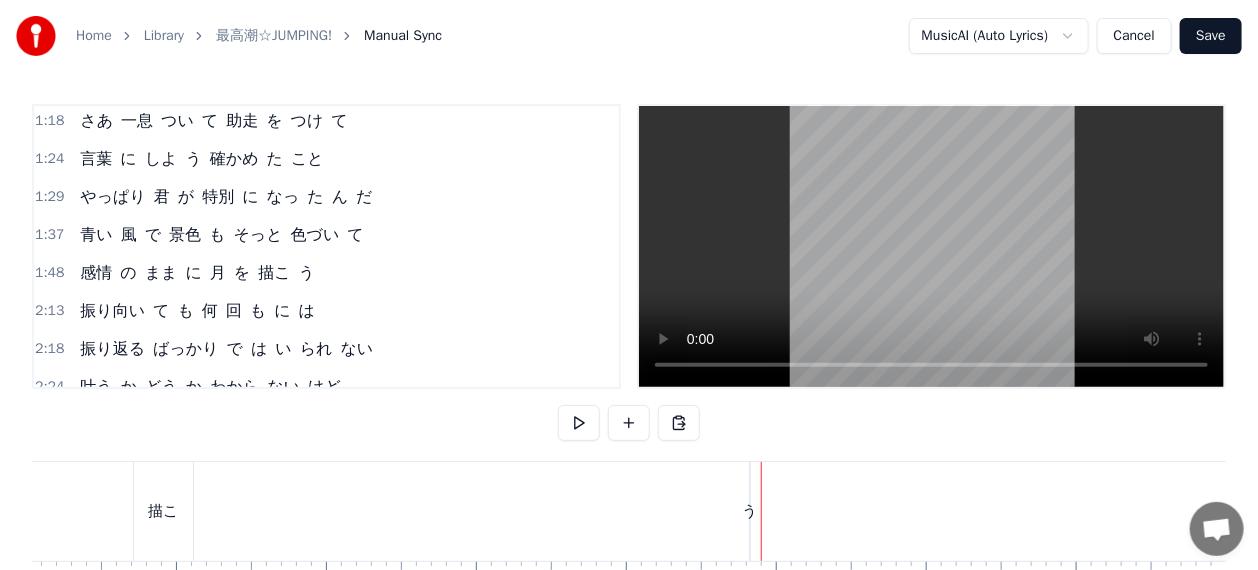 click on "う" at bounding box center (749, 511) 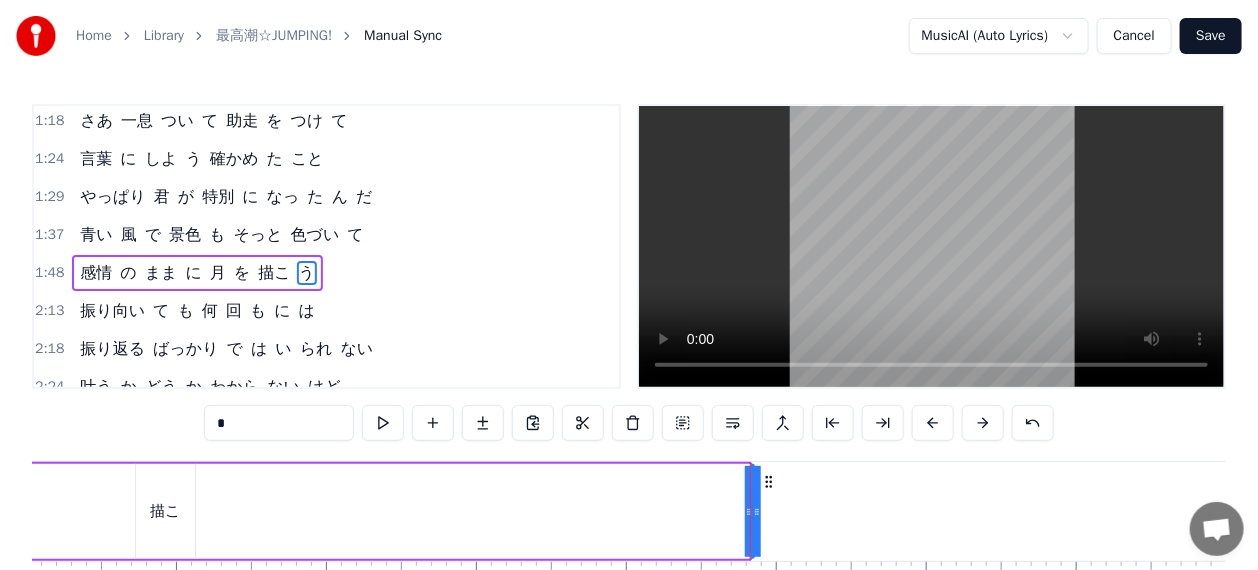 click 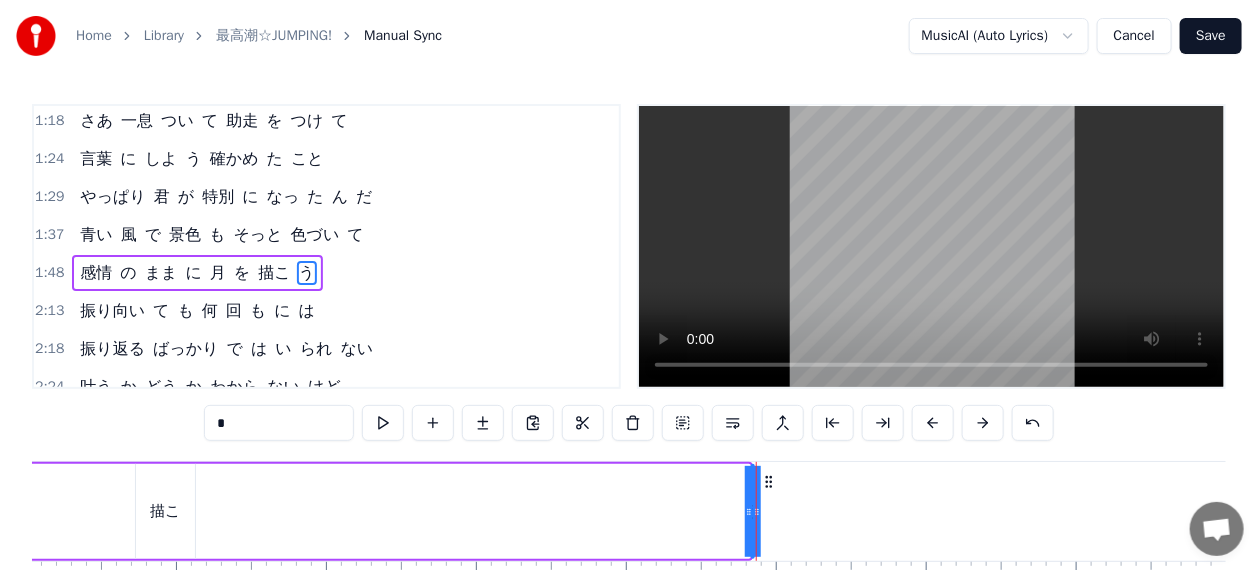 click on "はじめまして ときめき に 呼ば れ て どこ まで も 飛べる よ な Jumpin'君 の もと まで ねえ 胸 に 生まれ た 小さな 勇気 大きな 気持ち 奮い立たせ て 進み たい ん だ 一 歩 ずつ 前 に Magic my wish come true 飛び出し て みよ う よ 知ら ない 場所 まで 止め られ ない ドキドキ は 背中 を 押す パワー まだ 少し 怖い けれど 伝え たい よ って 頑張り たい って 心 が 言う 君 の ため に 強く なれる もう 目 が 回り そう な 運命 を 感じ て 迷う 時 も 鼓動 の 音 それ だけ は 変わら ない し さあ 一息 つい て 助走 を つけ て 言葉 に しよ う 確かめ た こと やっぱり 君 が 特別 に なっ た ん だ 青い 風 で 景色 も そっと 色づい て 感情 の まま に 月 を 描こ う 振り向い て も 何 回 も に は 振り返る ばっかり で は い られ ない 叶う か どう か わから ない けど" at bounding box center [102, 511] 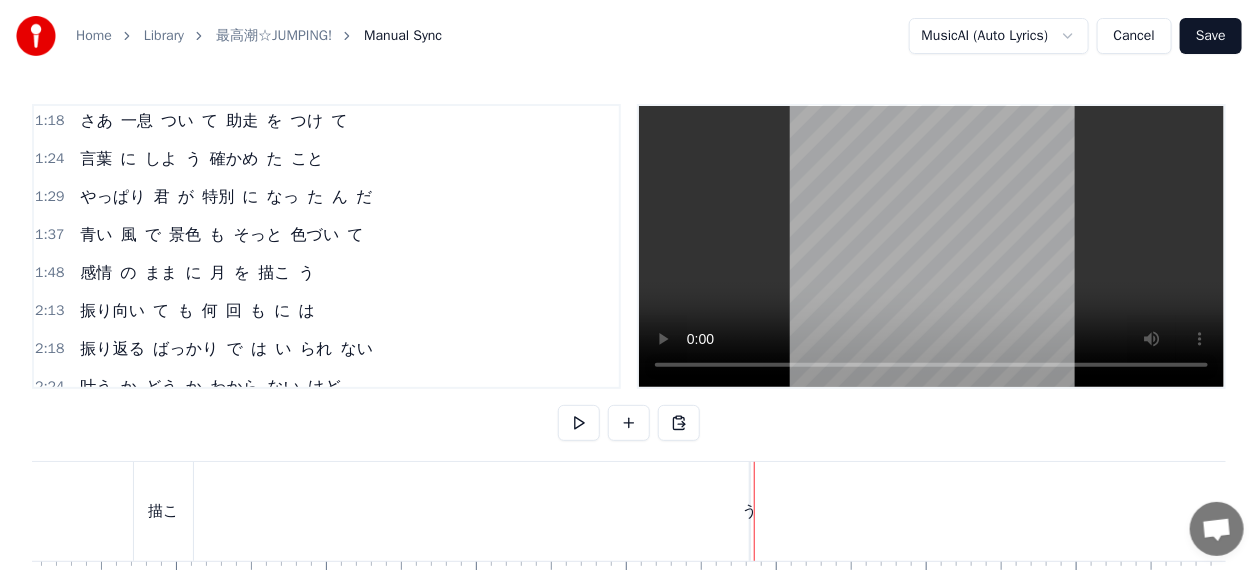 click on "う" at bounding box center [749, 511] 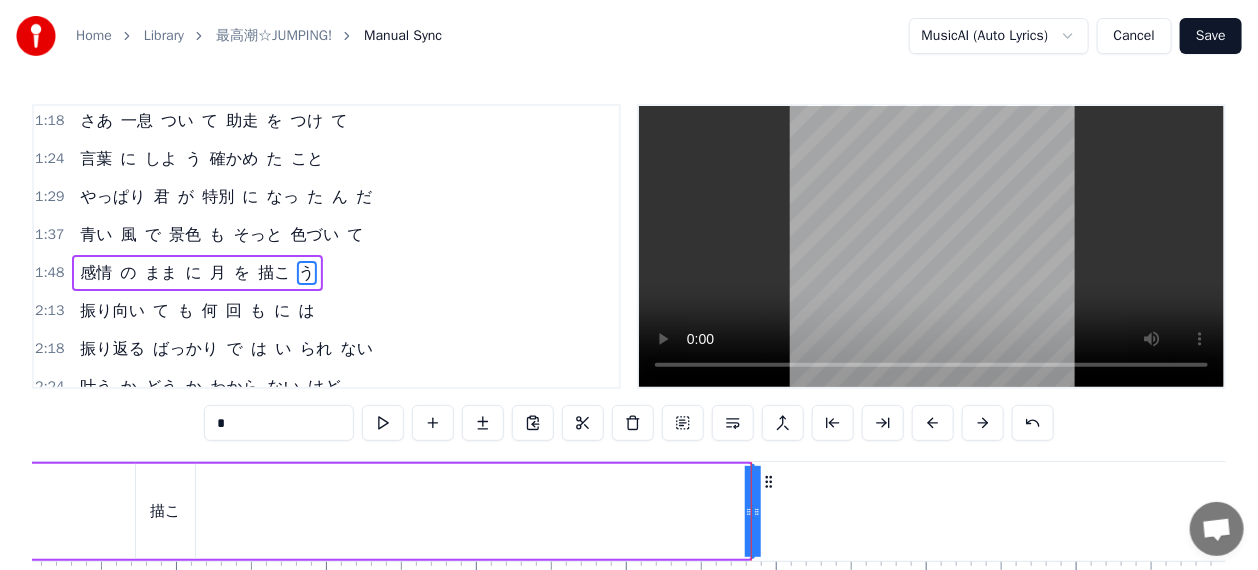 drag, startPoint x: 746, startPoint y: 510, endPoint x: 723, endPoint y: 505, distance: 23.537205 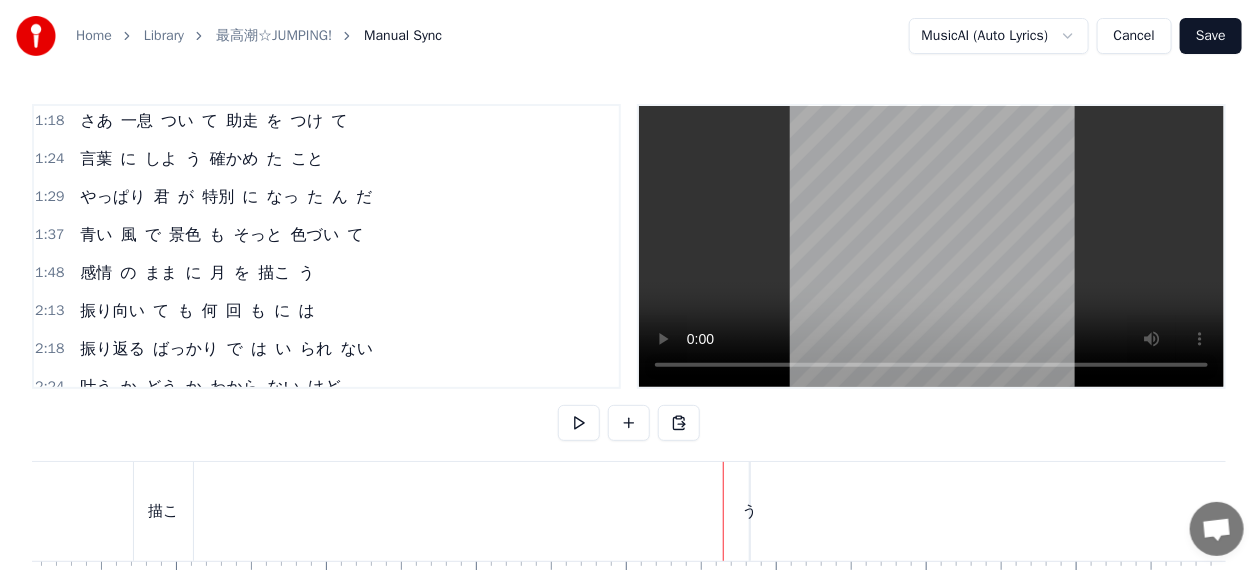 click on "感情 の まま に 月 を 描こ う" at bounding box center (119, 511) 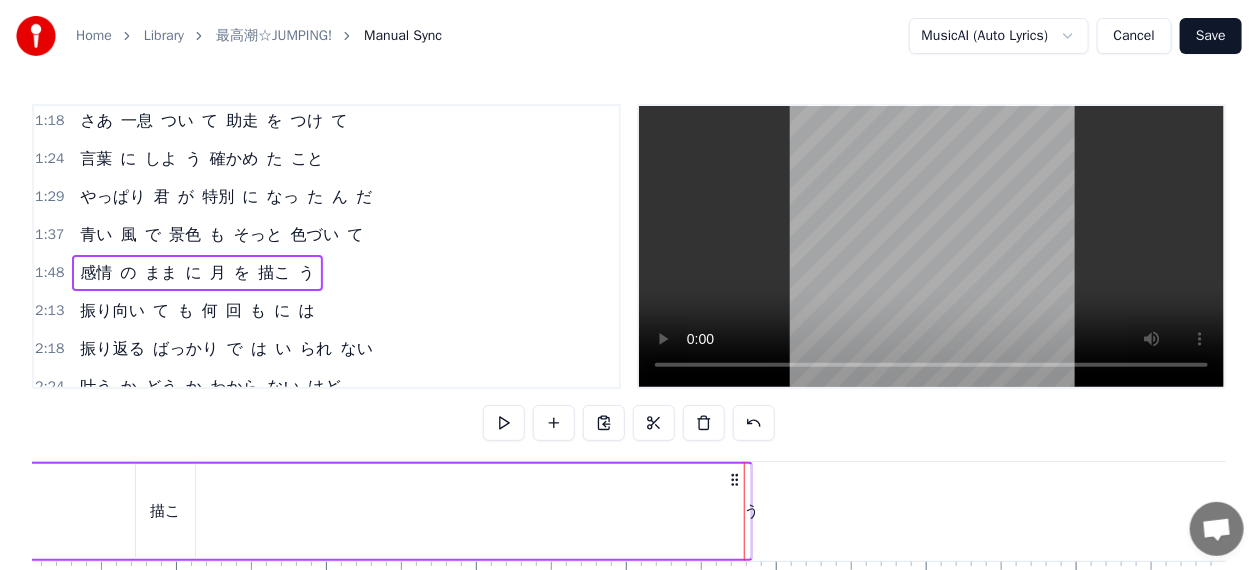 click on "う" at bounding box center [751, 511] 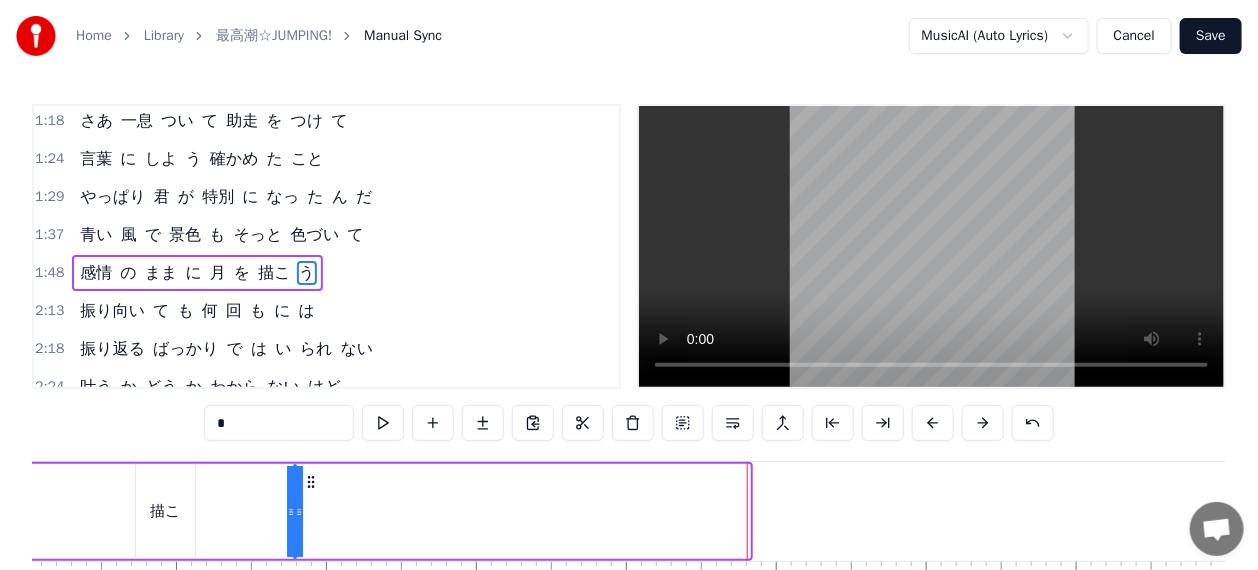 drag, startPoint x: 764, startPoint y: 482, endPoint x: 313, endPoint y: 463, distance: 451.40005 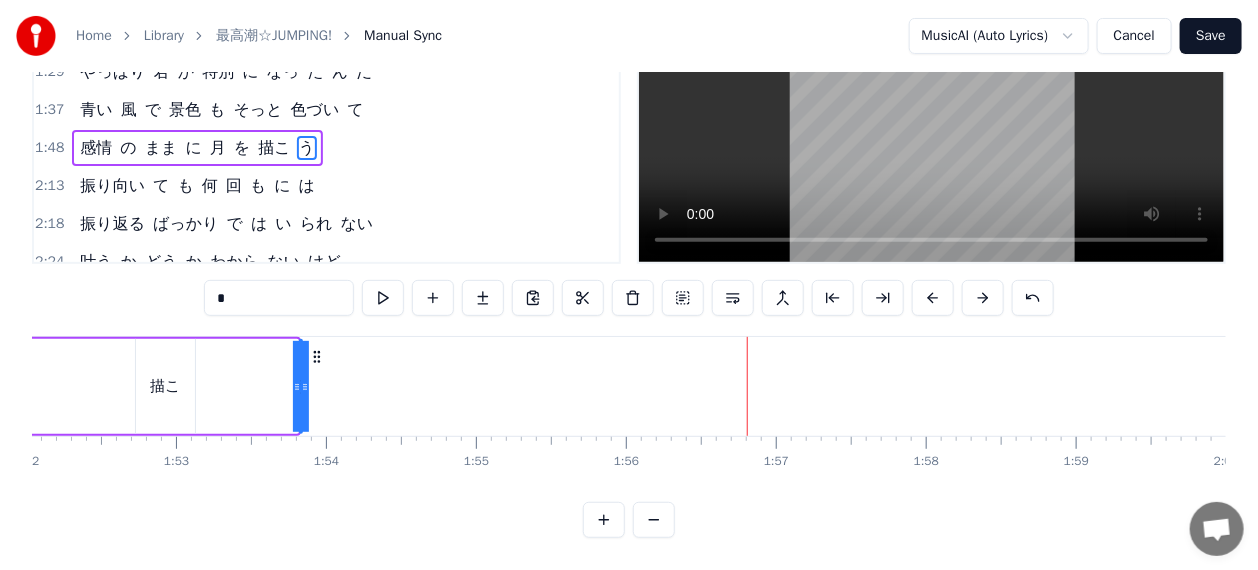 scroll, scrollTop: 41, scrollLeft: 0, axis: vertical 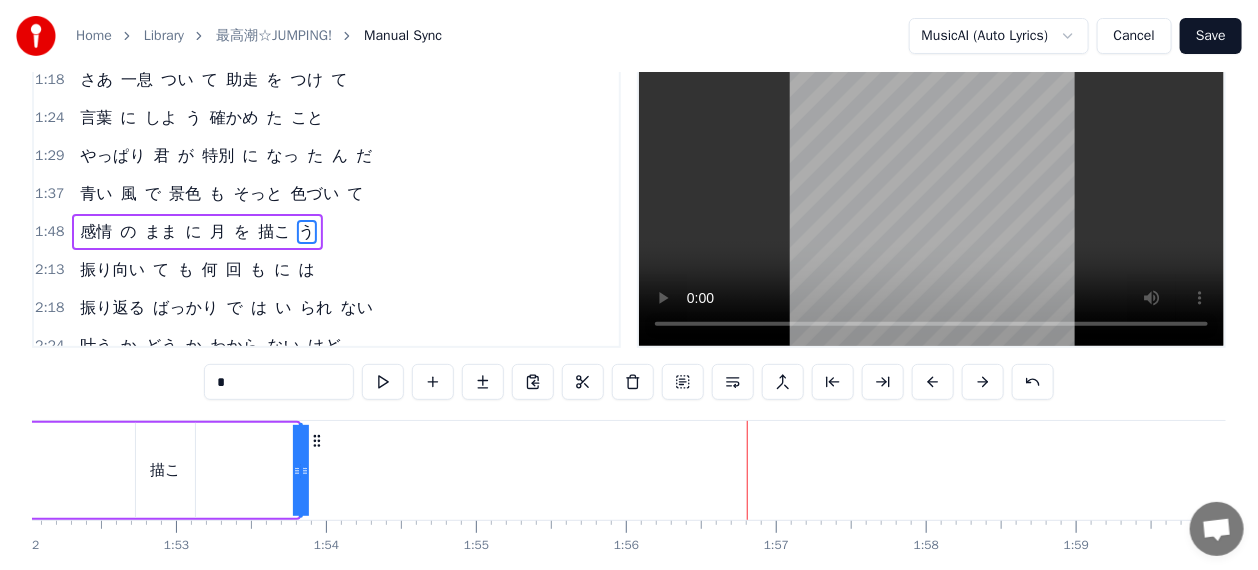click on "描こ" at bounding box center (166, 470) 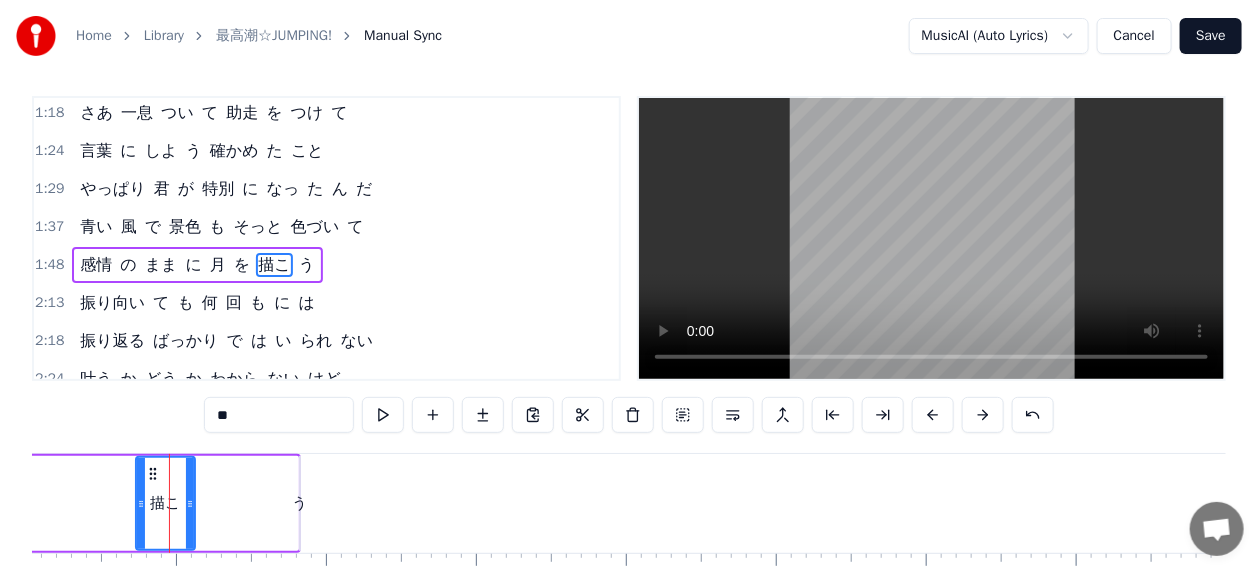 scroll, scrollTop: 0, scrollLeft: 0, axis: both 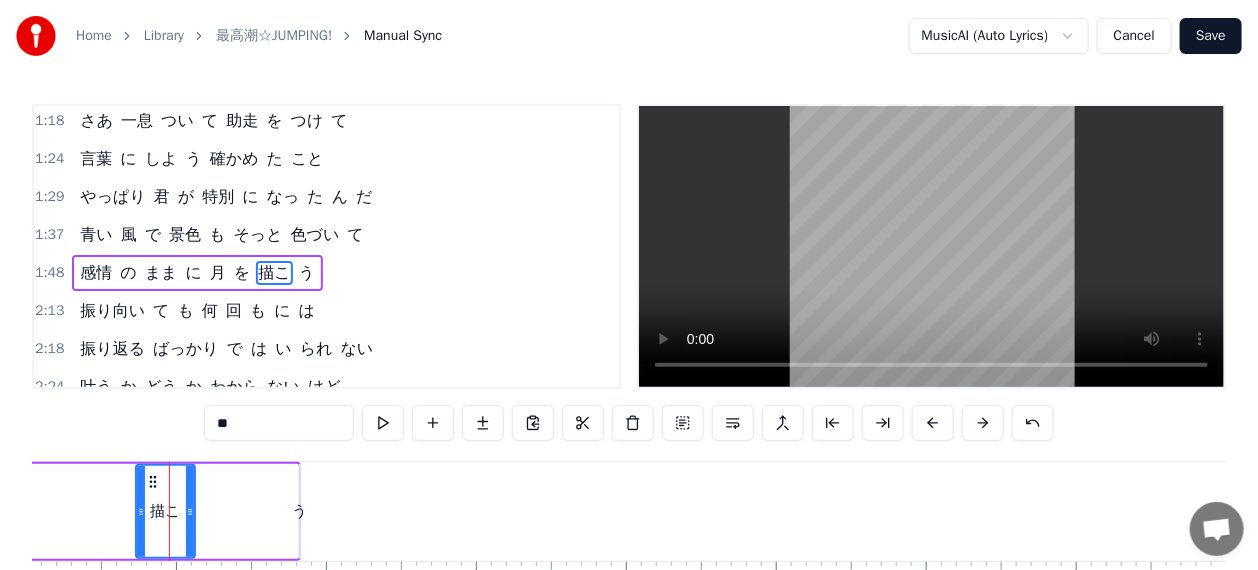 click on "感情 の まま に 月 を 描こ う" at bounding box center (-107, 511) 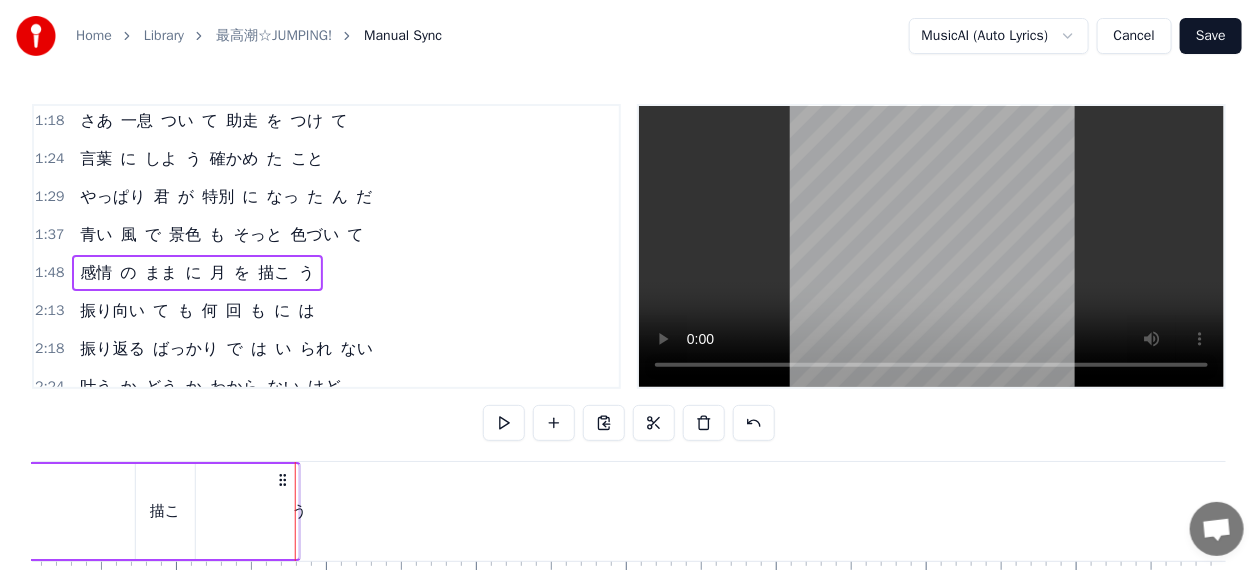 click 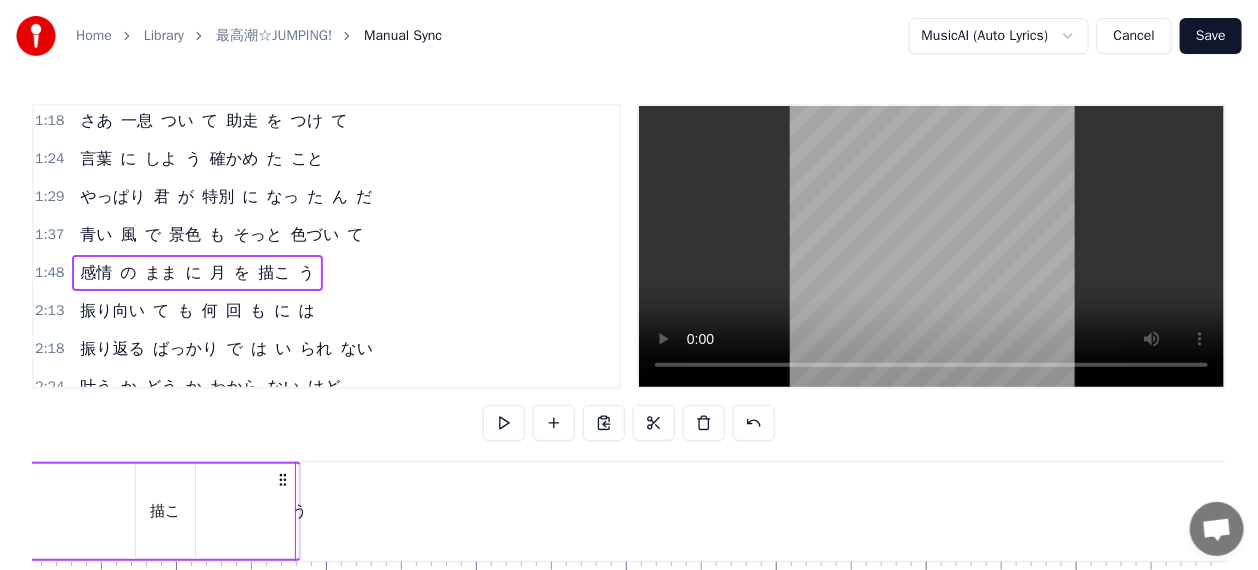 click on "う" at bounding box center [299, 511] 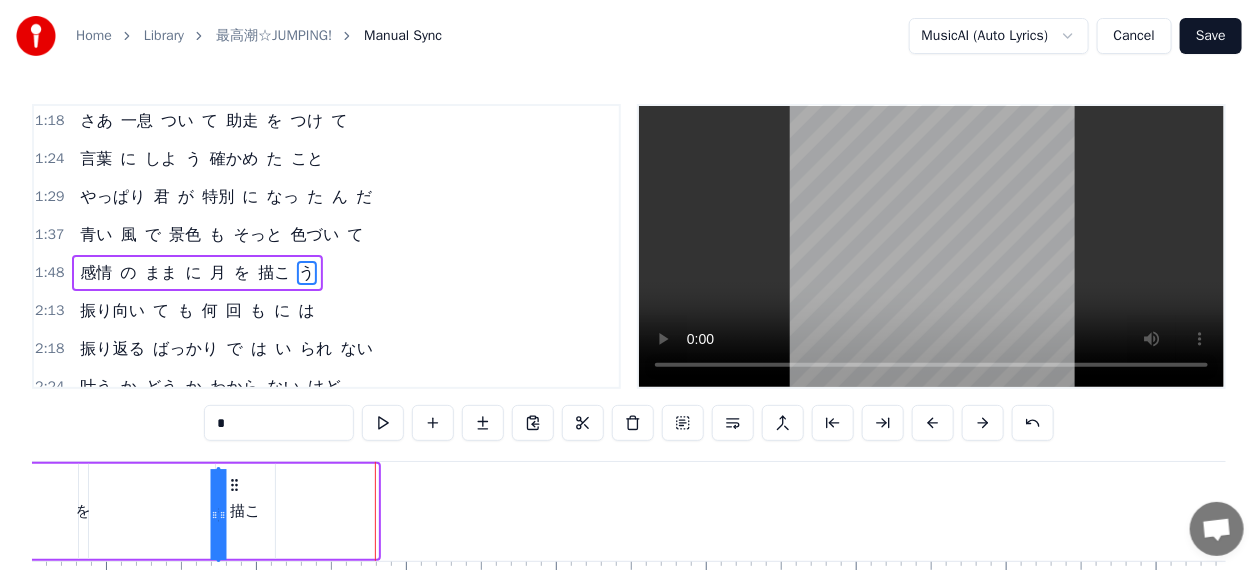 scroll, scrollTop: 0, scrollLeft: 16705, axis: horizontal 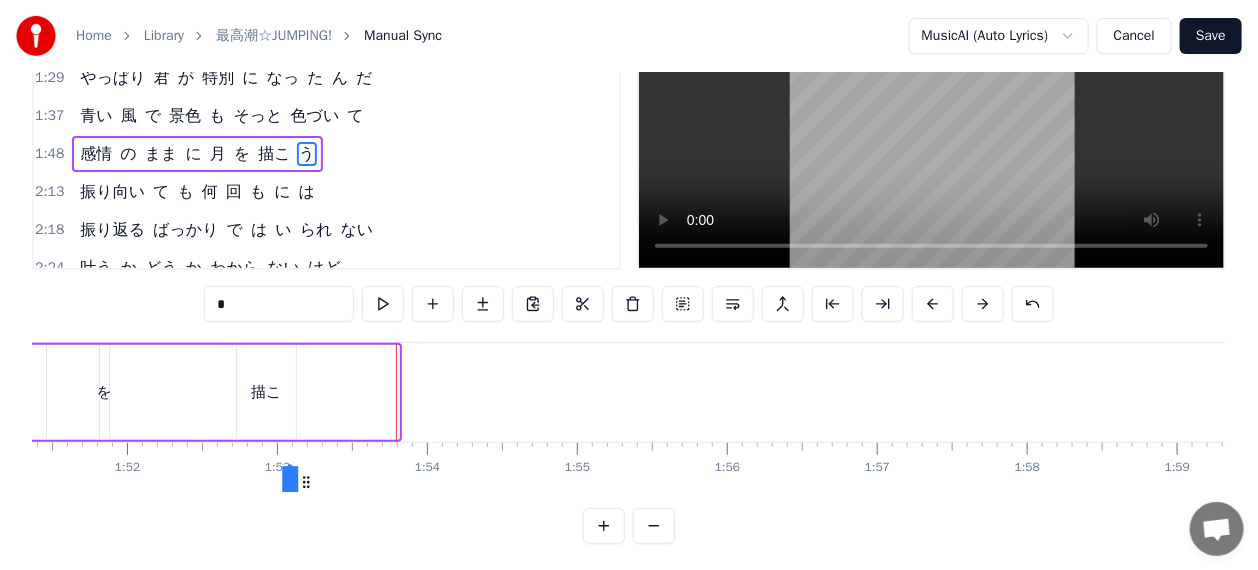 drag, startPoint x: 316, startPoint y: 477, endPoint x: 309, endPoint y: 390, distance: 87.28116 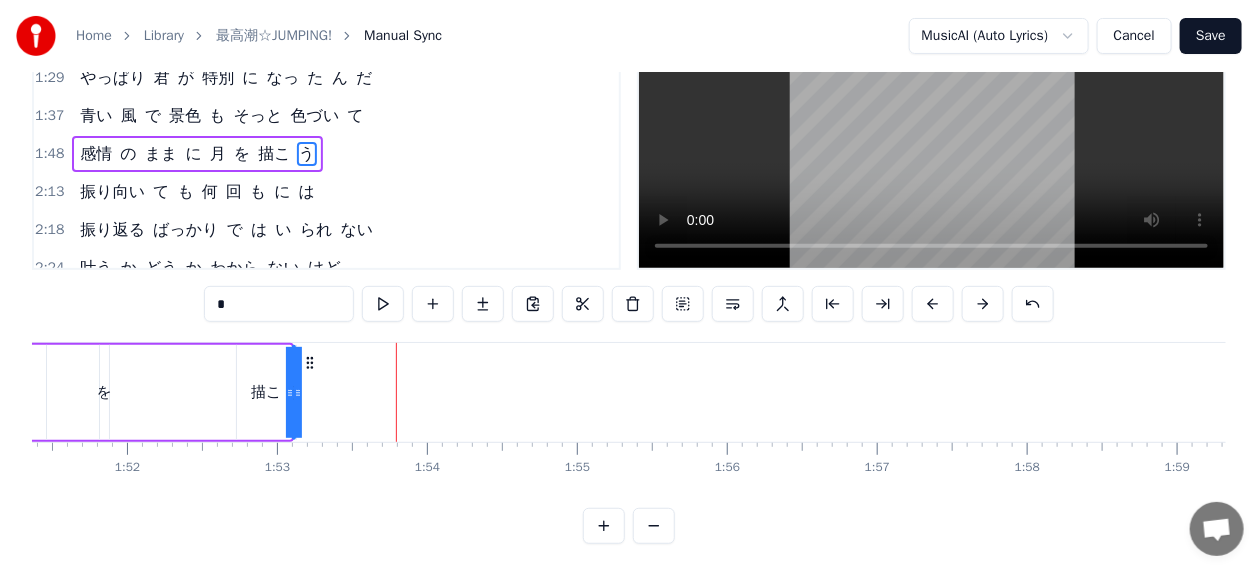 click on "はじめまして ときめき に 呼ば れ て どこ まで も 飛べる よ な Jumpin'君 の もと まで ねえ 胸 に 生まれ た 小さな 勇気 大きな 気持ち 奮い立たせ て 進み たい ん だ 一 歩 ずつ 前 に Magic my wish come true 飛び出し て みよ う よ 知ら ない 場所 まで 止め られ ない ドキドキ は 背中 を 押す パワー まだ 少し 怖い けれど 伝え たい よ って 頑張り たい って 心 が 言う 君 の ため に 強く なれる もう 目 が 回り そう な 運命 を 感じ て 迷う 時 も 鼓動 の 音 それ だけ は 変わら ない し さあ 一息 つい て 助走 を つけ て 言葉 に しよ う 確かめ た こと やっぱり 君 が 特別 に なっ た ん だ 青い 風 で 景色 も そっと 色づい て 感情 の まま に 月 を 描こ う 振り向い て も 何 回 も に は 振り返る ばっかり で は い られ ない 叶う か どう か わから ない けど" at bounding box center (203, 392) 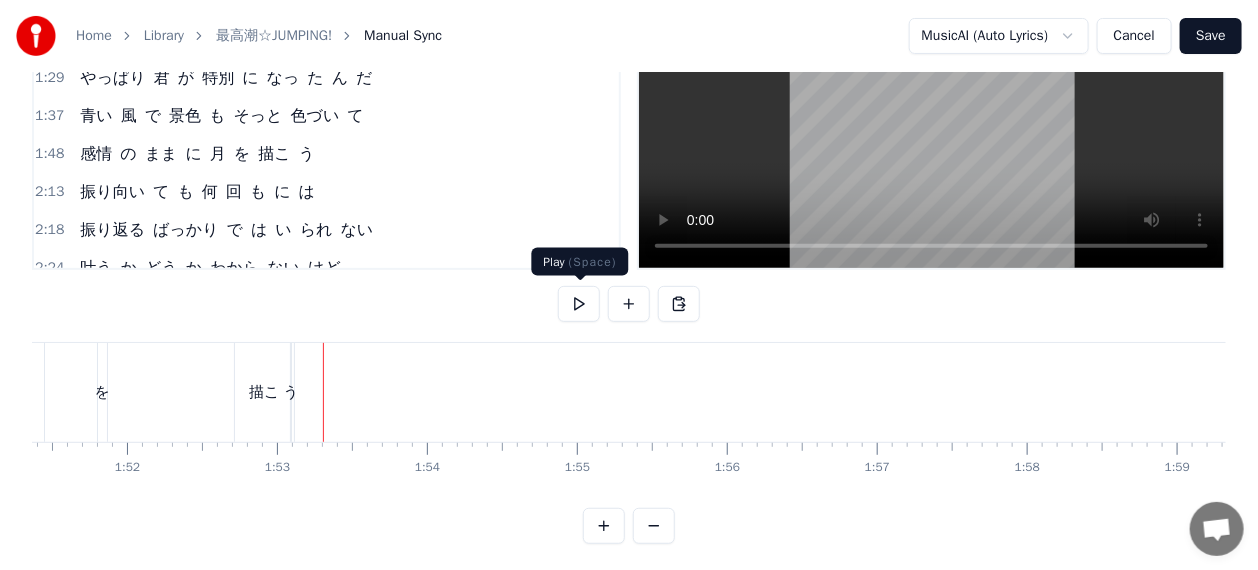 click at bounding box center [579, 304] 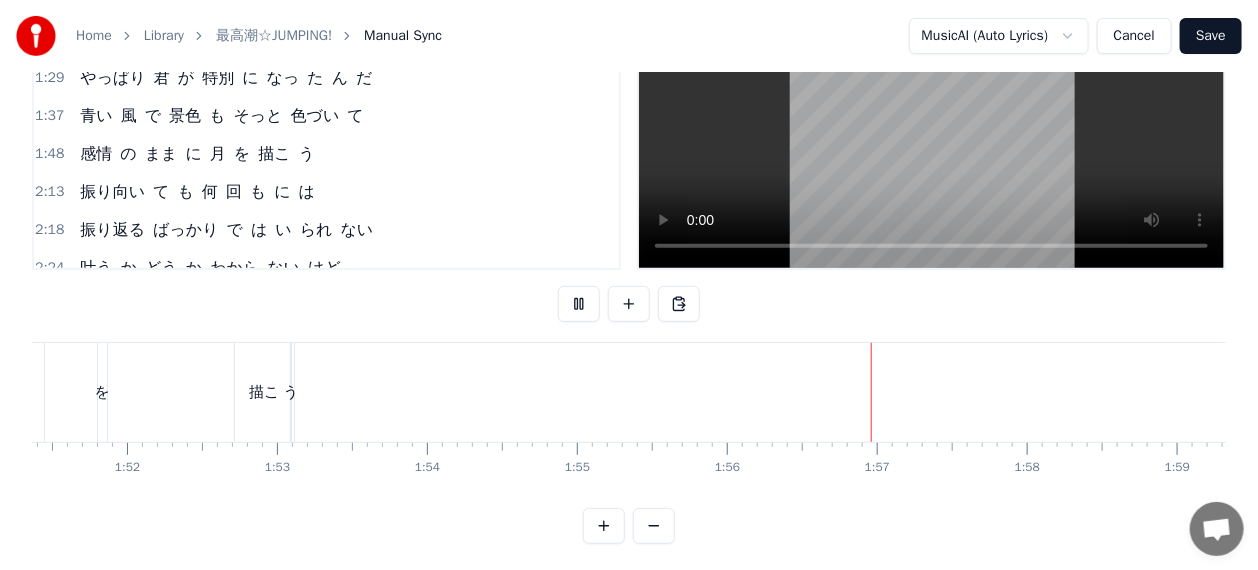 click on "描こ" at bounding box center [265, 392] 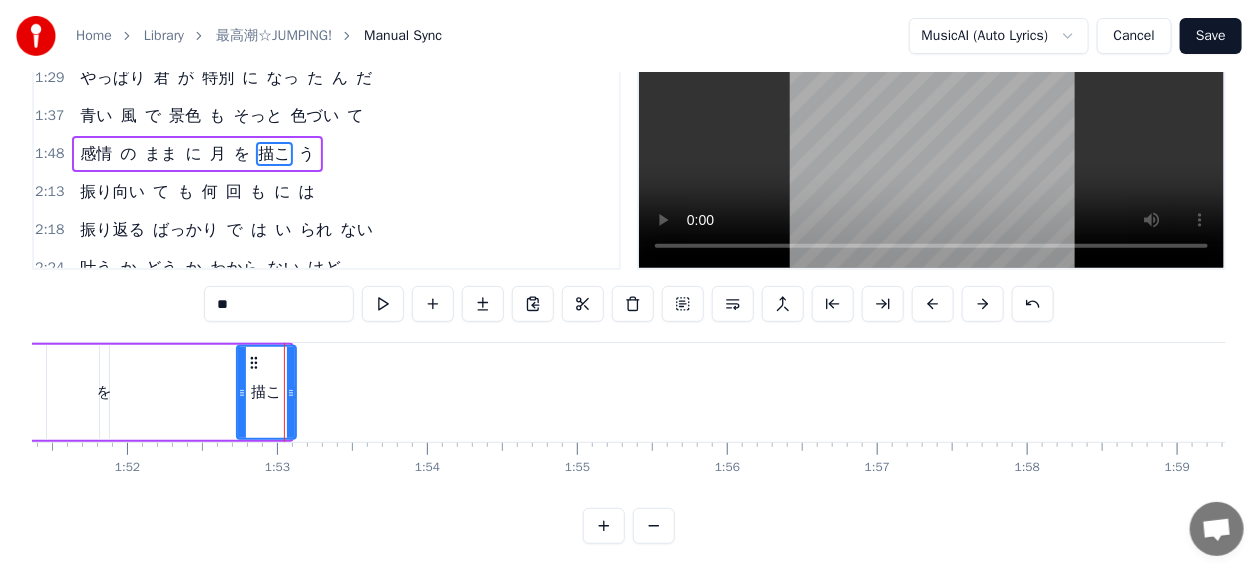 scroll, scrollTop: 0, scrollLeft: 0, axis: both 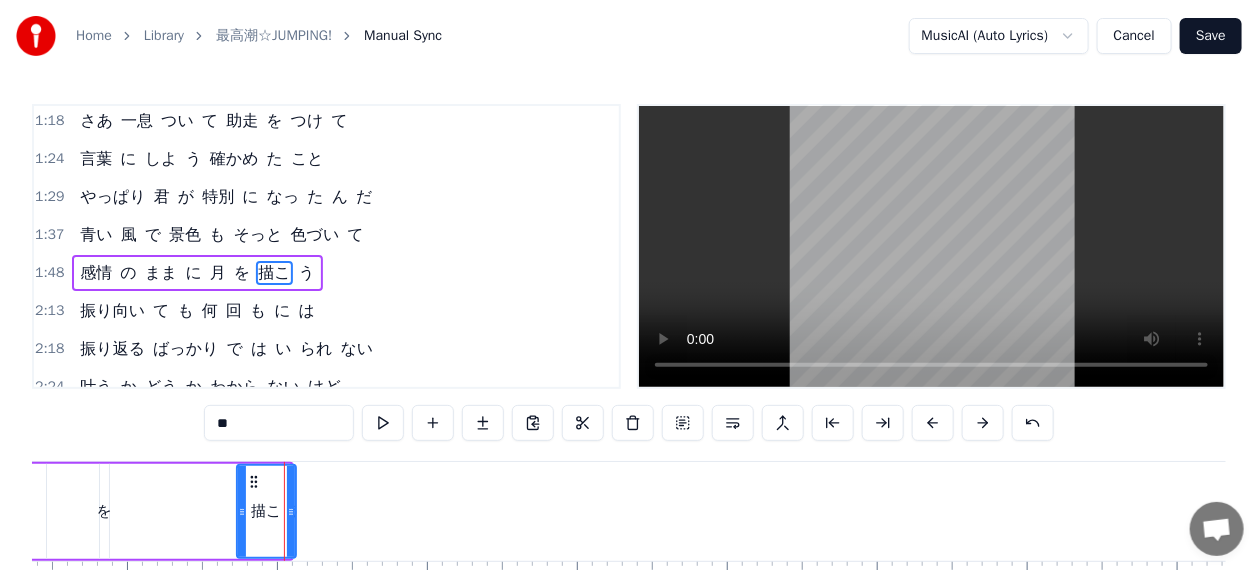 click on "描こ" at bounding box center [267, 511] 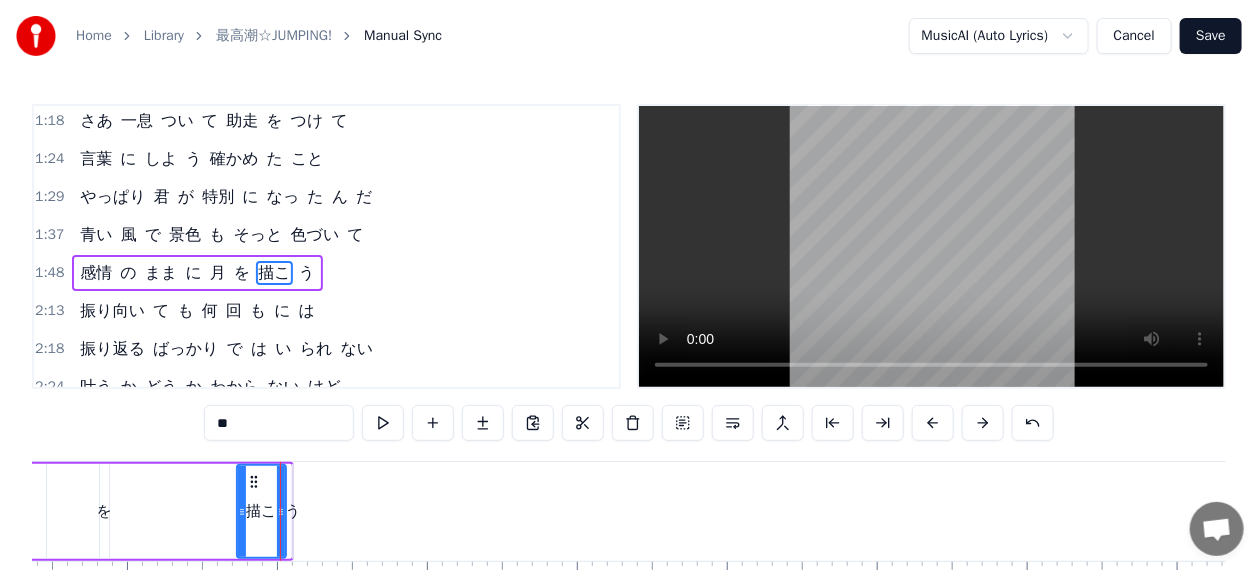 drag, startPoint x: 293, startPoint y: 504, endPoint x: 283, endPoint y: 496, distance: 12.806249 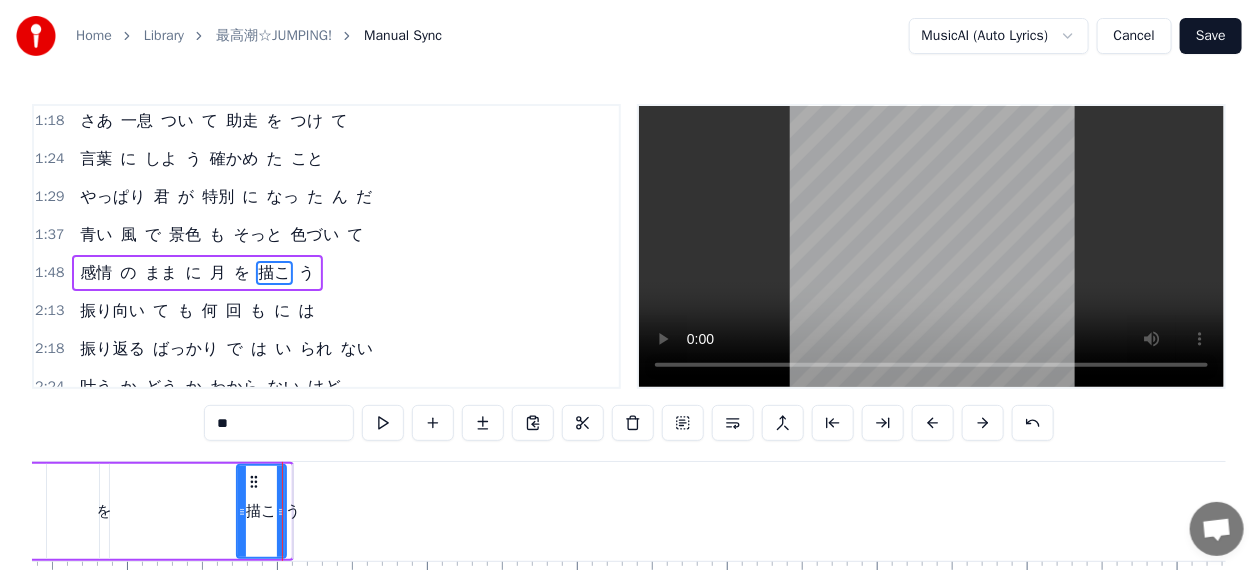 click on "う" at bounding box center (292, 511) 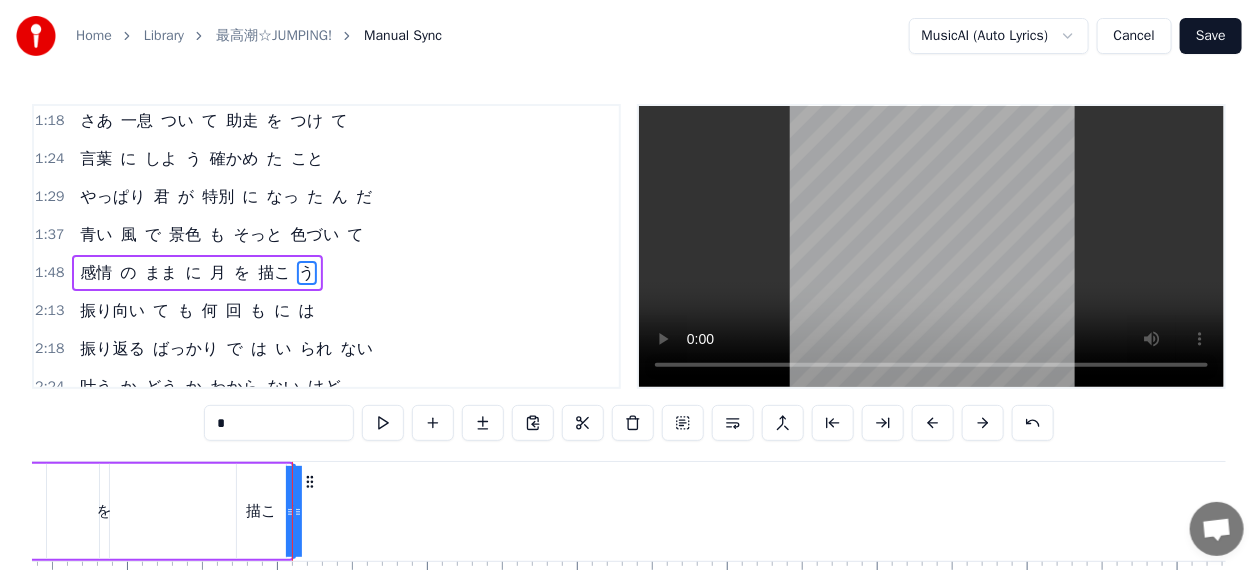 click on "はじめまして ときめき に 呼ば れ て どこ まで も 飛べる よ な Jumpin'君 の もと まで ねえ 胸 に 生まれ た 小さな 勇気 大きな 気持ち 奮い立たせ て 進み たい ん だ 一 歩 ずつ 前 に Magic my wish come true 飛び出し て みよ う よ 知ら ない 場所 まで 止め られ ない ドキドキ は 背中 を 押す パワー まだ 少し 怖い けれど 伝え たい よ って 頑張り たい って 心 が 言う 君 の ため に 強く なれる もう 目 が 回り そう な 運命 を 感じ て 迷う 時 も 鼓動 の 音 それ だけ は 変わら ない し さあ 一息 つい て 助走 を つけ て 言葉 に しよ う 確かめ た こと やっぱり 君 が 特別 に なっ た ん だ 青い 風 で 景色 も そっと 色づい て 感情 の まま に 月 を 描こ う 振り向い て も 何 回 も に は 振り返る ばっかり で は い られ ない 叶う か どう か わから ない けど" at bounding box center [203, 511] 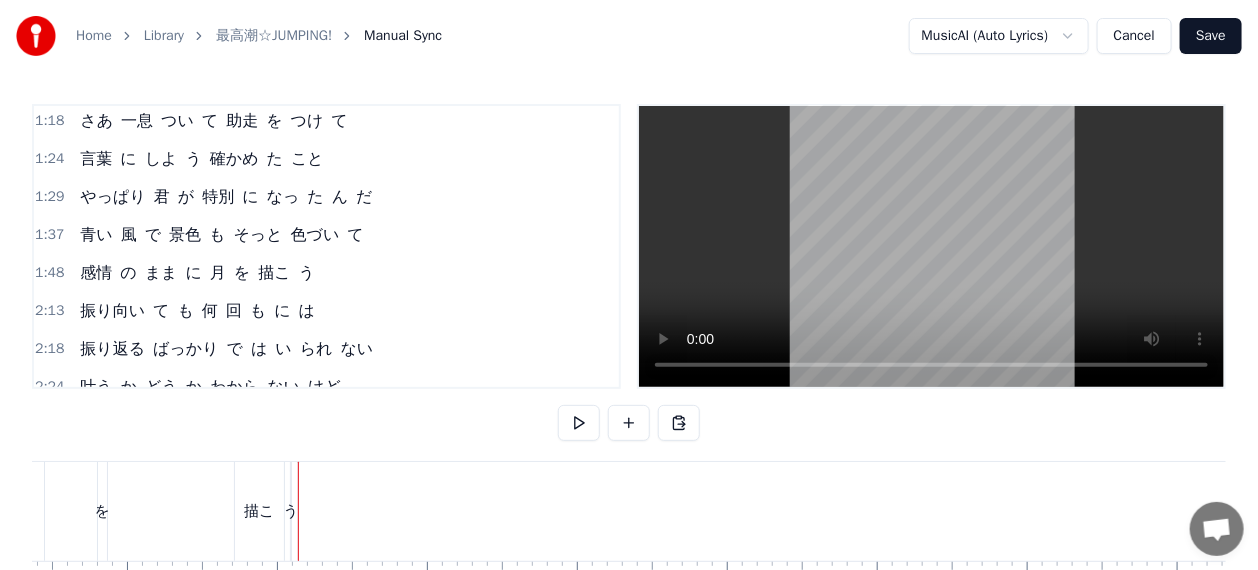 click at bounding box center (203, 511) 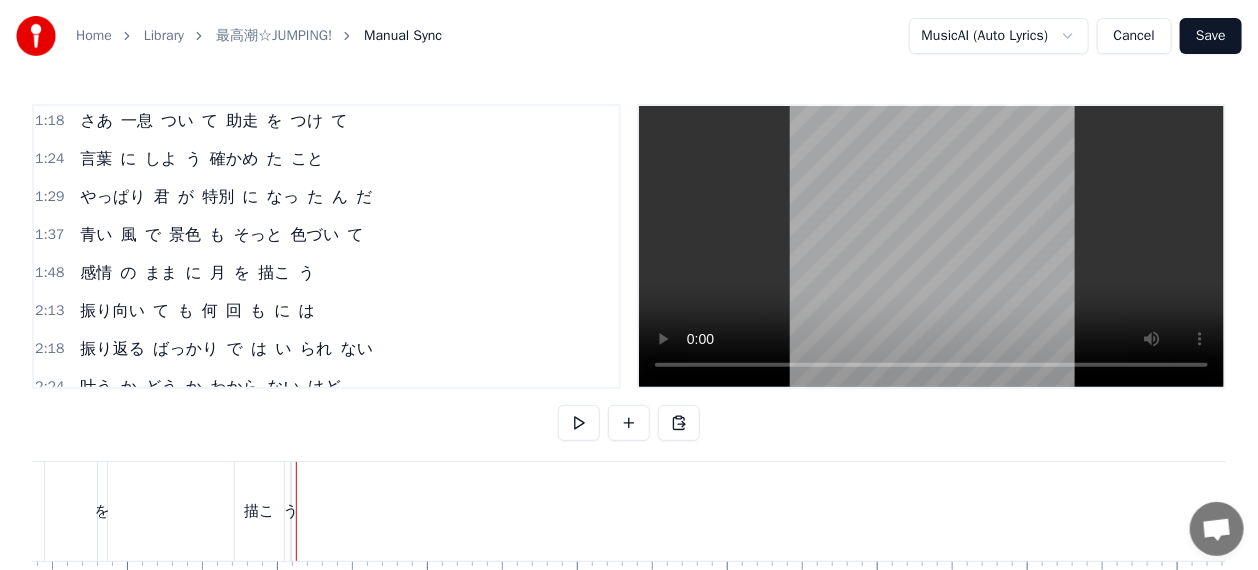click on "う" at bounding box center [290, 511] 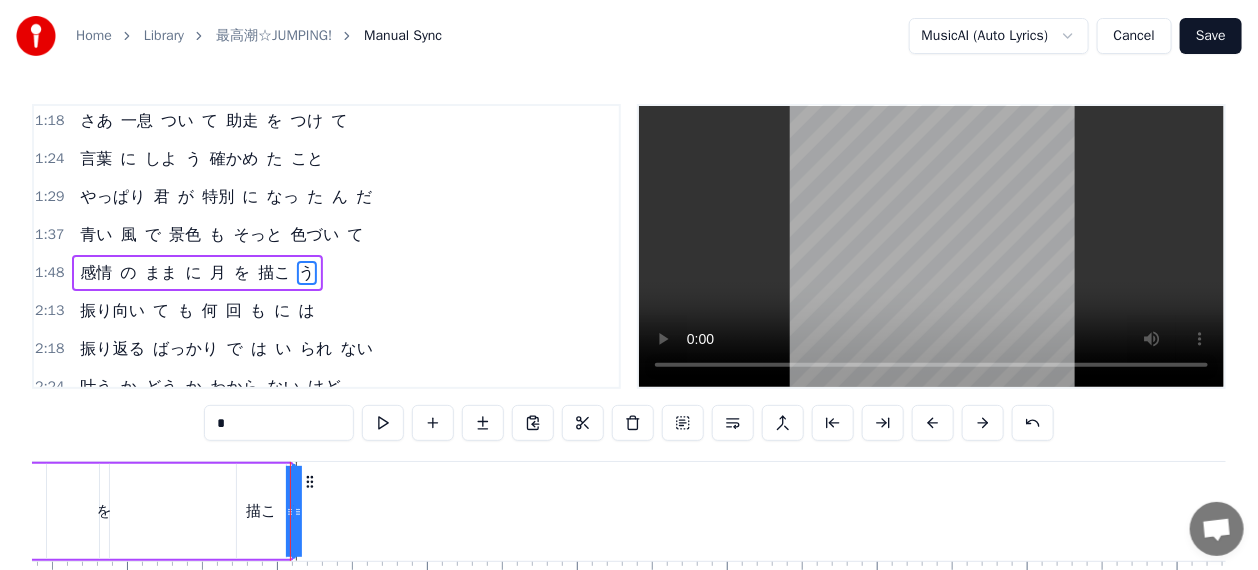 click on "はじめまして ときめき に 呼ば れ て どこ まで も 飛べる よ な Jumpin'君 の もと まで ねえ 胸 に 生まれ た 小さな 勇気 大きな 気持ち 奮い立たせ て 進み たい ん だ 一 歩 ずつ 前 に Magic my wish come true 飛び出し て みよ う よ 知ら ない 場所 まで 止め られ ない ドキドキ は 背中 を 押す パワー まだ 少し 怖い けれど 伝え たい よ って 頑張り たい って 心 が 言う 君 の ため に 強く なれる もう 目 が 回り そう な 運命 を 感じ て 迷う 時 も 鼓動 の 音 それ だけ は 変わら ない し さあ 一息 つい て 助走 を つけ て 言葉 に しよ う 確かめ た こと やっぱり 君 が 特別 に なっ た ん だ 青い 風 で 景色 も そっと 色づい て 感情 の まま に 月 を 描こ う 振り向い て も 何 回 も に は 振り返る ばっかり で は い られ ない 叶う か どう か わから ない けど" at bounding box center [203, 511] 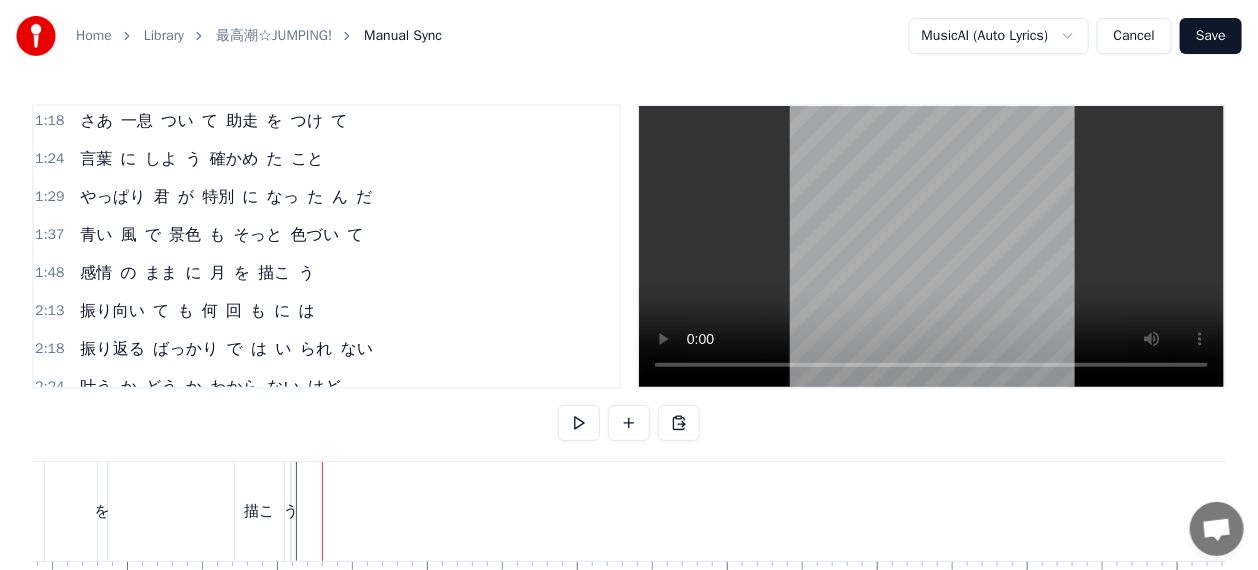 click on "う" at bounding box center [290, 511] 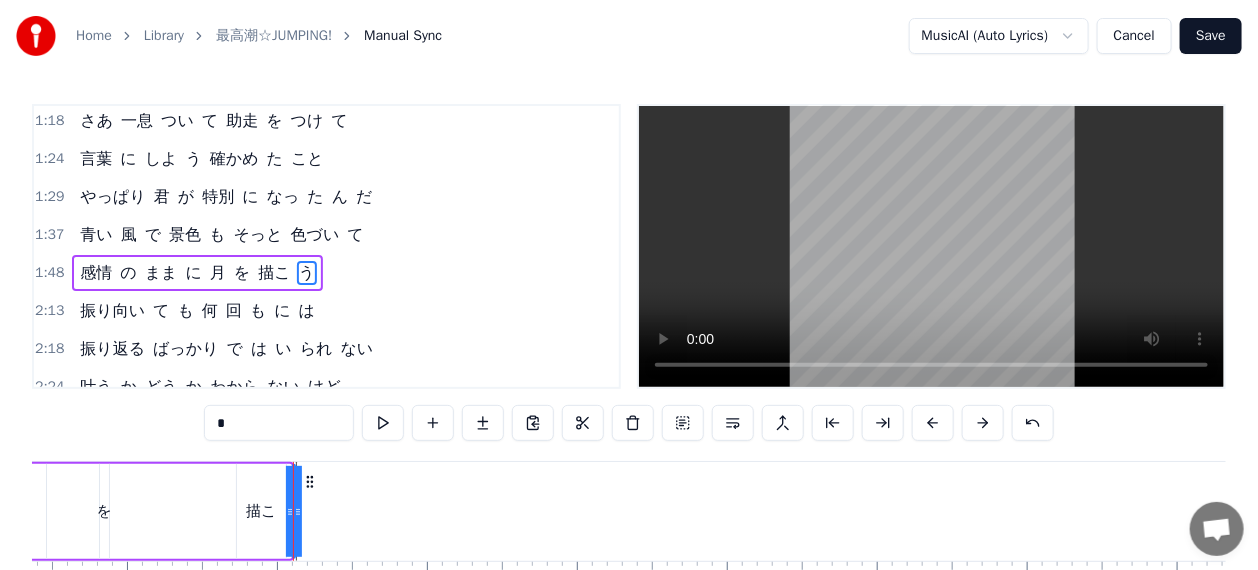 click on "はじめまして ときめき に 呼ば れ て どこ まで も 飛べる よ な Jumpin'君 の もと まで ねえ 胸 に 生まれ た 小さな 勇気 大きな 気持ち 奮い立たせ て 進み たい ん だ 一 歩 ずつ 前 に Magic my wish come true 飛び出し て みよ う よ 知ら ない 場所 まで 止め られ ない ドキドキ は 背中 を 押す パワー まだ 少し 怖い けれど 伝え たい よ って 頑張り たい って 心 が 言う 君 の ため に 強く なれる もう 目 が 回り そう な 運命 を 感じ て 迷う 時 も 鼓動 の 音 それ だけ は 変わら ない し さあ 一息 つい て 助走 を つけ て 言葉 に しよ う 確かめ た こと やっぱり 君 が 特別 に なっ た ん だ 青い 風 で 景色 も そっと 色づい て 感情 の まま に 月 を 描こ う 振り向い て も 何 回 も に は 振り返る ばっかり で は い られ ない 叶う か どう か わから ない けど" at bounding box center [203, 511] 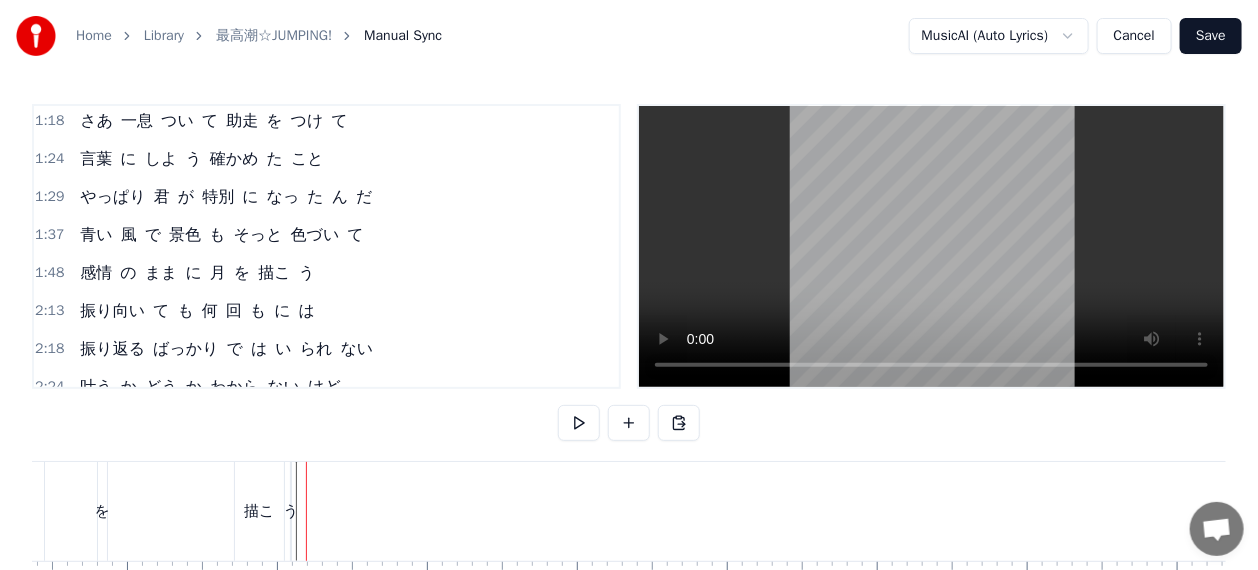click on "う" at bounding box center (290, 511) 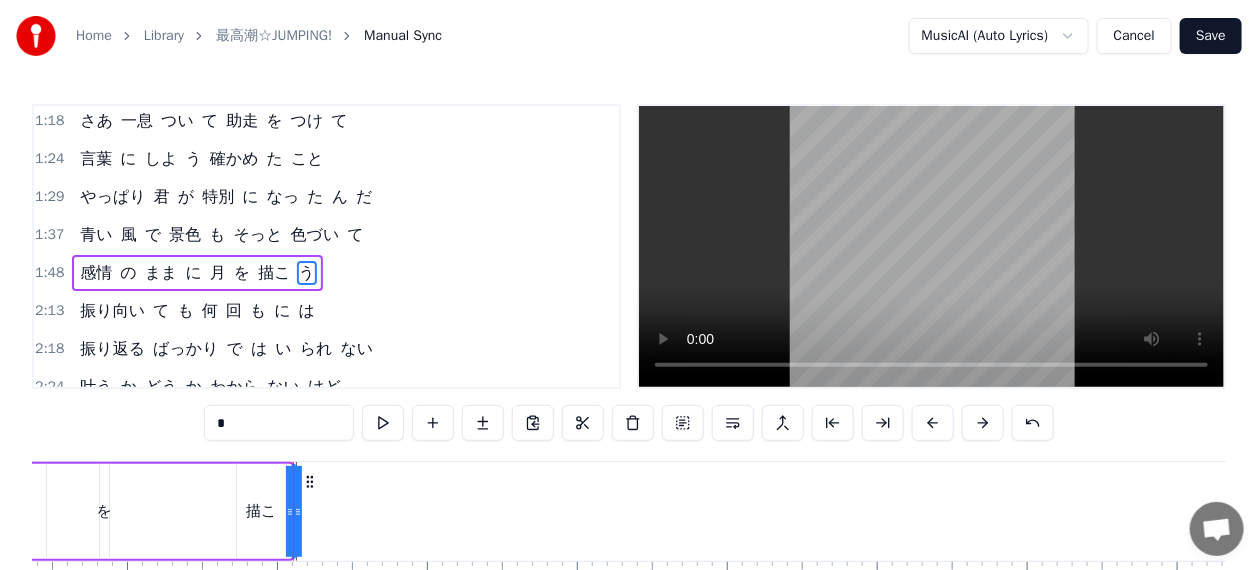 drag, startPoint x: 286, startPoint y: 507, endPoint x: 274, endPoint y: 505, distance: 12.165525 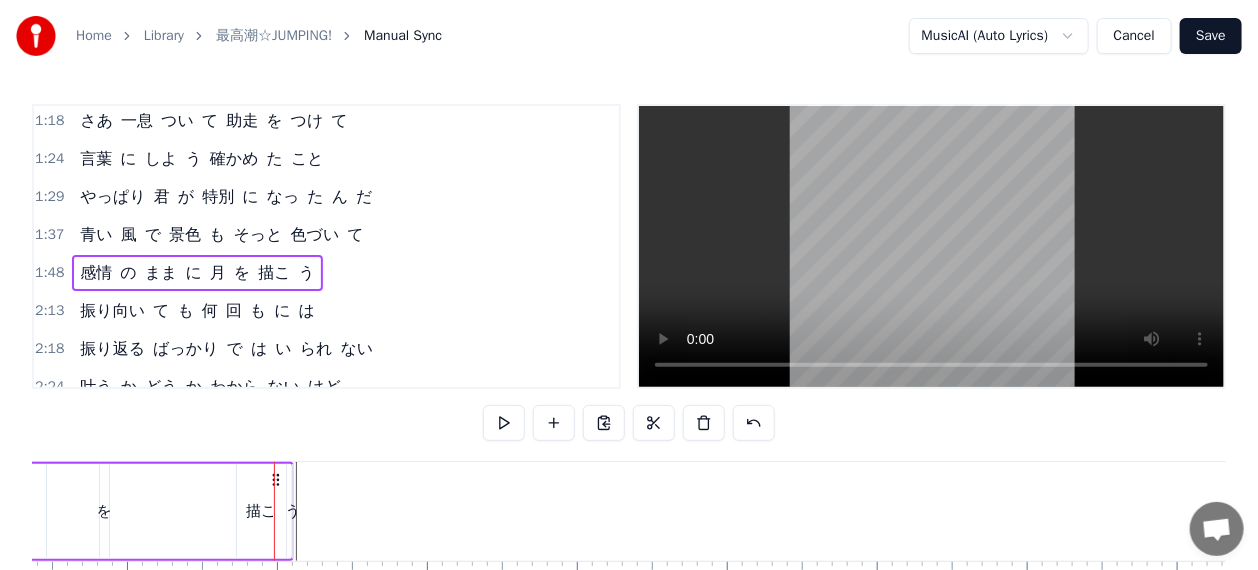 click on "う" at bounding box center [292, 511] 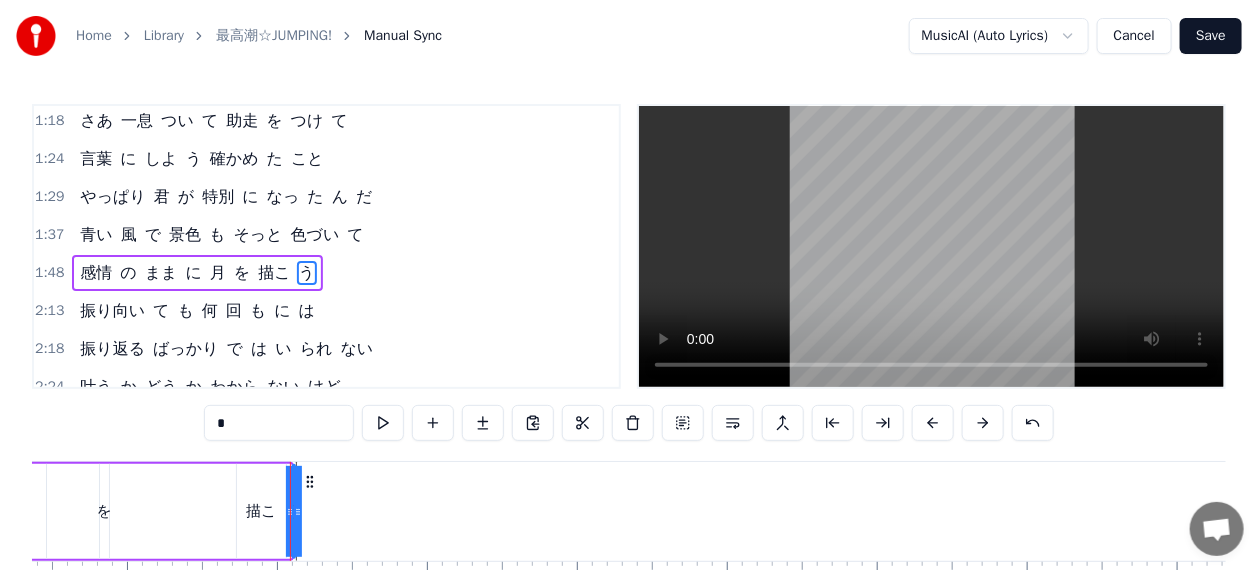 click 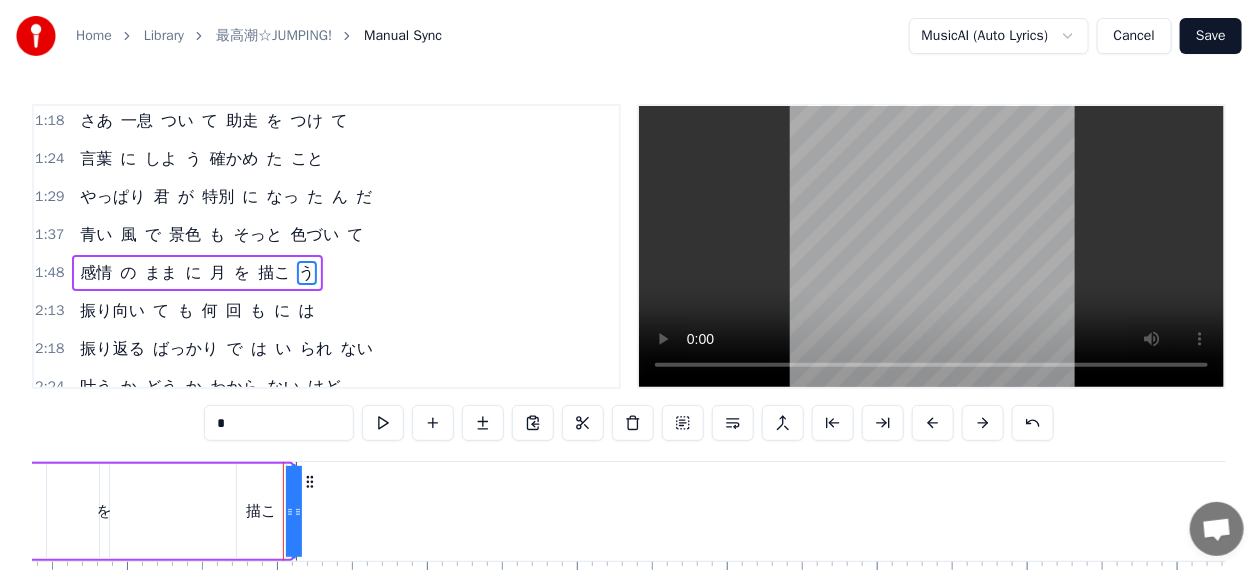 click 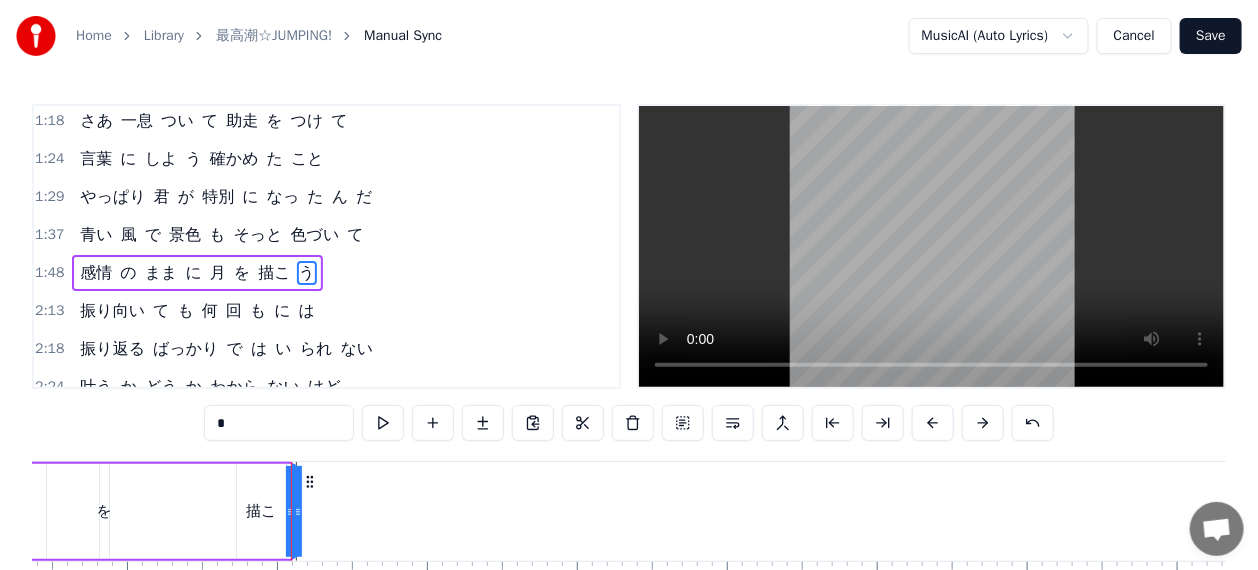 click 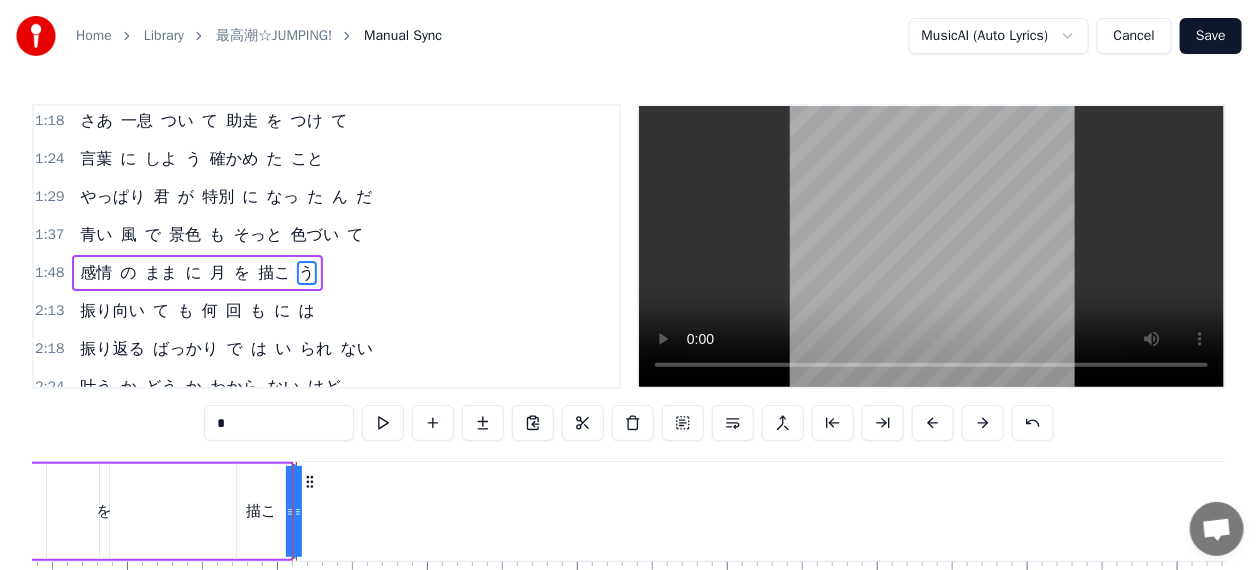 click on "はじめまして ときめき に 呼ば れ て どこ まで も 飛べる よ な Jumpin'君 の もと まで ねえ 胸 に 生まれ た 小さな 勇気 大きな 気持ち 奮い立たせ て 進み たい ん だ 一 歩 ずつ 前 に Magic my wish come true 飛び出し て みよ う よ 知ら ない 場所 まで 止め られ ない ドキドキ は 背中 を 押す パワー まだ 少し 怖い けれど 伝え たい よ って 頑張り たい って 心 が 言う 君 の ため に 強く なれる もう 目 が 回り そう な 運命 を 感じ て 迷う 時 も 鼓動 の 音 それ だけ は 変わら ない し さあ 一息 つい て 助走 を つけ て 言葉 に しよ う 確かめ た こと やっぱり 君 が 特別 に なっ た ん だ 青い 風 で 景色 も そっと 色づい て 感情 の まま に 月 を 描こ う 振り向い て も 何 回 も に は 振り返る ばっかり で は い られ ない 叶う か どう か わから ない けど" at bounding box center (203, 511) 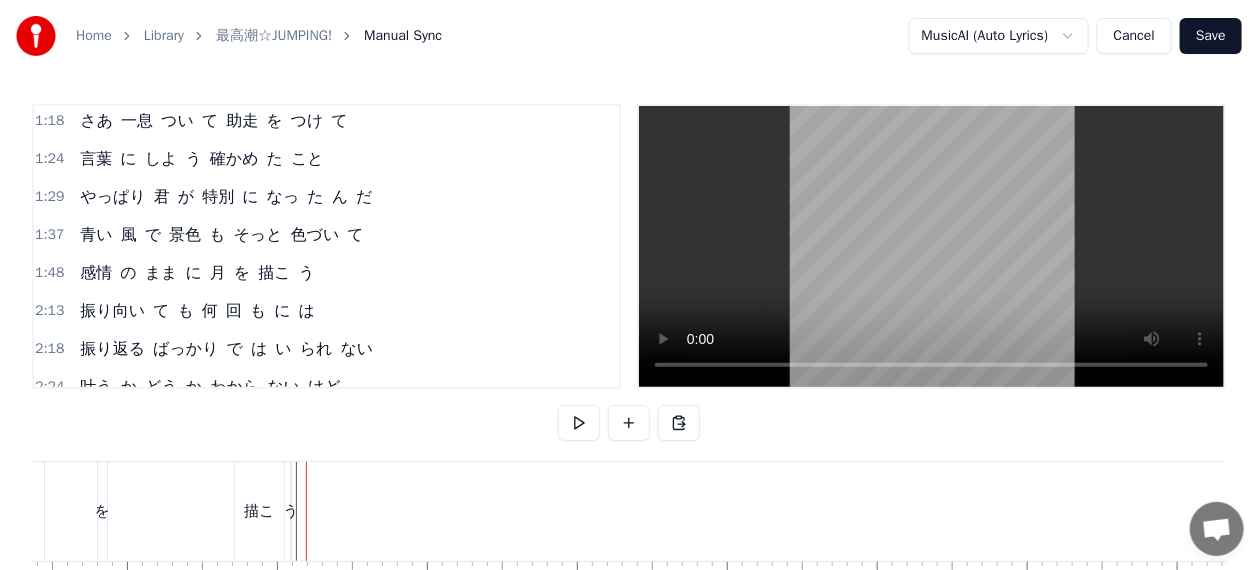 click on "う" at bounding box center [290, 511] 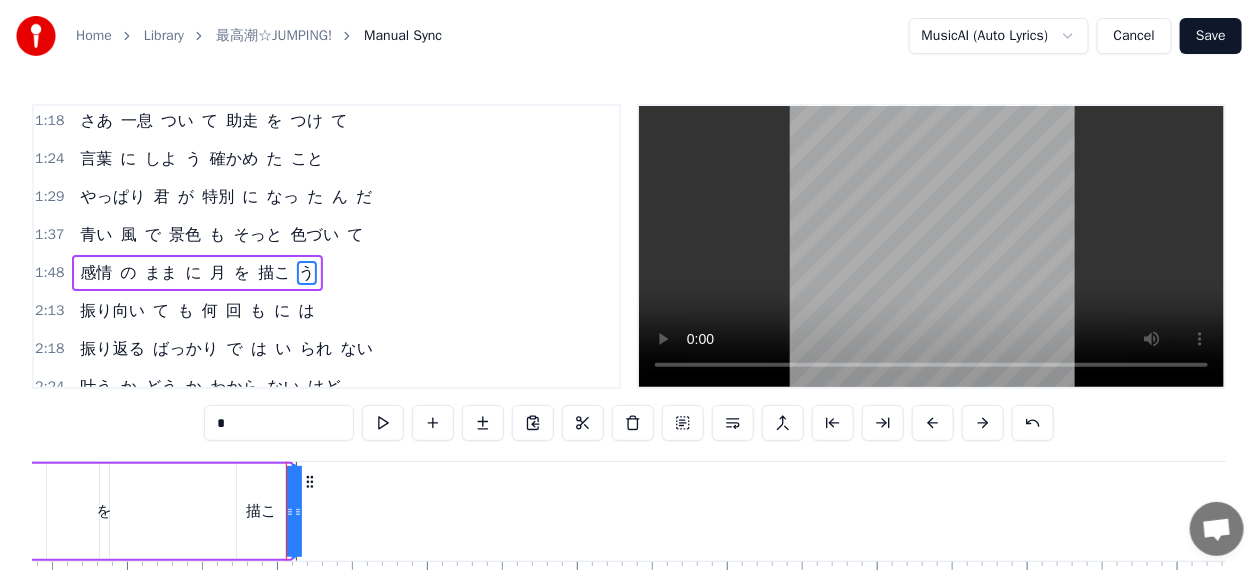 click at bounding box center [298, 511] 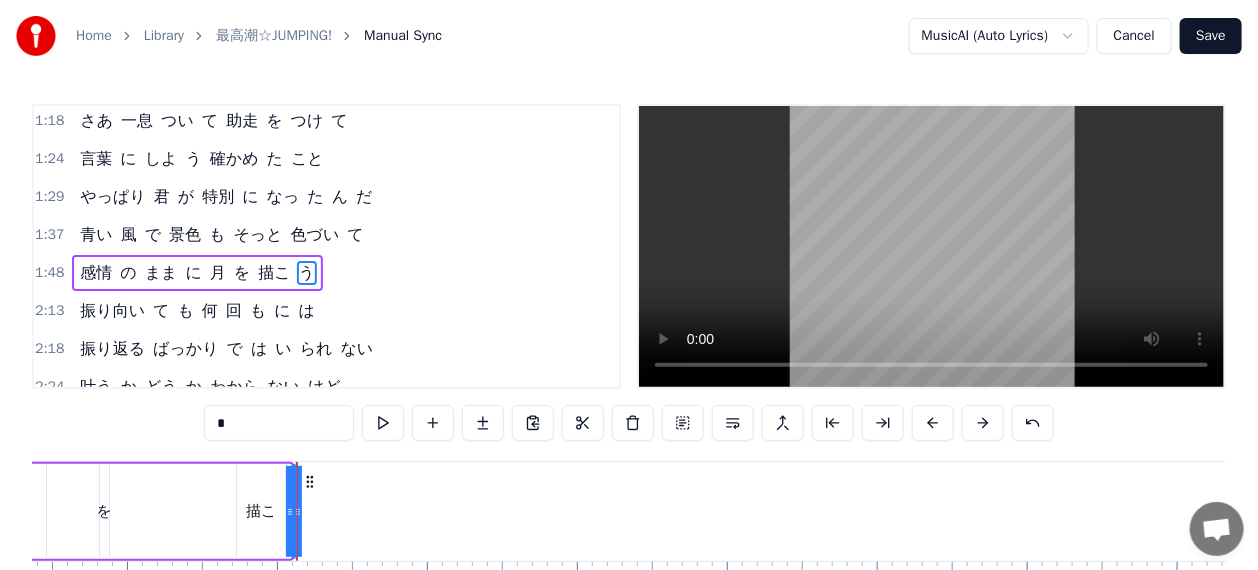 click on "う" at bounding box center [294, 511] 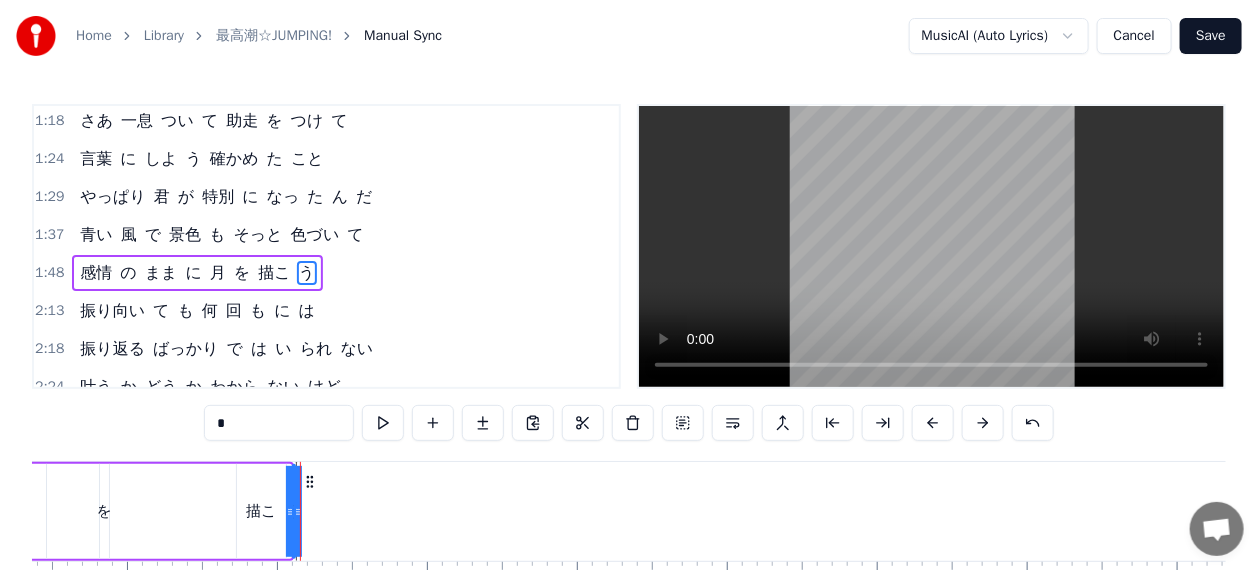 click on "はじめまして ときめき に 呼ば れ て どこ まで も 飛べる よ な Jumpin'君 の もと まで ねえ 胸 に 生まれ た 小さな 勇気 大きな 気持ち 奮い立たせ て 進み たい ん だ 一 歩 ずつ 前 に Magic my wish come true 飛び出し て みよ う よ 知ら ない 場所 まで 止め られ ない ドキドキ は 背中 を 押す パワー まだ 少し 怖い けれど 伝え たい よ って 頑張り たい って 心 が 言う 君 の ため に 強く なれる もう 目 が 回り そう な 運命 を 感じ て 迷う 時 も 鼓動 の 音 それ だけ は 変わら ない し さあ 一息 つい て 助走 を つけ て 言葉 に しよ う 確かめ た こと やっぱり 君 が 特別 に なっ た ん だ 青い 風 で 景色 も そっと 色づい て 感情 の まま に 月 を 描こ う 振り向い て も 何 回 も に は 振り返る ばっかり で は い られ ない 叶う か どう か わから ない けど" at bounding box center [203, 511] 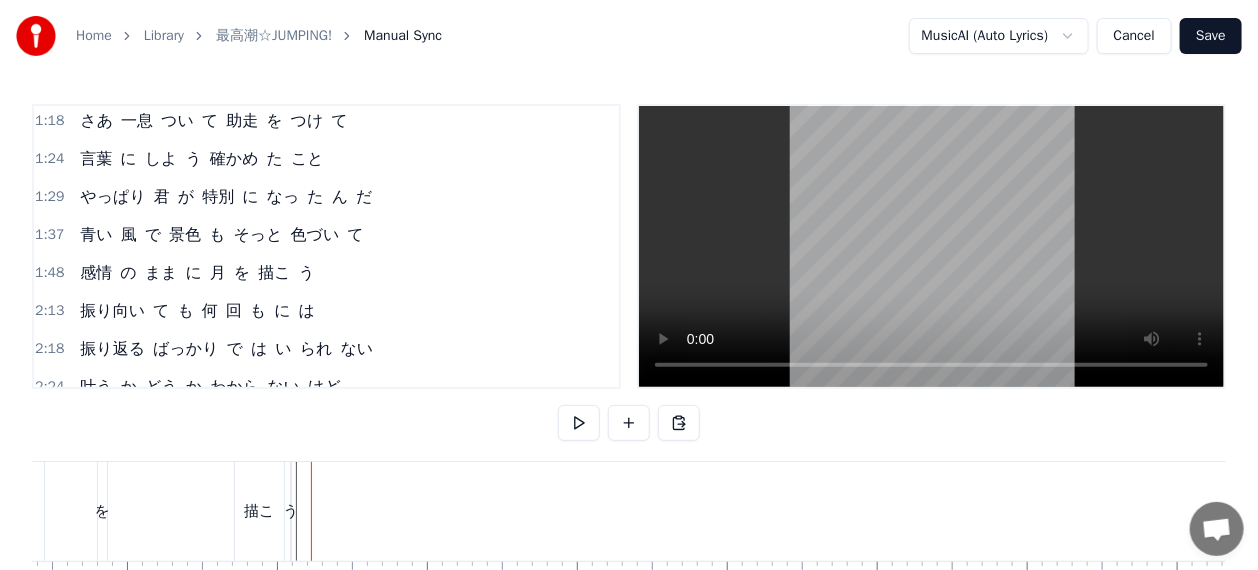 click on "描こ" at bounding box center [260, 511] 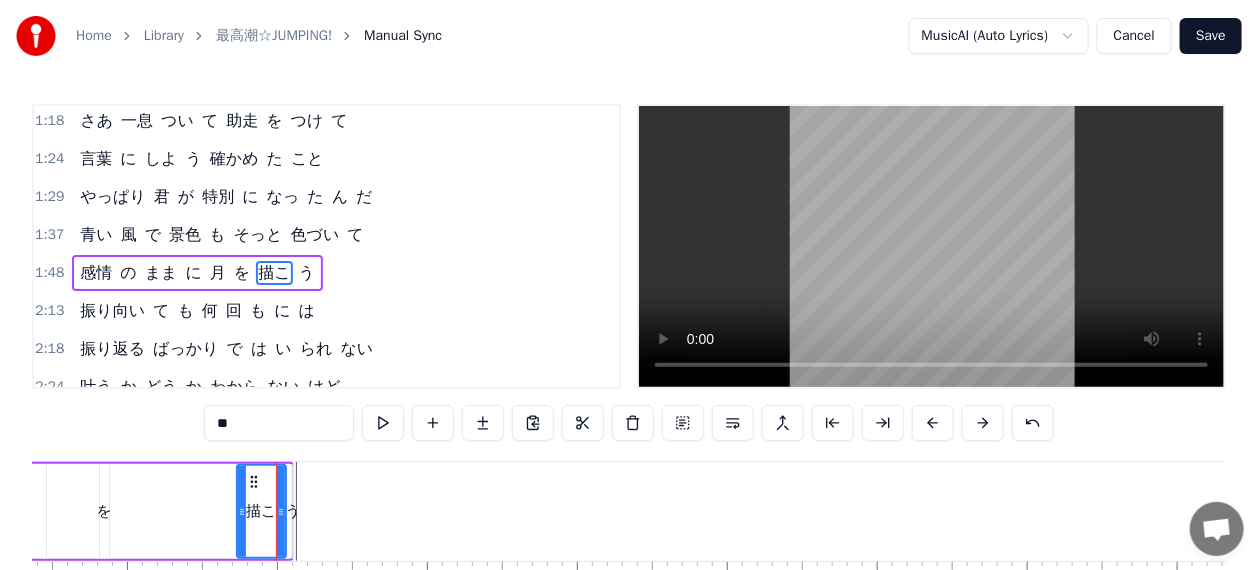 click on "う" at bounding box center (292, 511) 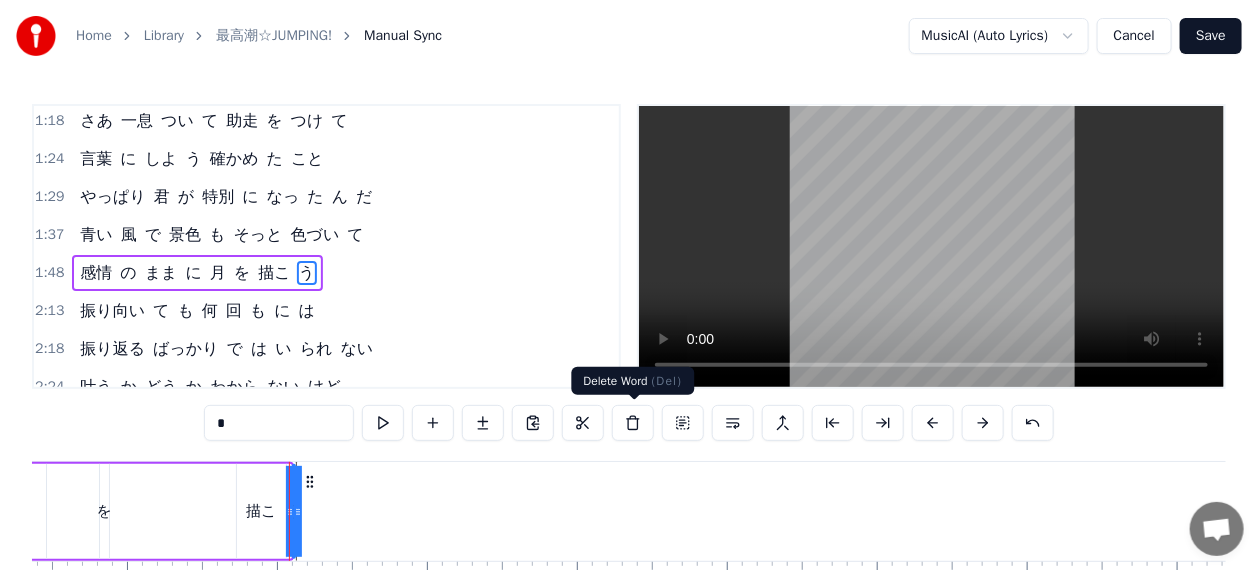click at bounding box center (633, 423) 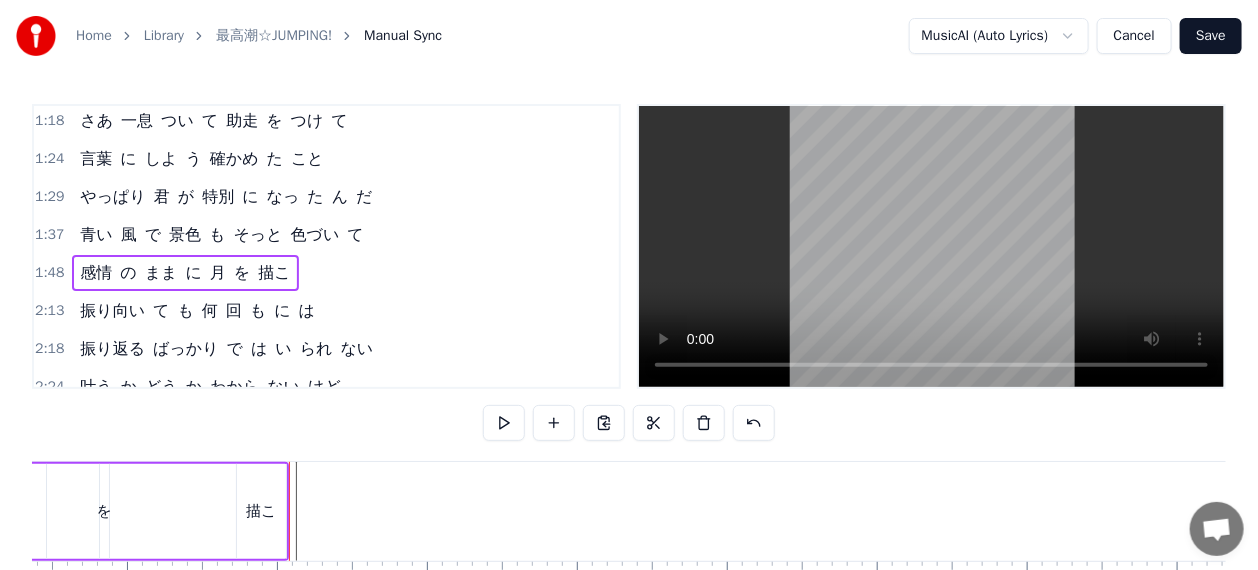 click at bounding box center [554, 423] 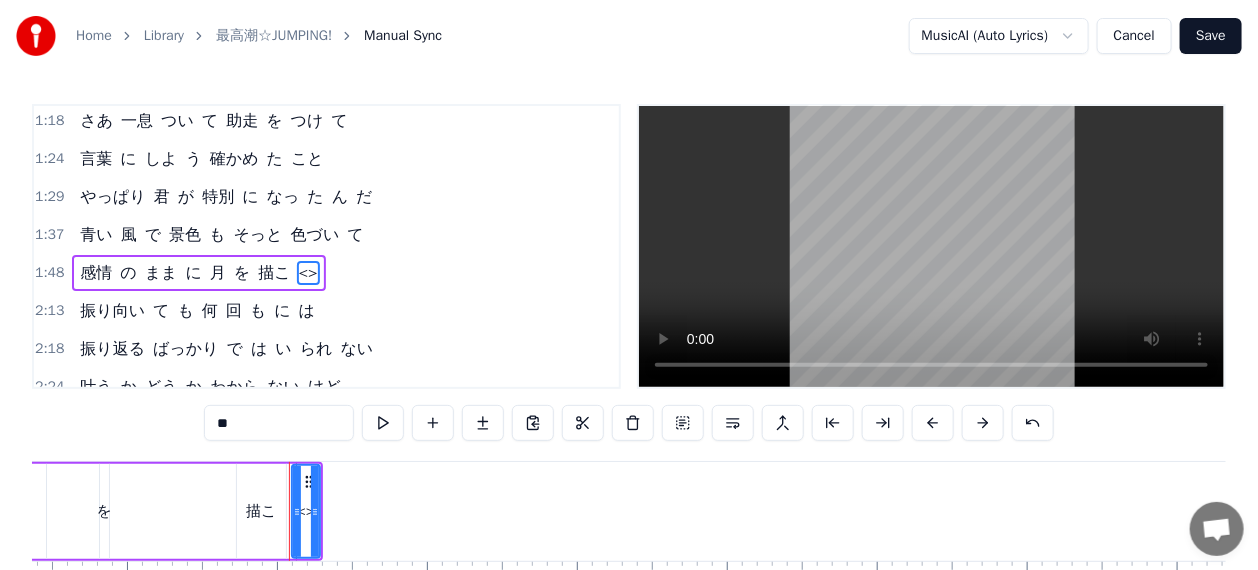 drag, startPoint x: 285, startPoint y: 434, endPoint x: 190, endPoint y: 429, distance: 95.131485 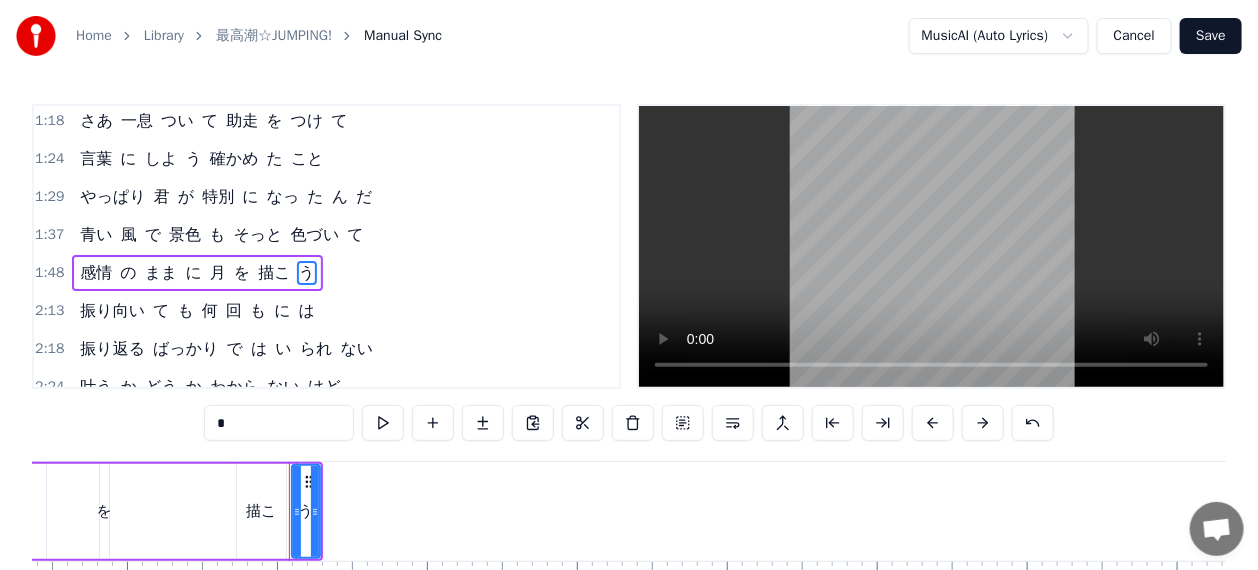 type on "*" 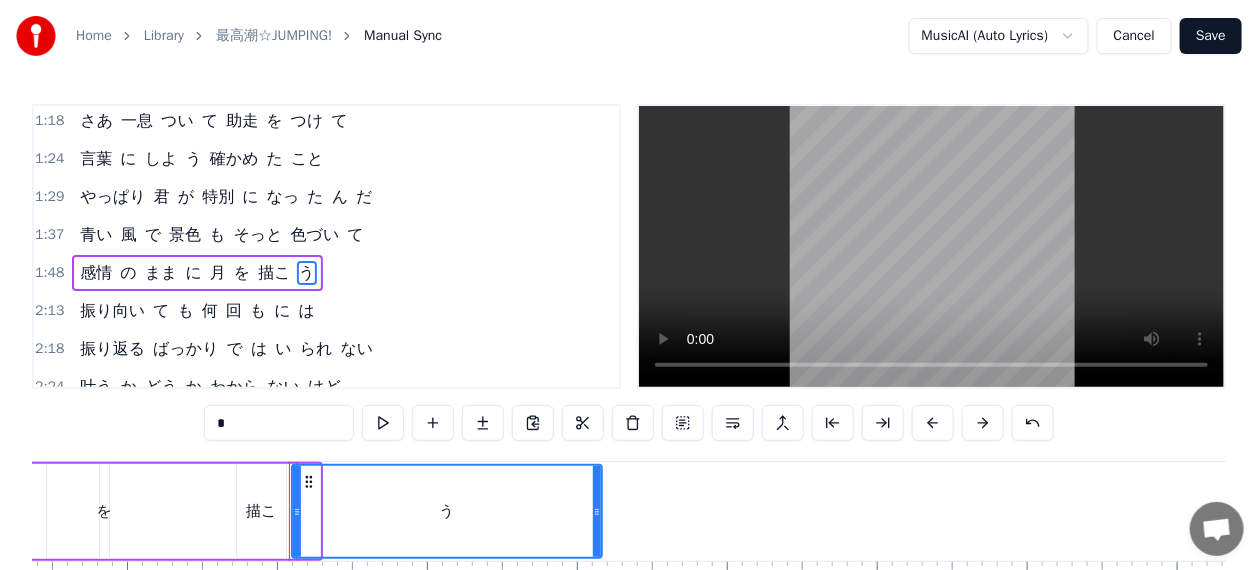 drag, startPoint x: 316, startPoint y: 508, endPoint x: 598, endPoint y: 536, distance: 283.38666 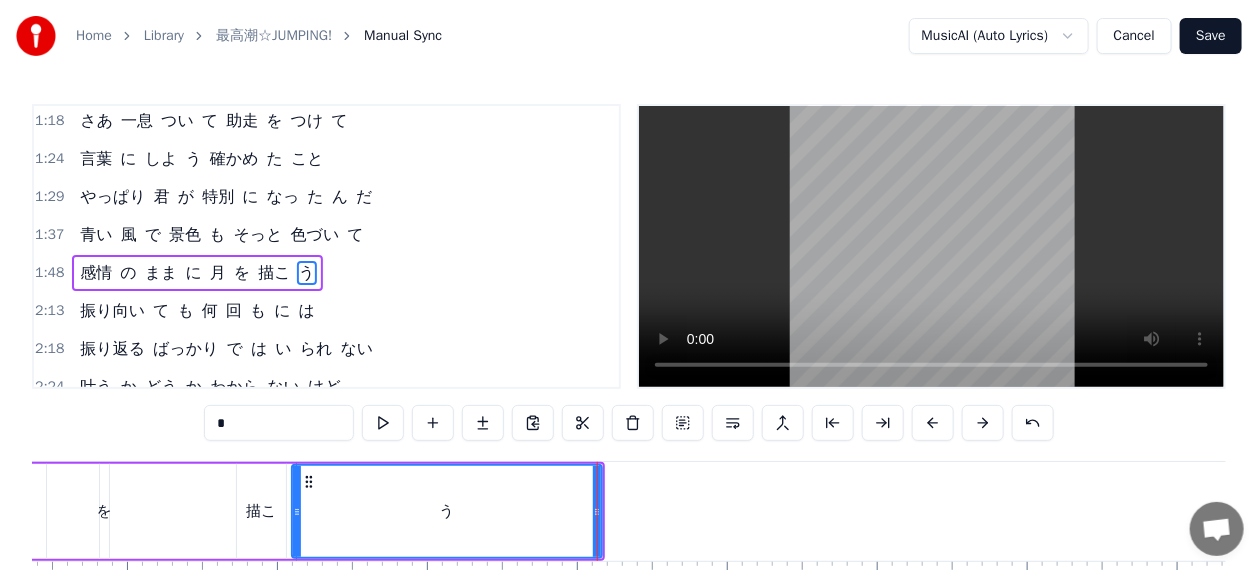 click on "1:48" at bounding box center [49, 273] 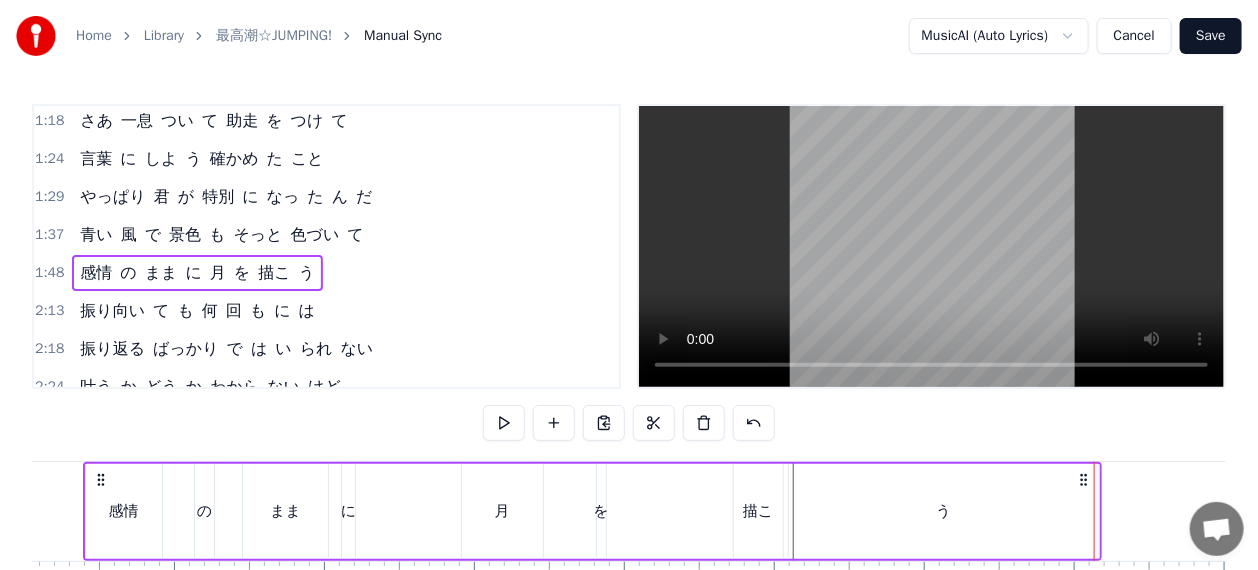 scroll, scrollTop: 0, scrollLeft: 16158, axis: horizontal 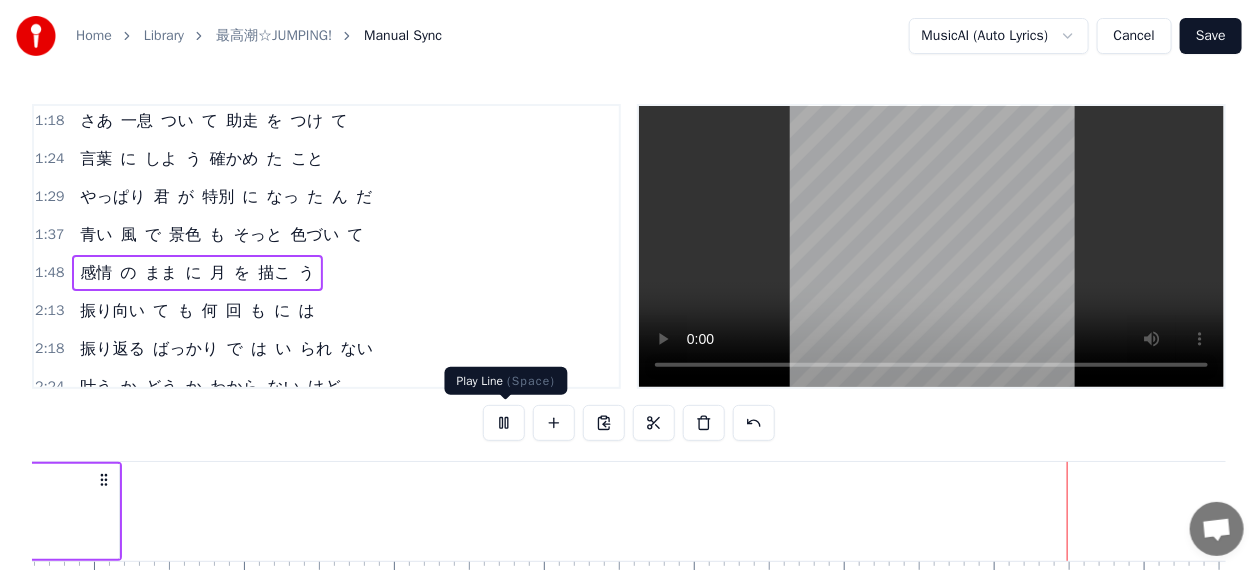 click at bounding box center [504, 423] 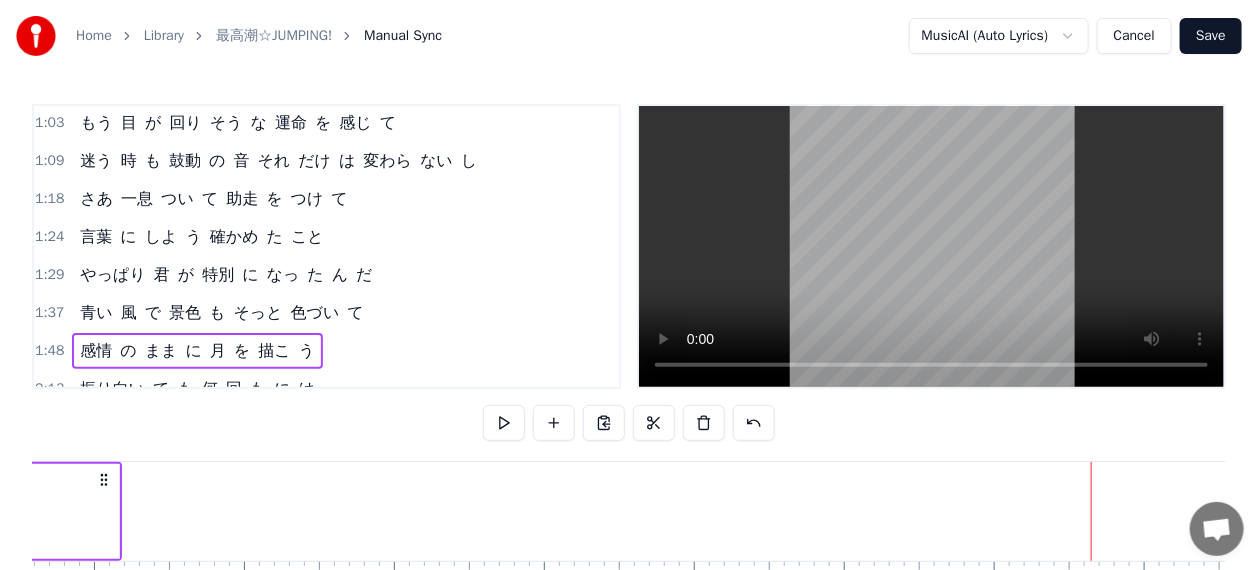 scroll, scrollTop: 425, scrollLeft: 0, axis: vertical 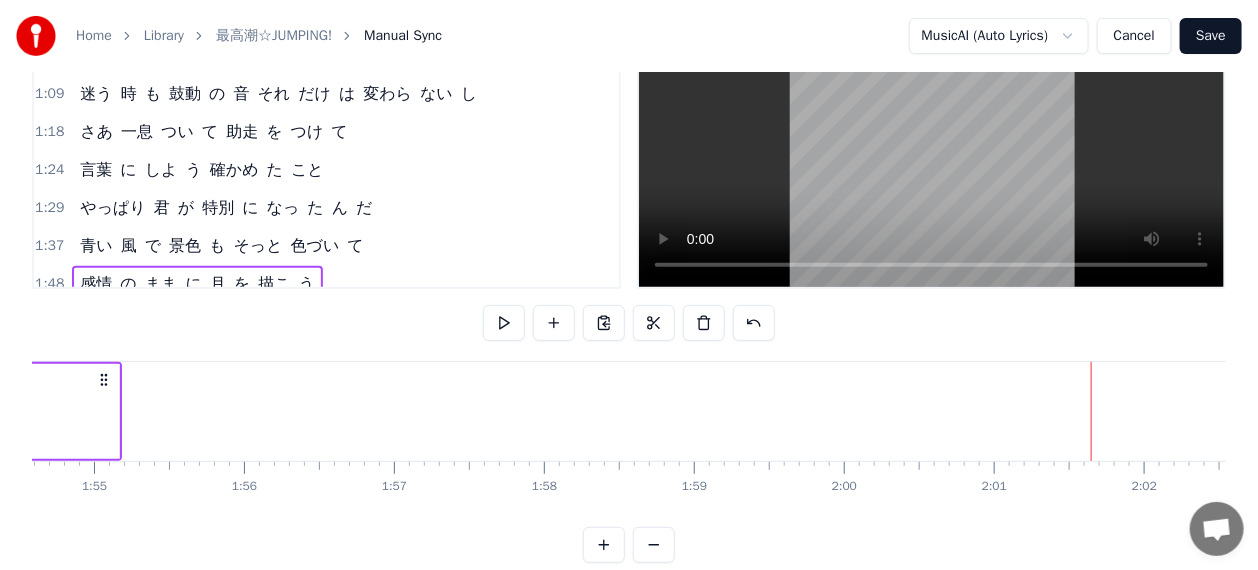 click on "Save" at bounding box center (1211, 36) 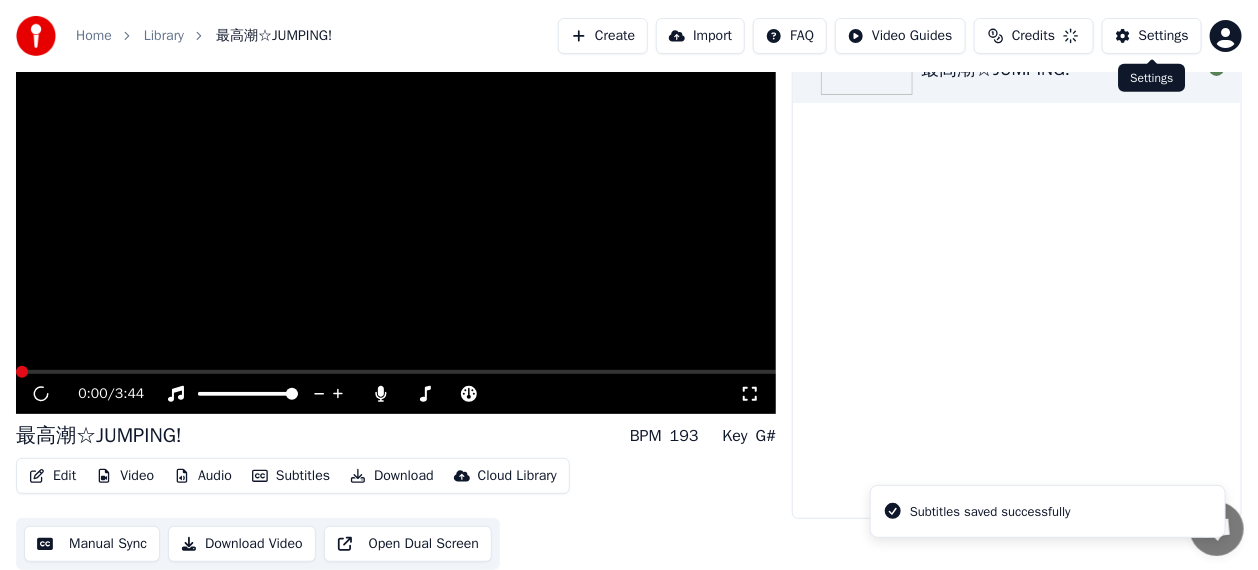 scroll, scrollTop: 85, scrollLeft: 0, axis: vertical 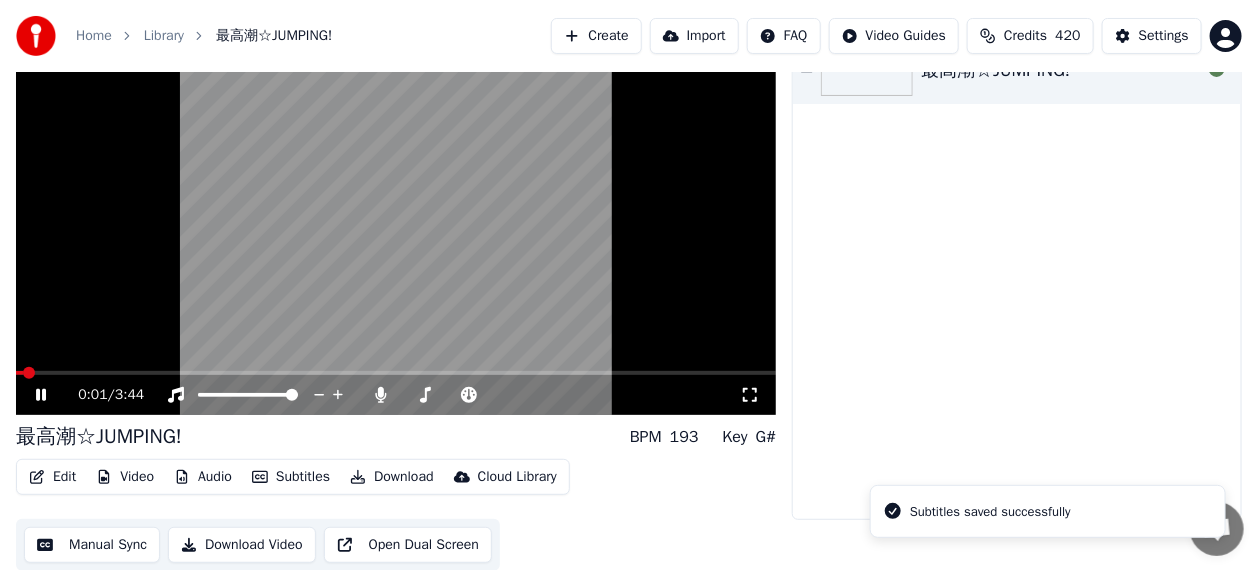 click 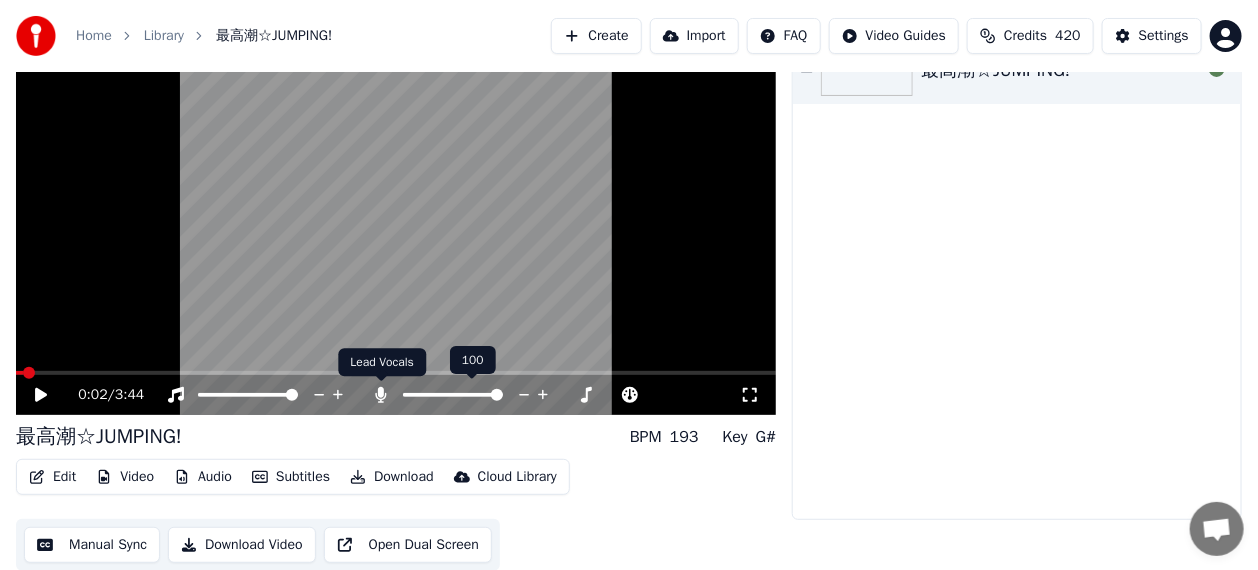 click 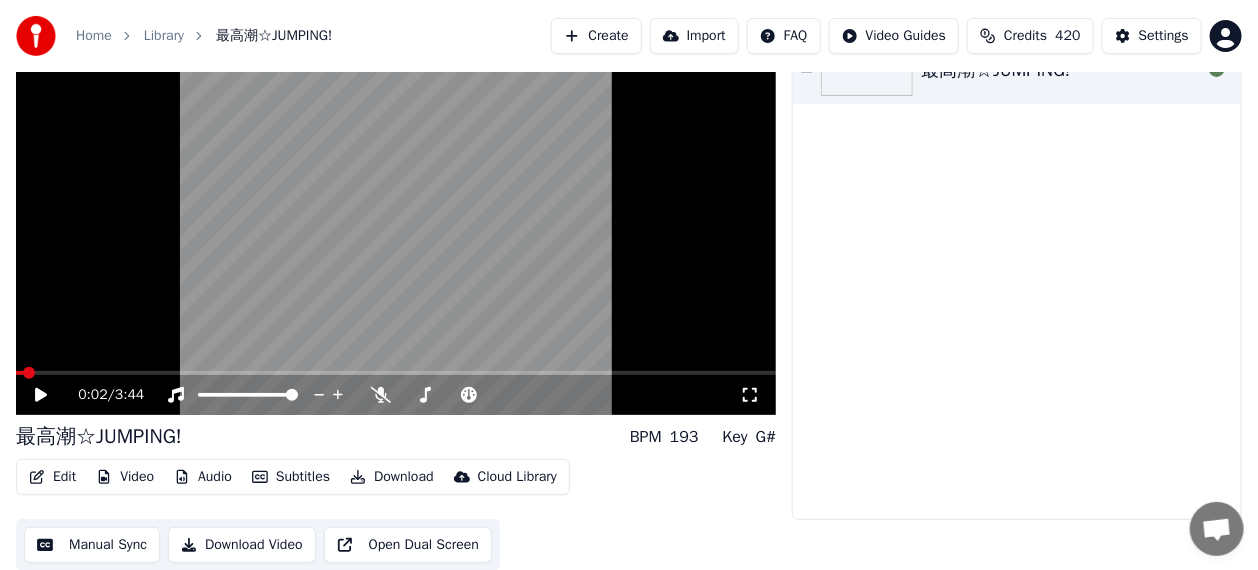 click on "Download Video" at bounding box center [242, 545] 